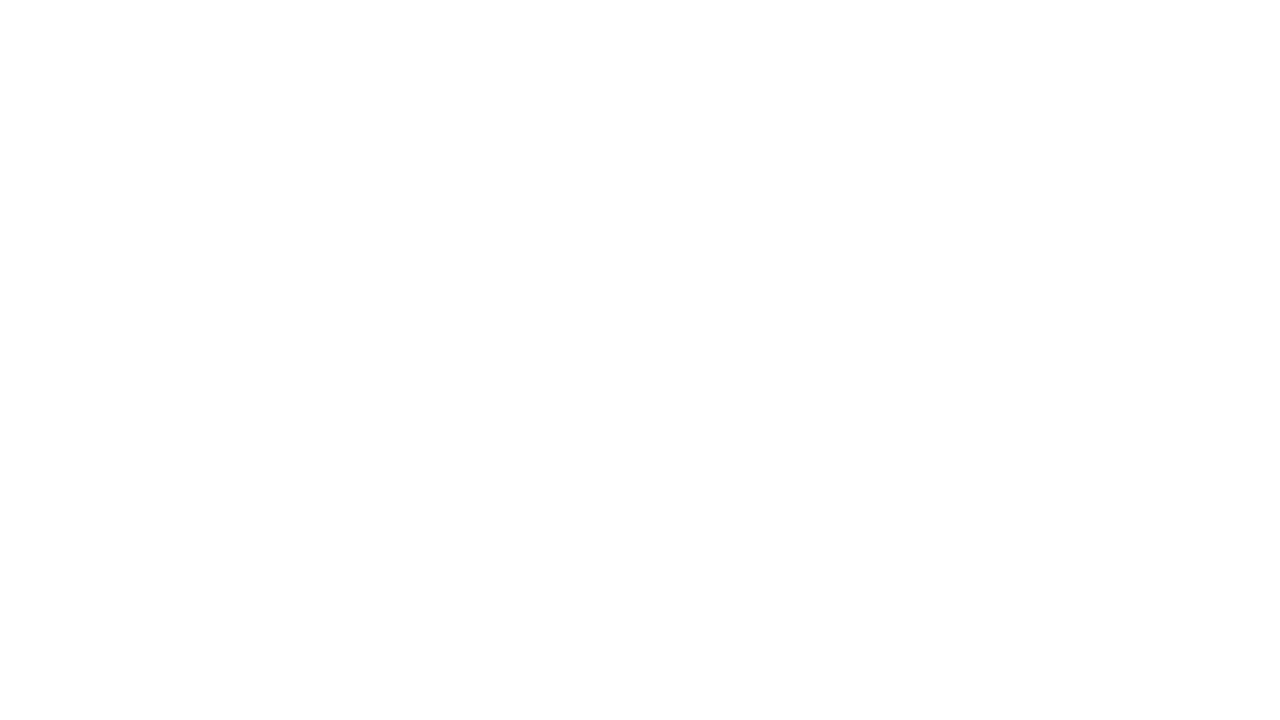 scroll, scrollTop: 0, scrollLeft: 0, axis: both 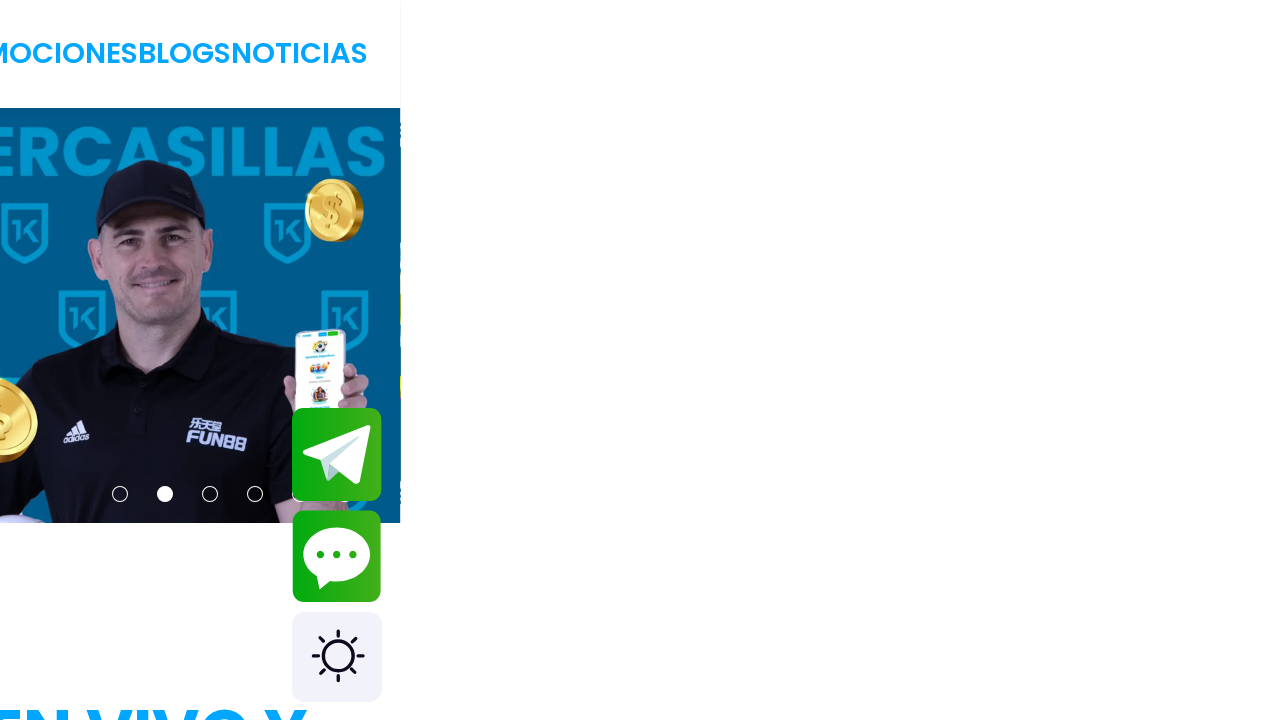 click on "Acceso" at bounding box center (1493, 54) 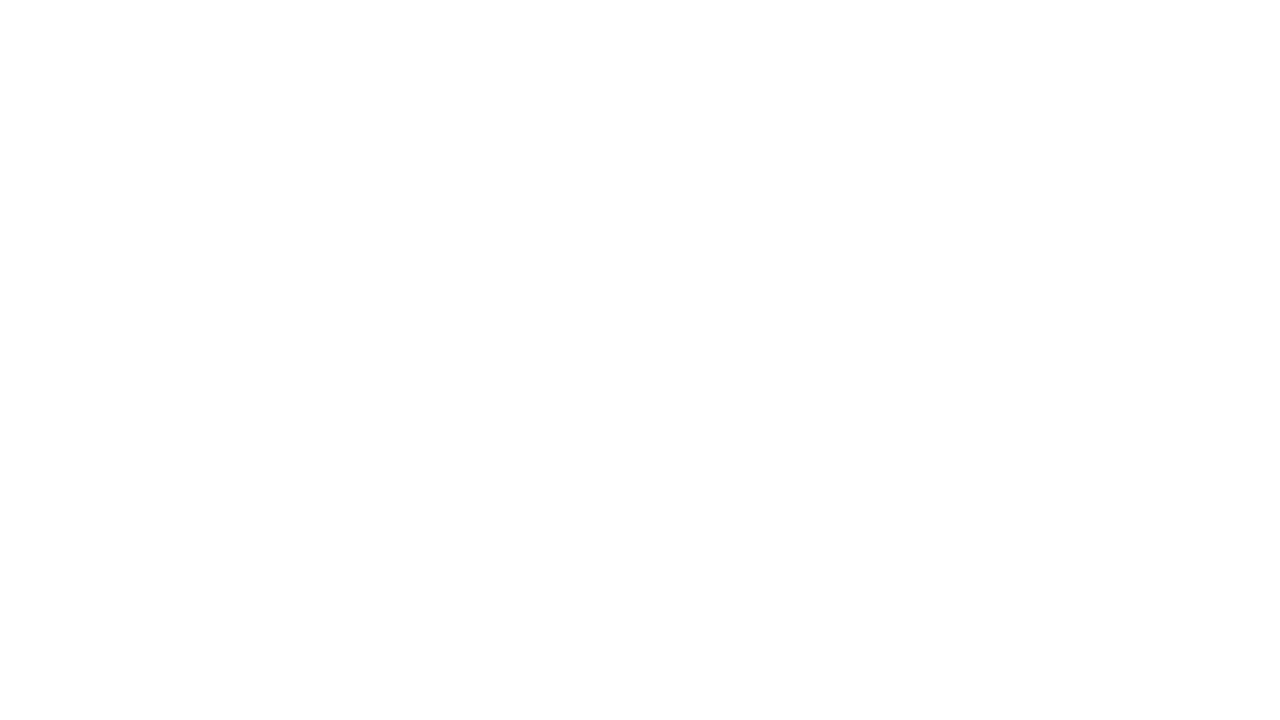 scroll, scrollTop: 0, scrollLeft: 0, axis: both 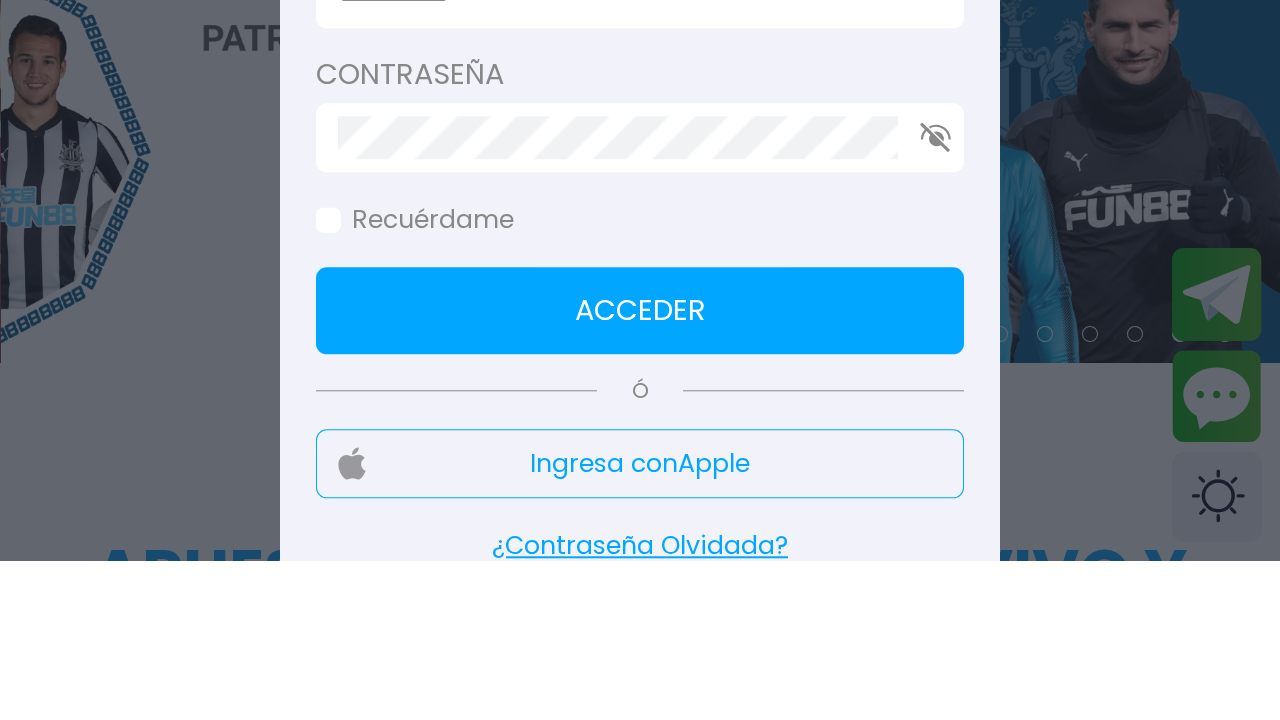 click at bounding box center [629, 153] 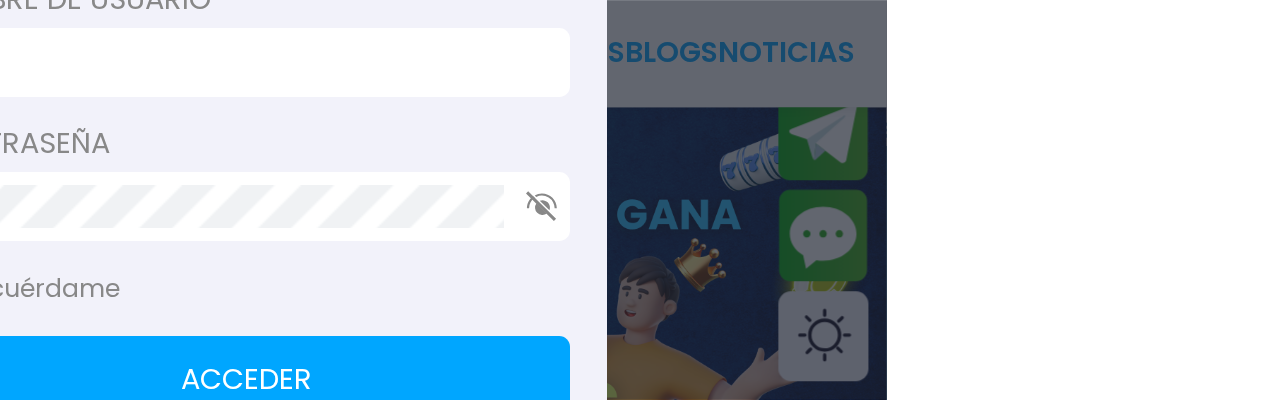 type on "**********" 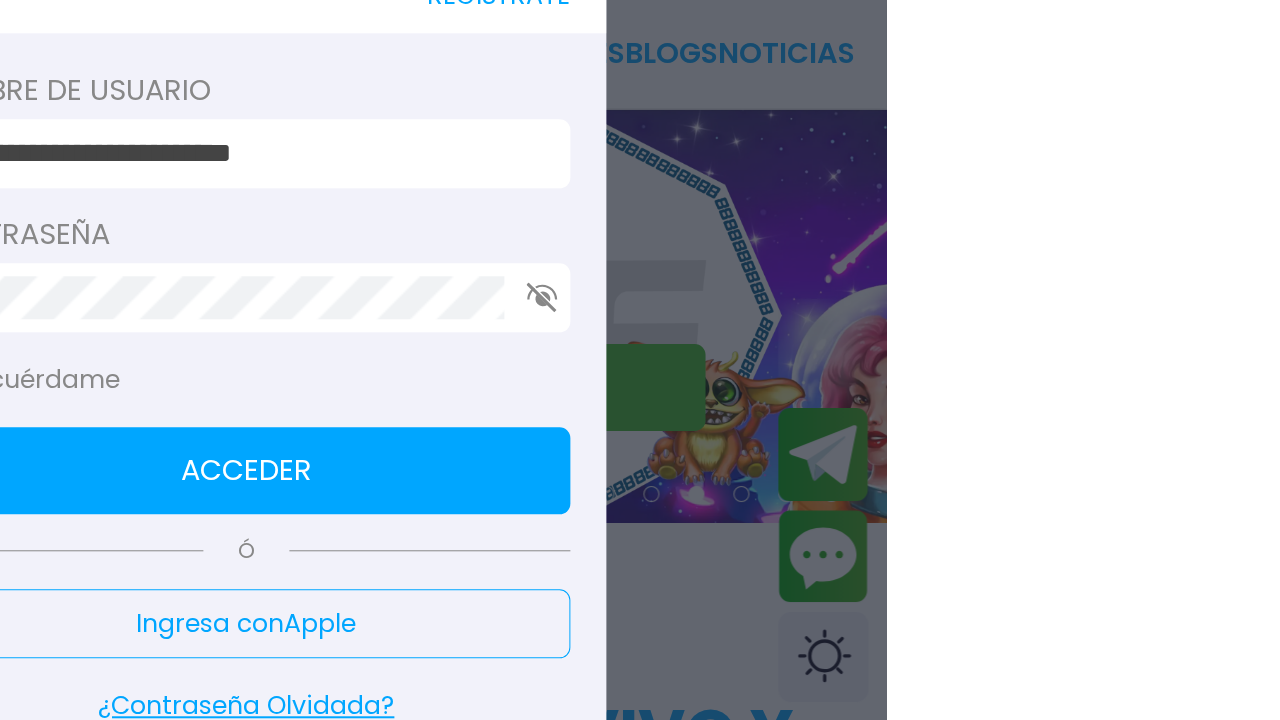click on "REGÍSTRATE" at bounding box center [892, -4] 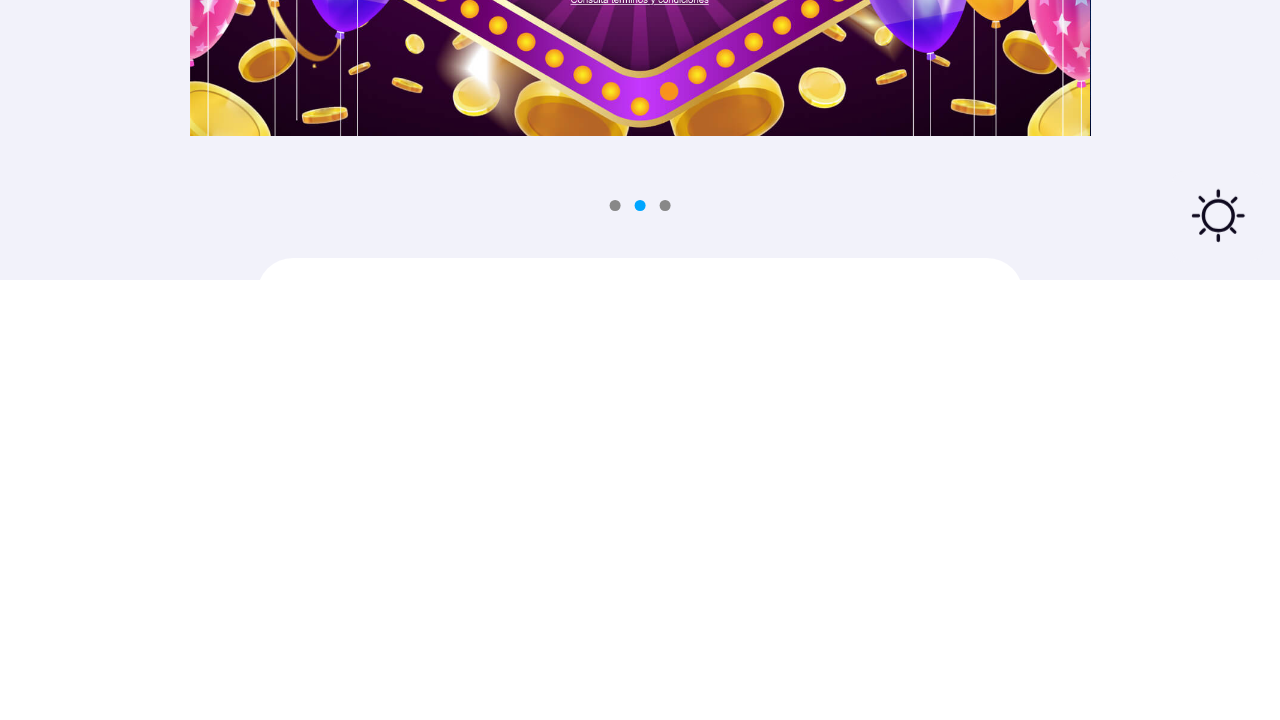 click on "Regístrate" at bounding box center [640, 1054] 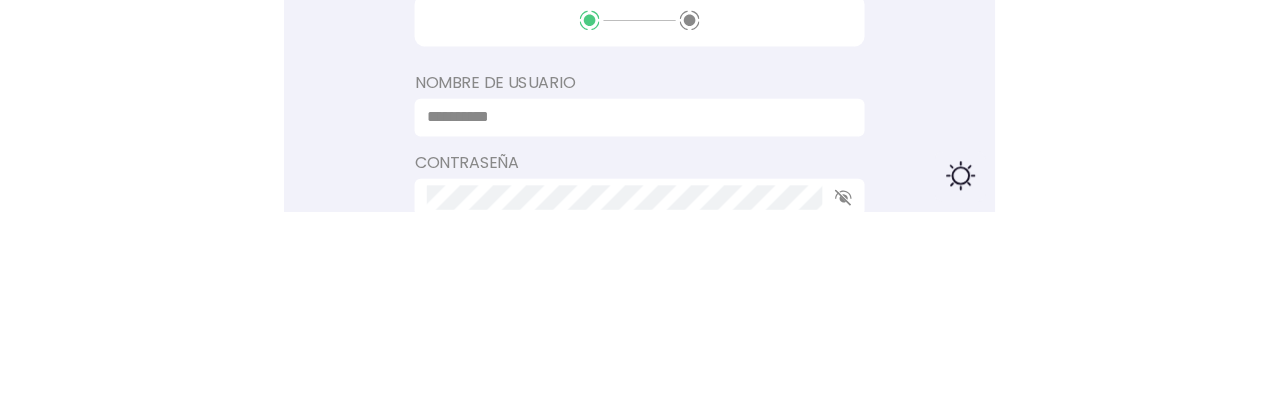 scroll, scrollTop: 367, scrollLeft: 0, axis: vertical 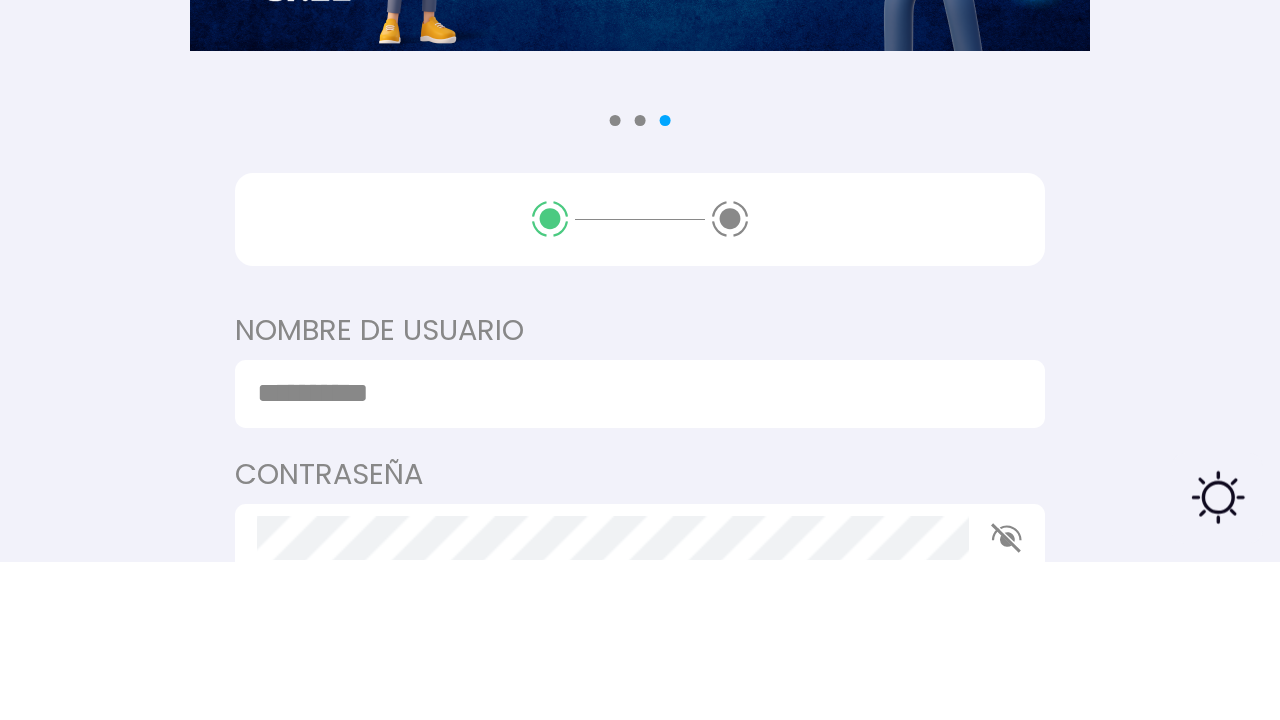 click at bounding box center [629, 551] 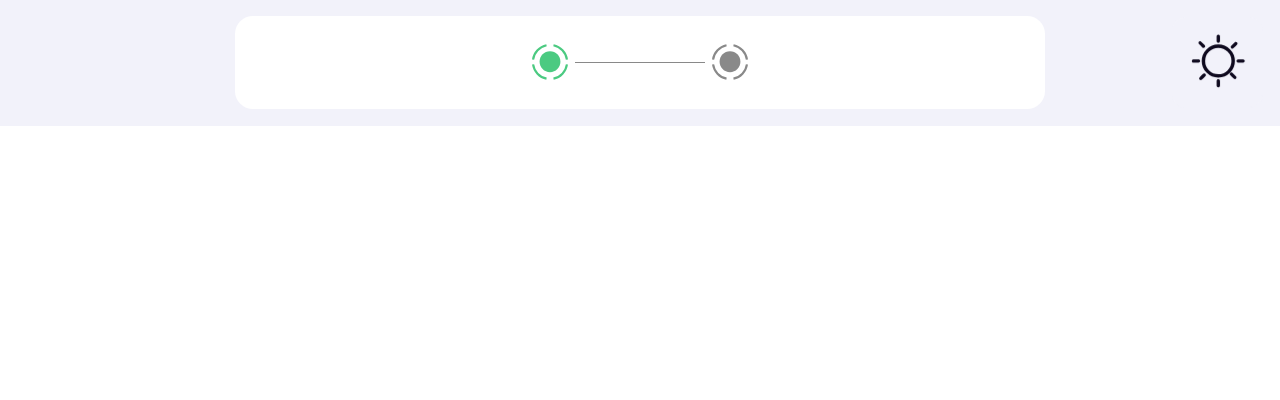 scroll, scrollTop: 443, scrollLeft: 0, axis: vertical 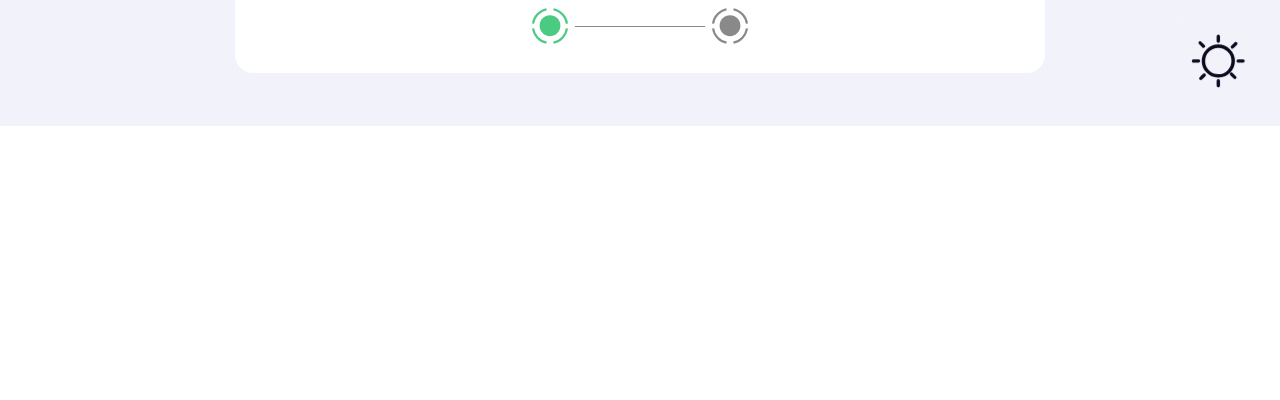 type on "**********" 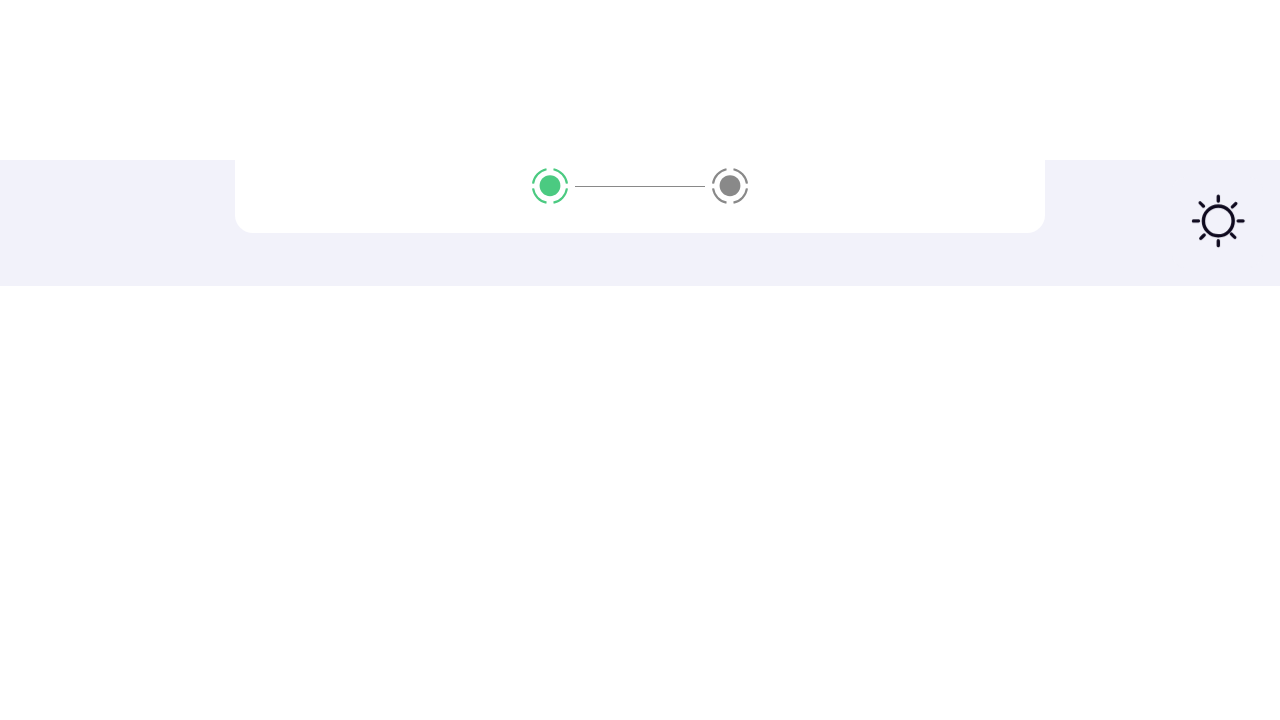 scroll, scrollTop: 731, scrollLeft: 0, axis: vertical 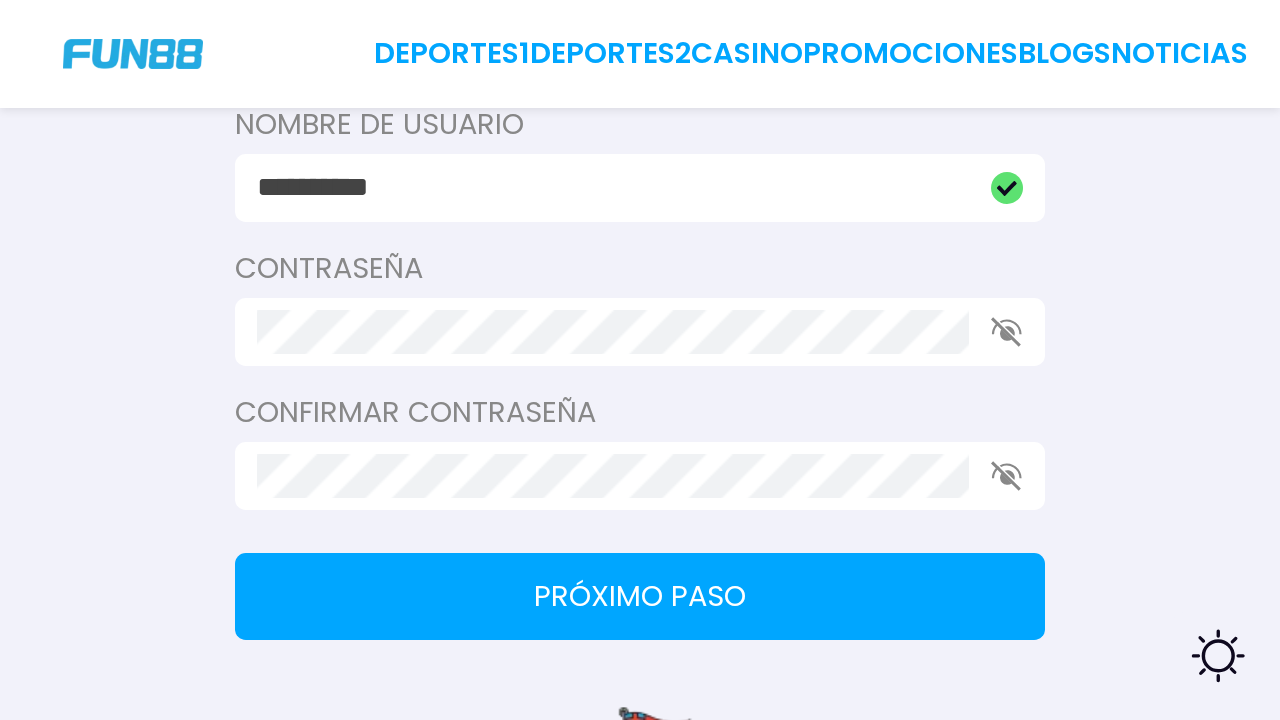 click 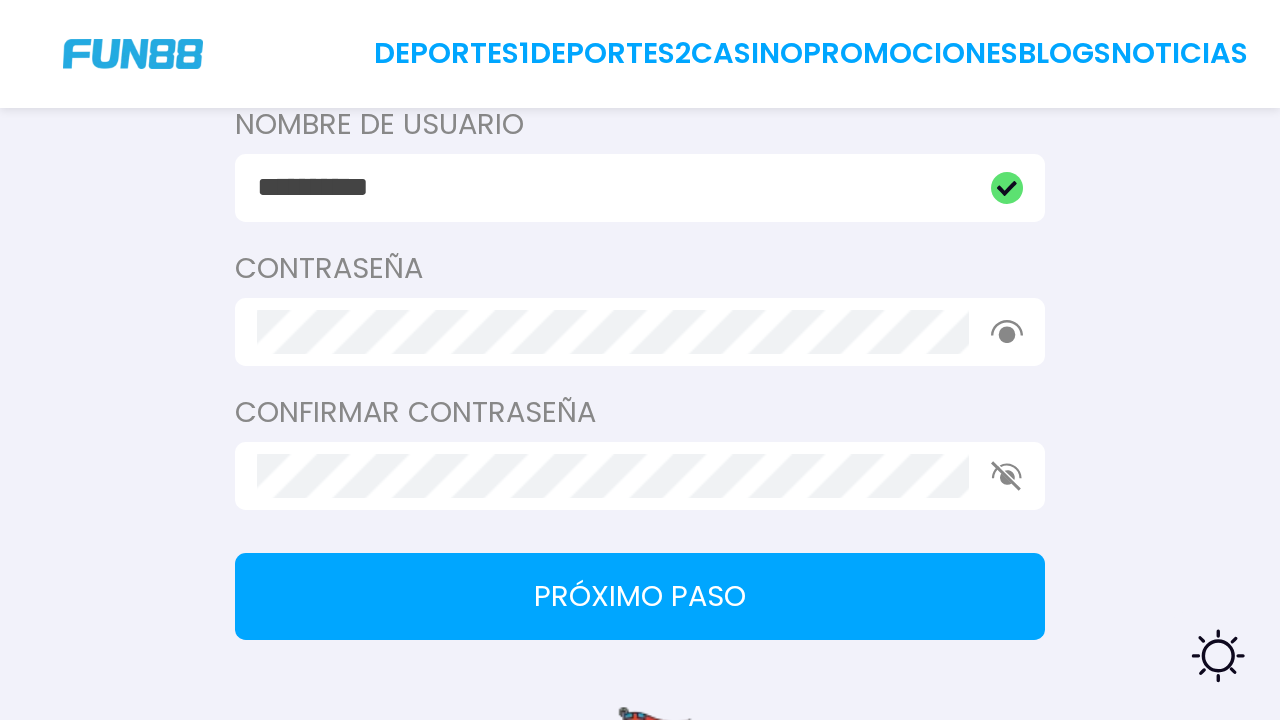 click 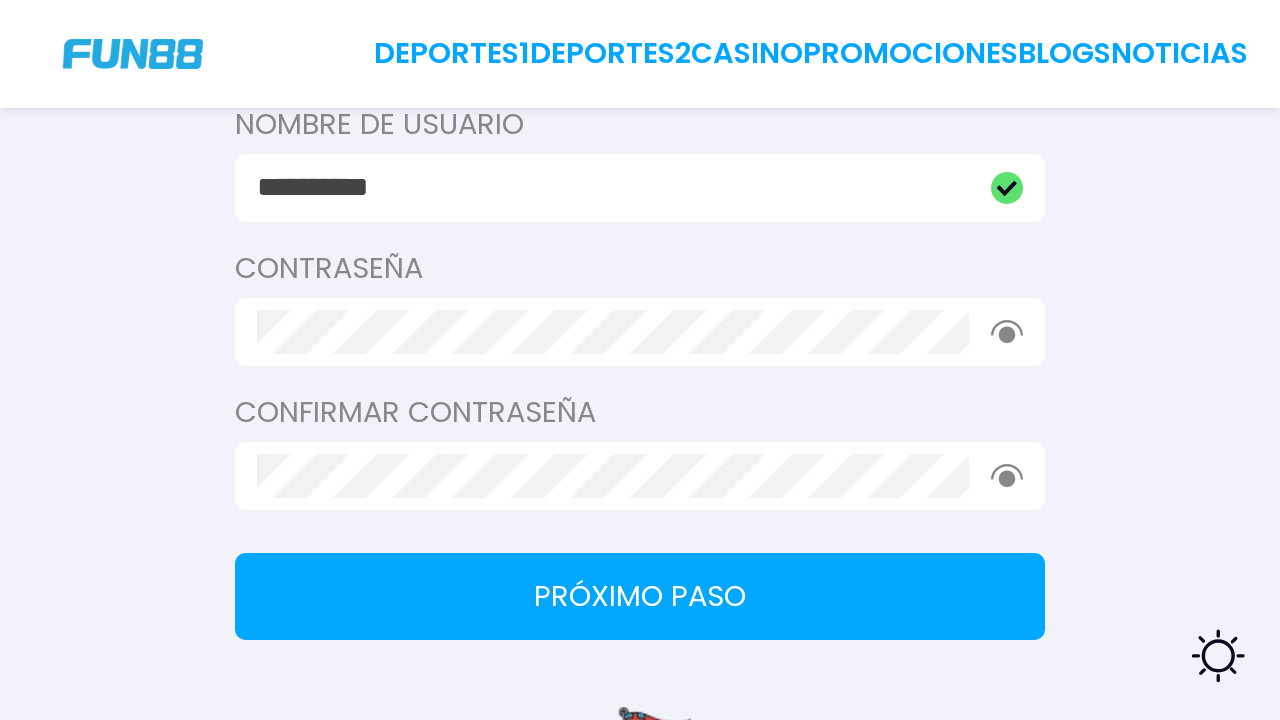 click on "Próximo paso" at bounding box center [640, 596] 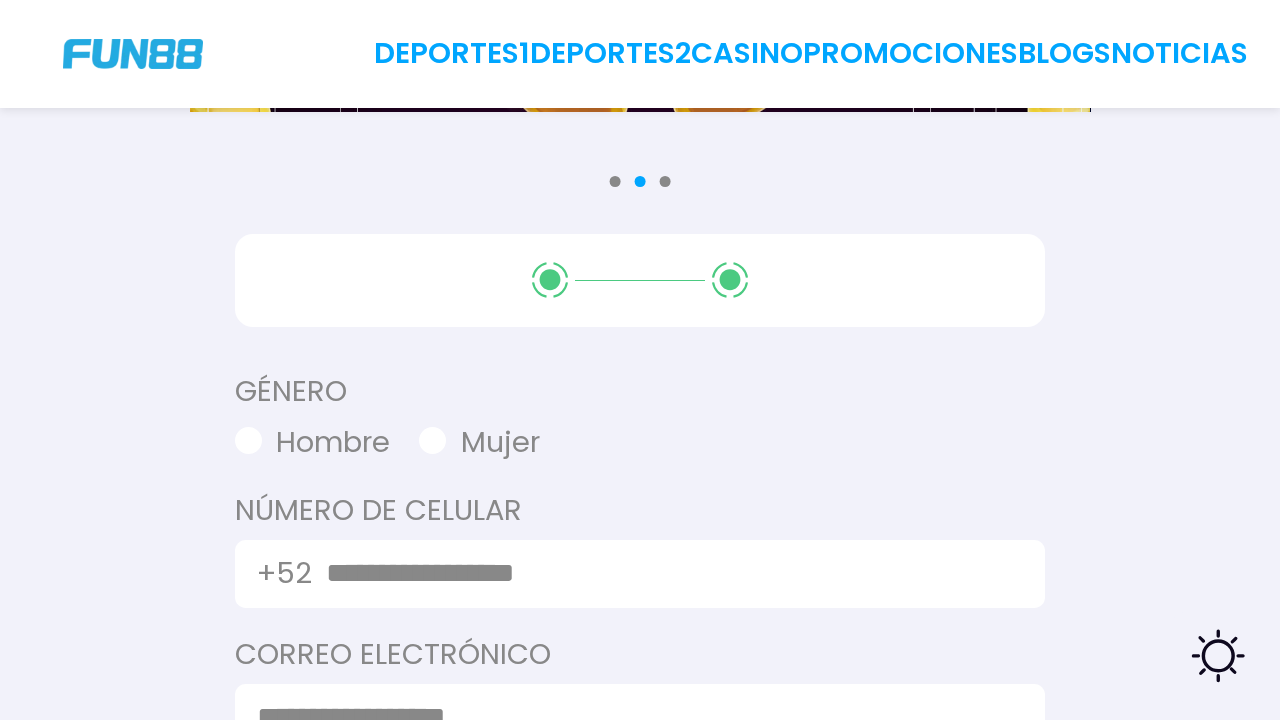 scroll, scrollTop: 458, scrollLeft: 0, axis: vertical 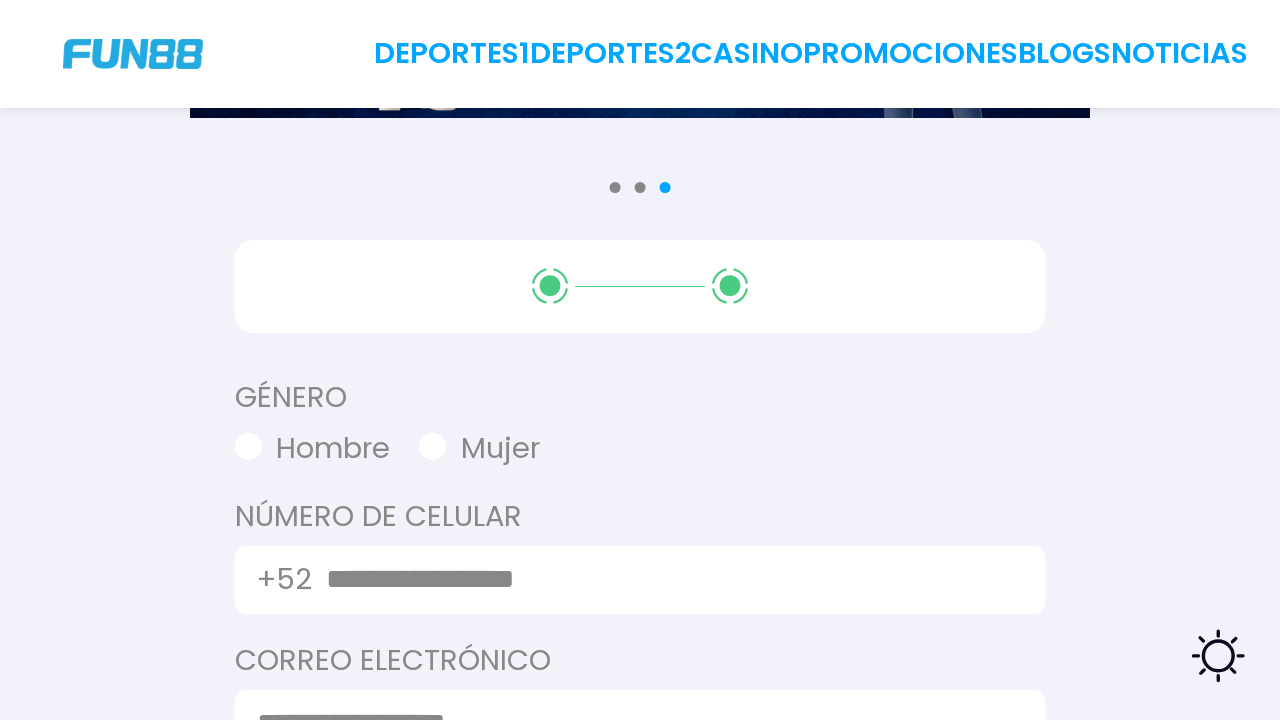 click on "Hombre" at bounding box center (312, 448) 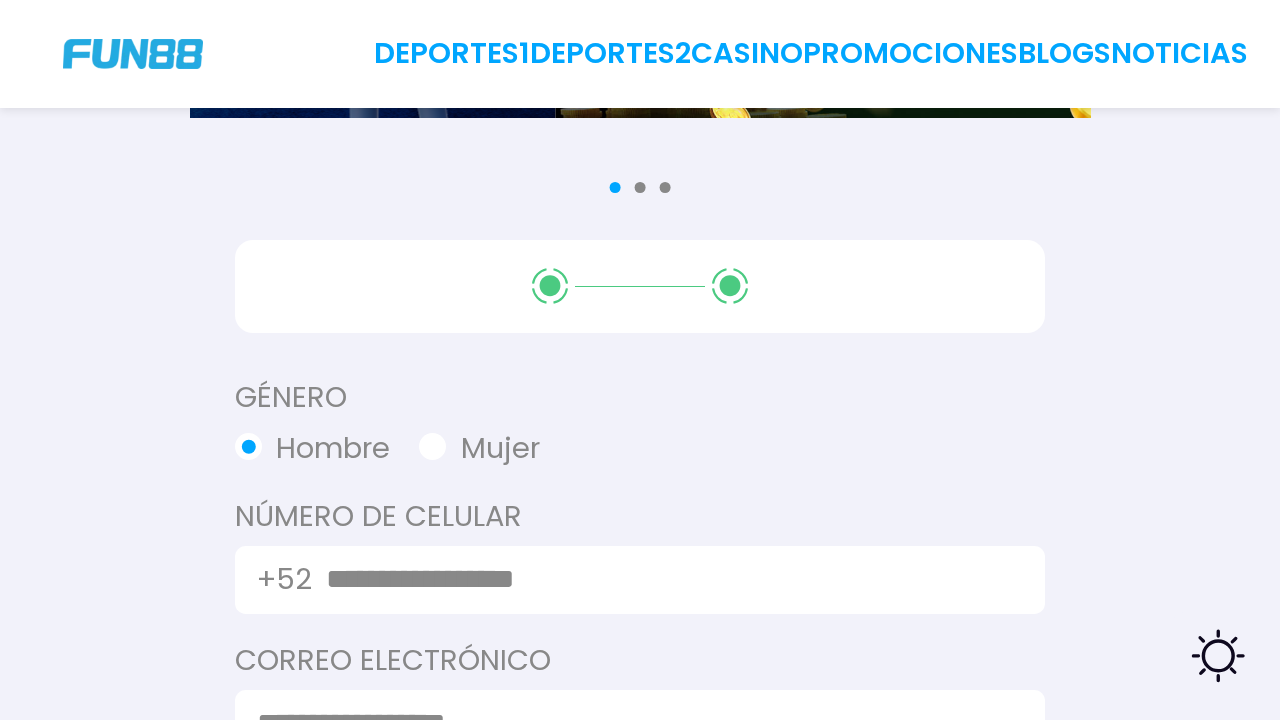 click at bounding box center (664, 579) 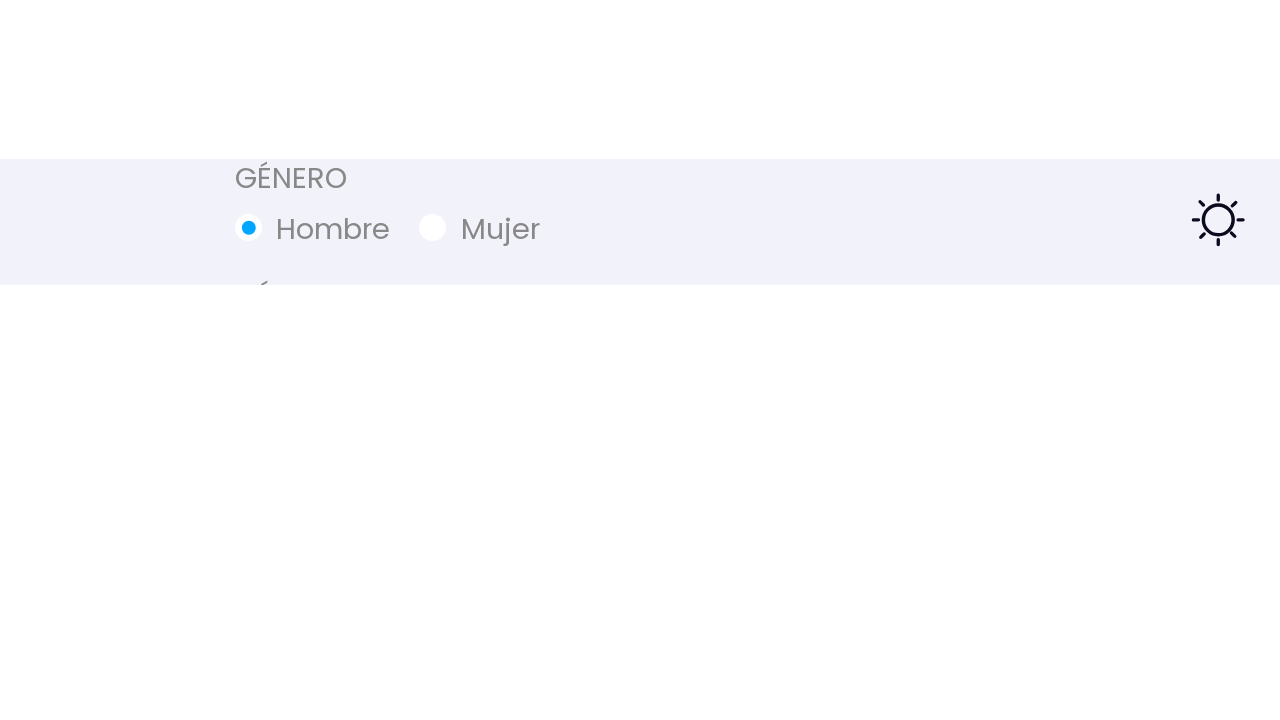 scroll, scrollTop: 558, scrollLeft: 0, axis: vertical 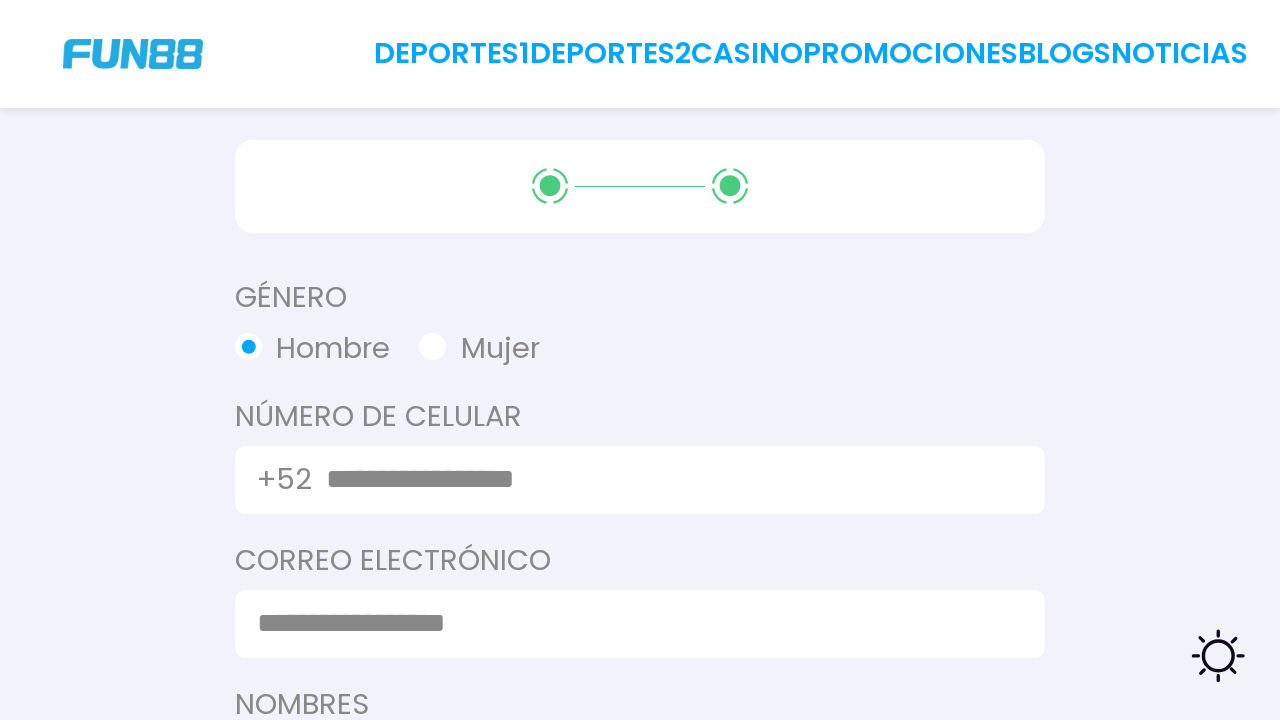 type on "**********" 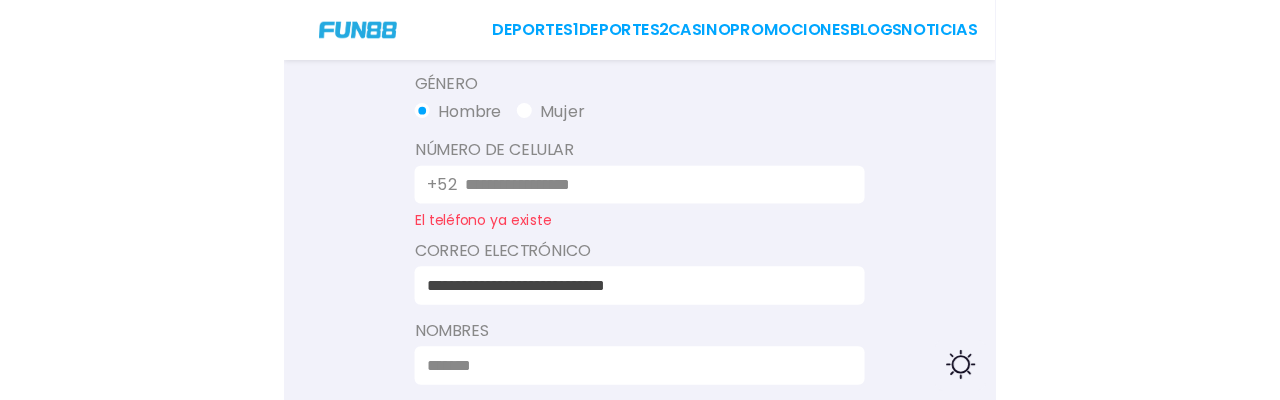 scroll, scrollTop: 706, scrollLeft: 0, axis: vertical 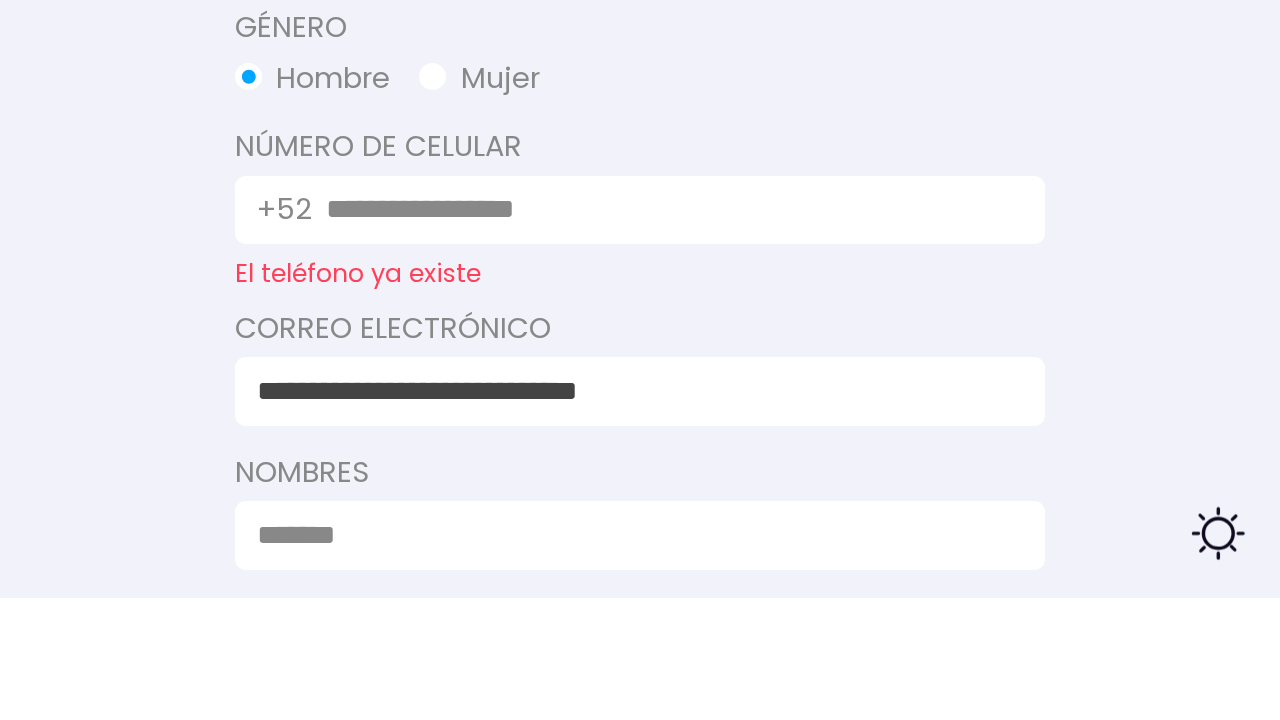 type on "**********" 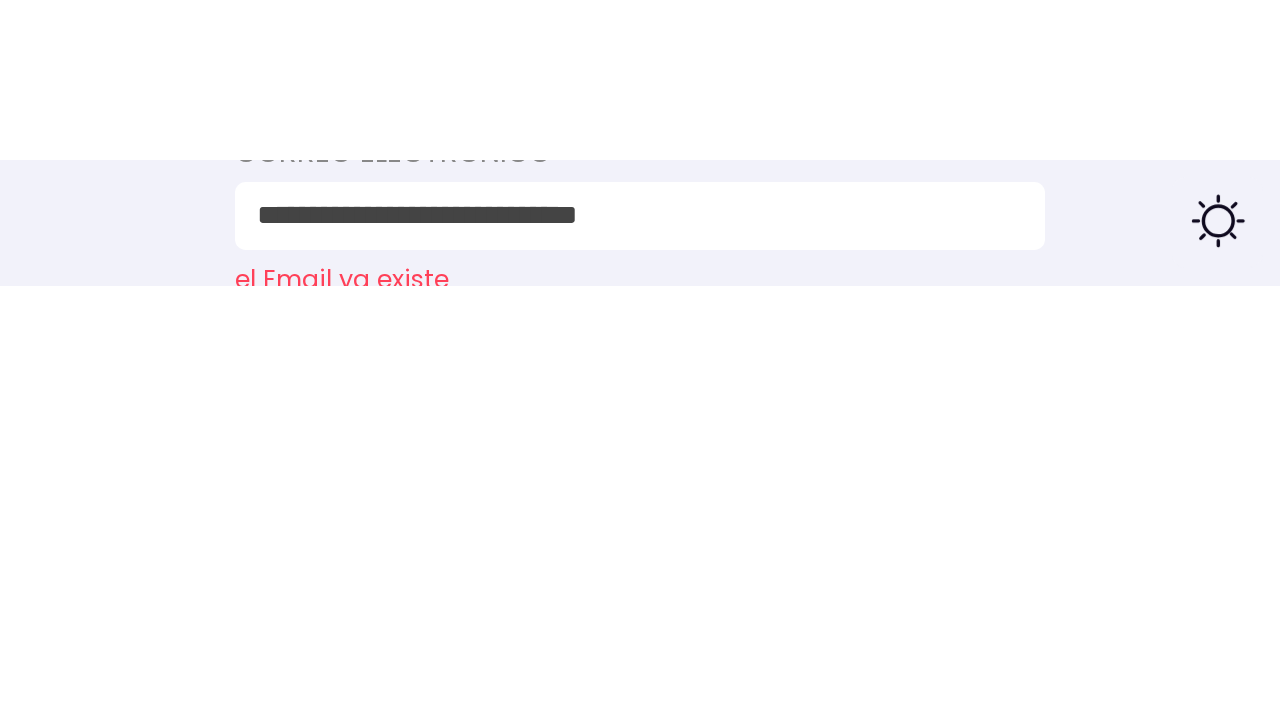 scroll, scrollTop: 851, scrollLeft: 0, axis: vertical 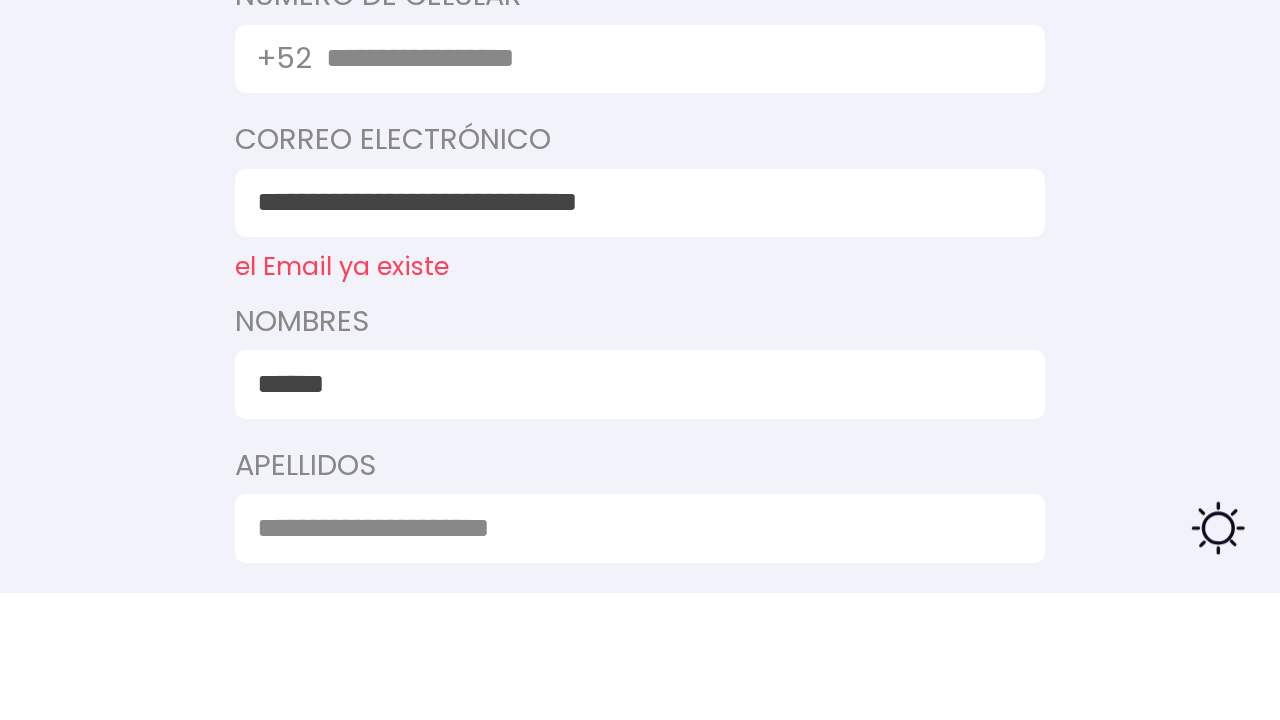 type on "******" 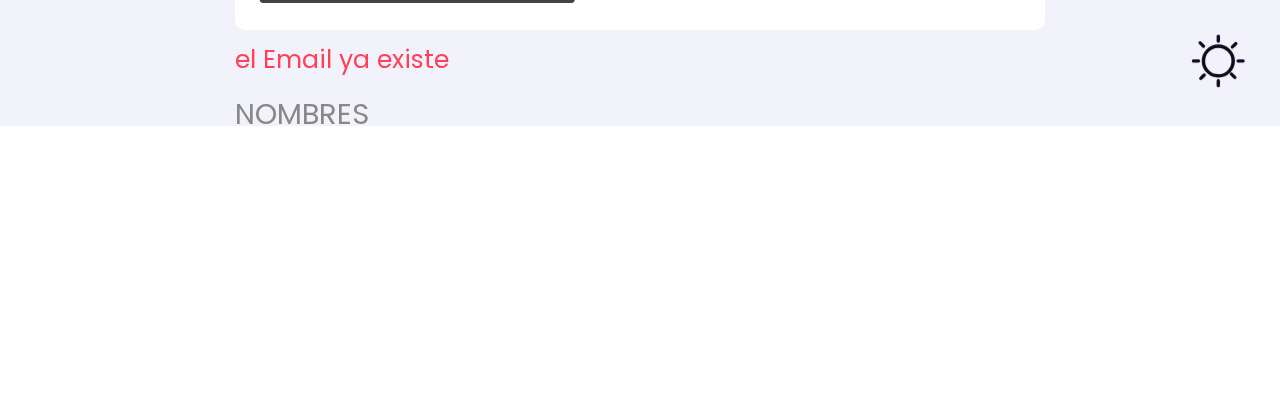 scroll, scrollTop: 1032, scrollLeft: 0, axis: vertical 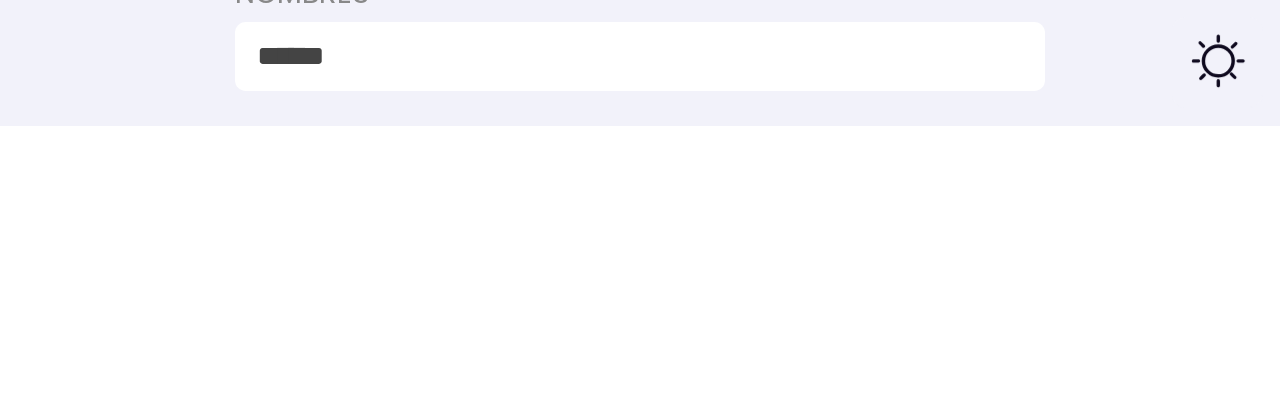 type on "*********" 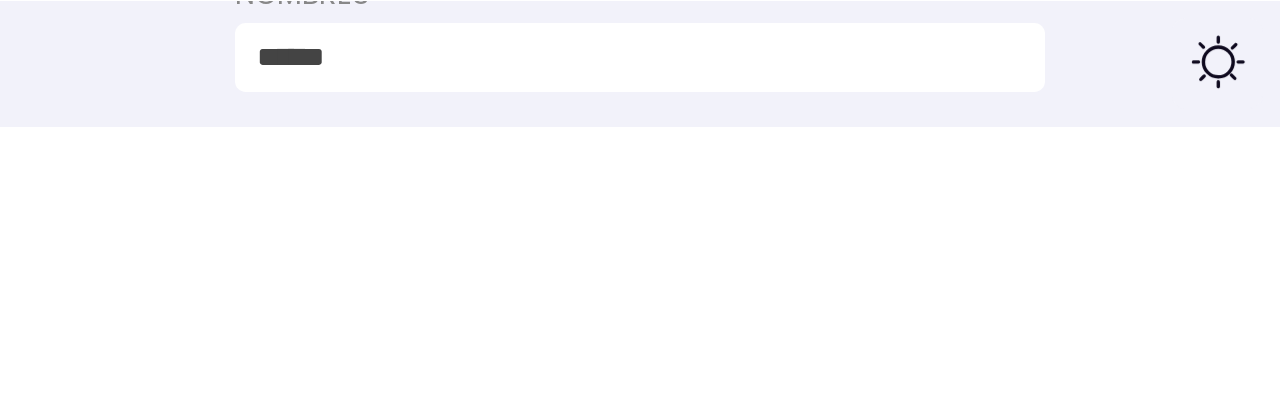 scroll, scrollTop: 1032, scrollLeft: 0, axis: vertical 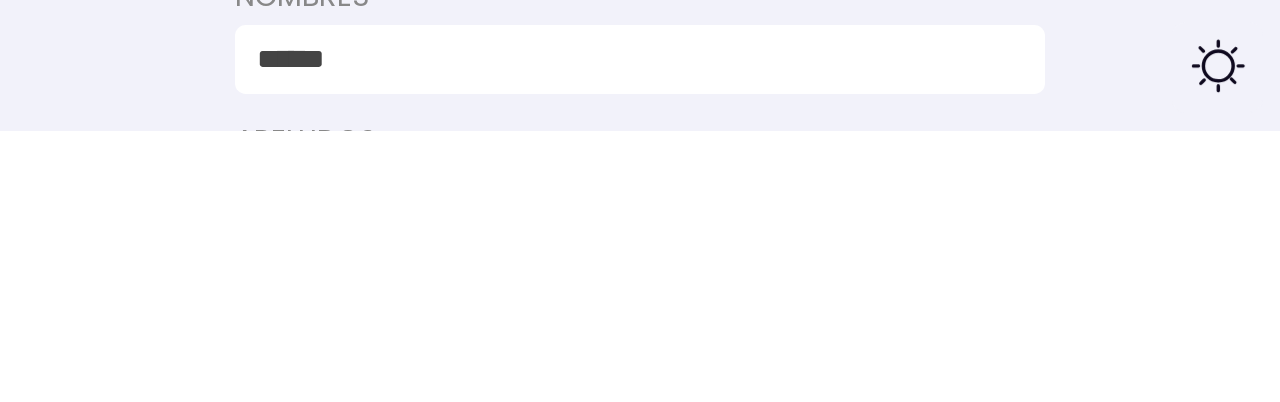 type on "**********" 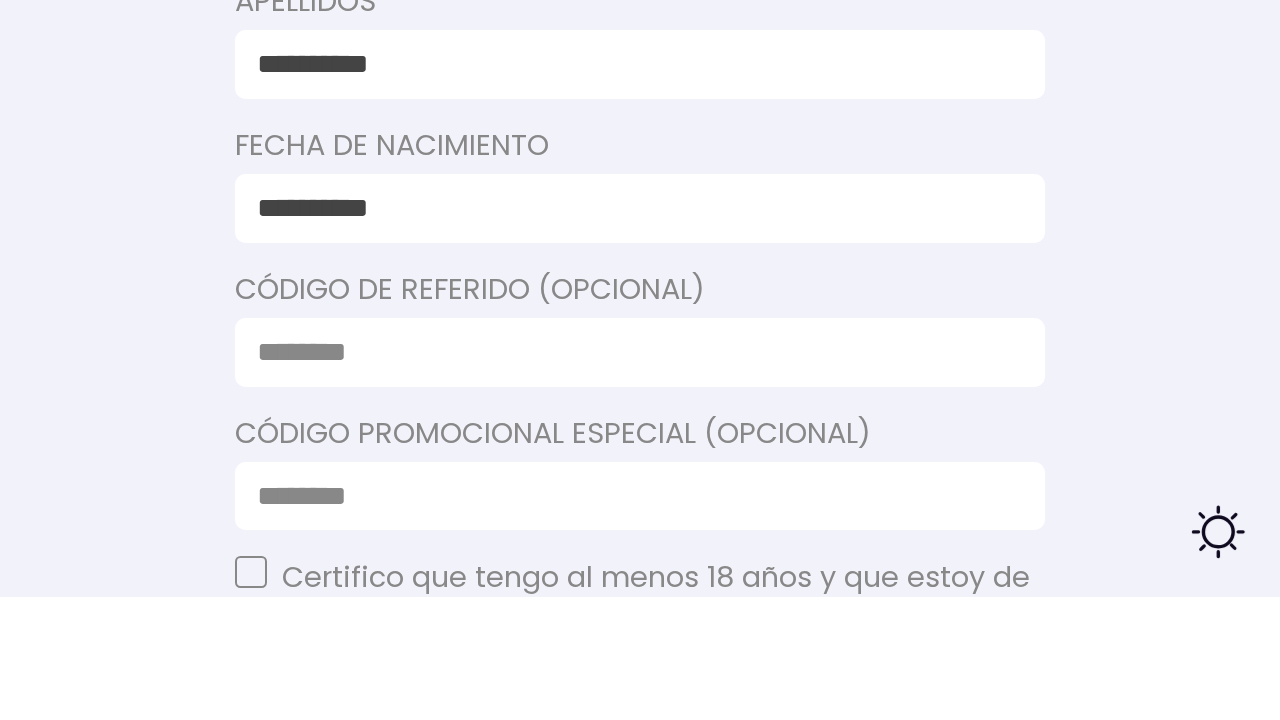 scroll, scrollTop: 1319, scrollLeft: 0, axis: vertical 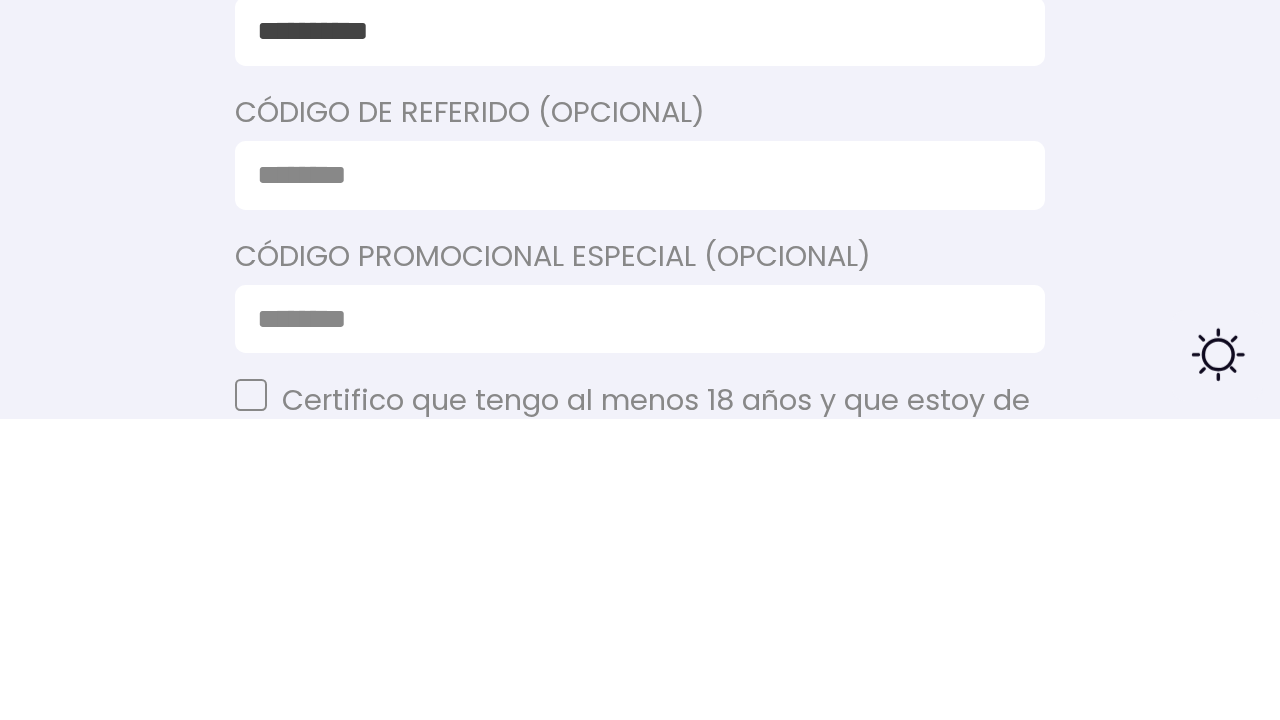 click on "Finalizar registro" 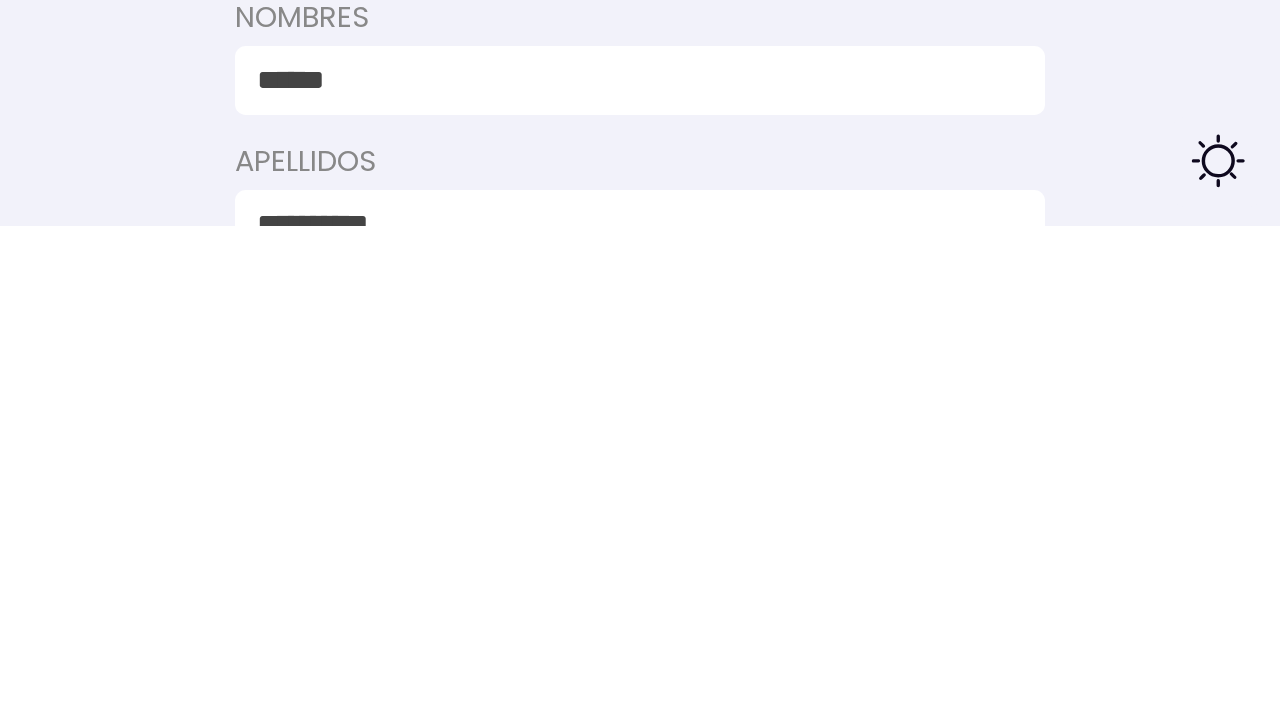 scroll, scrollTop: 1089, scrollLeft: 0, axis: vertical 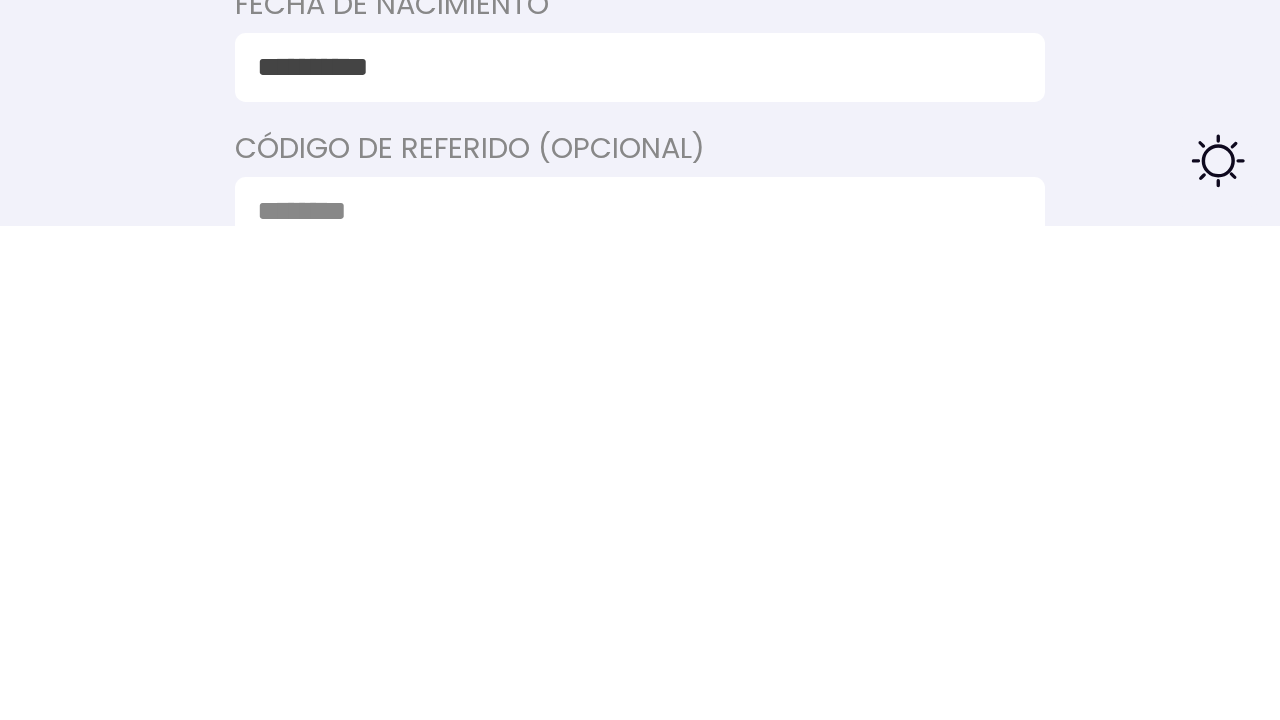 click at bounding box center [629, 706] 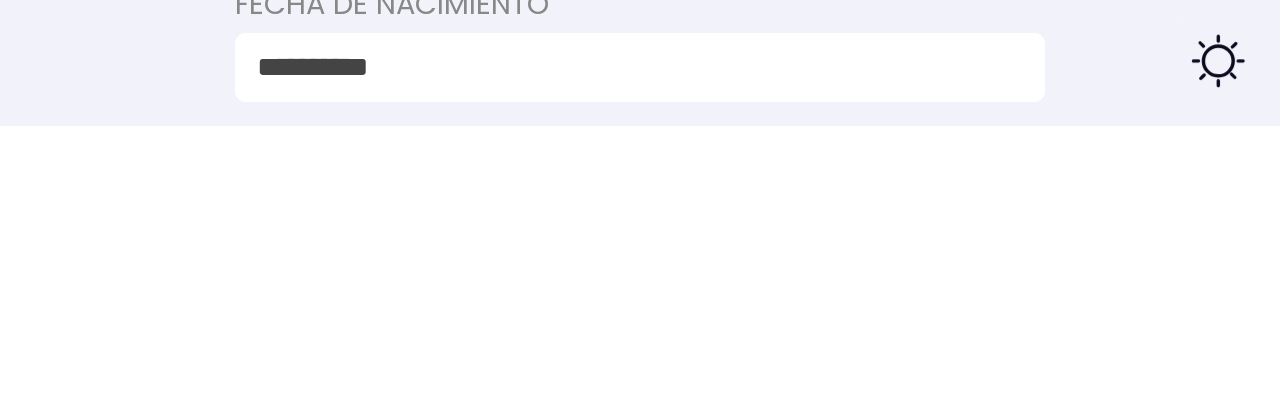 type on "***" 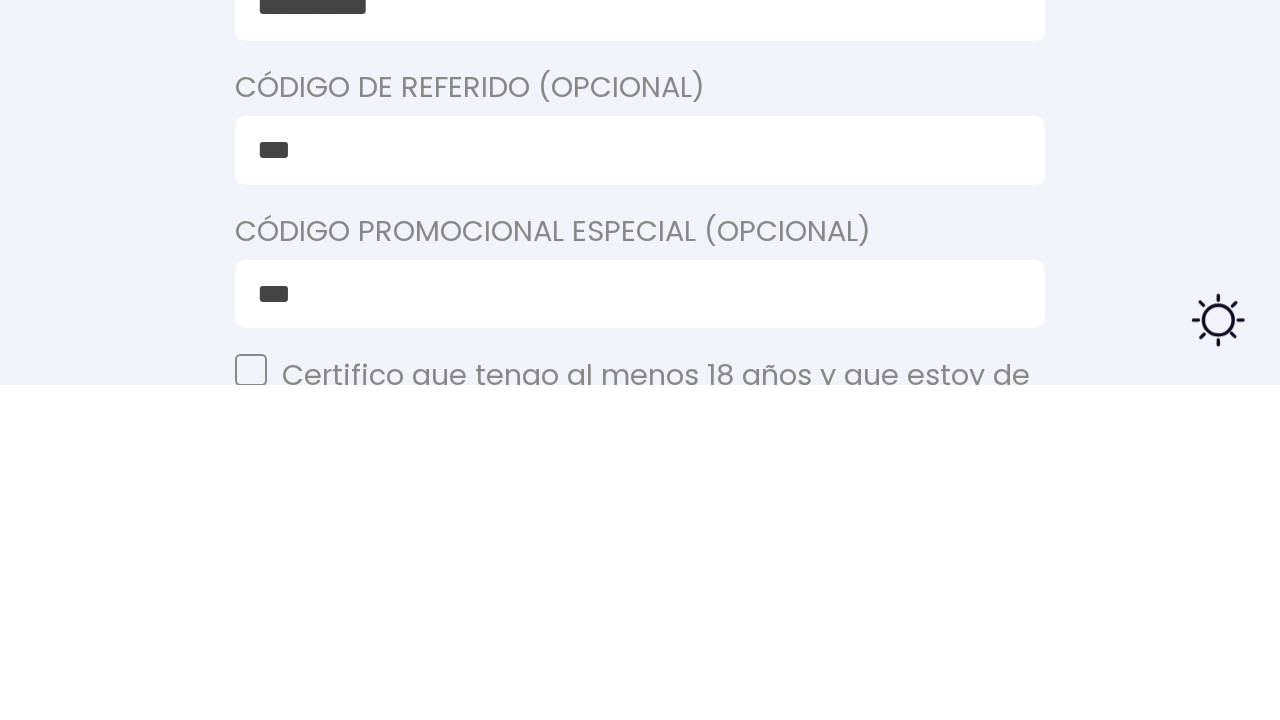 scroll, scrollTop: 1309, scrollLeft: 0, axis: vertical 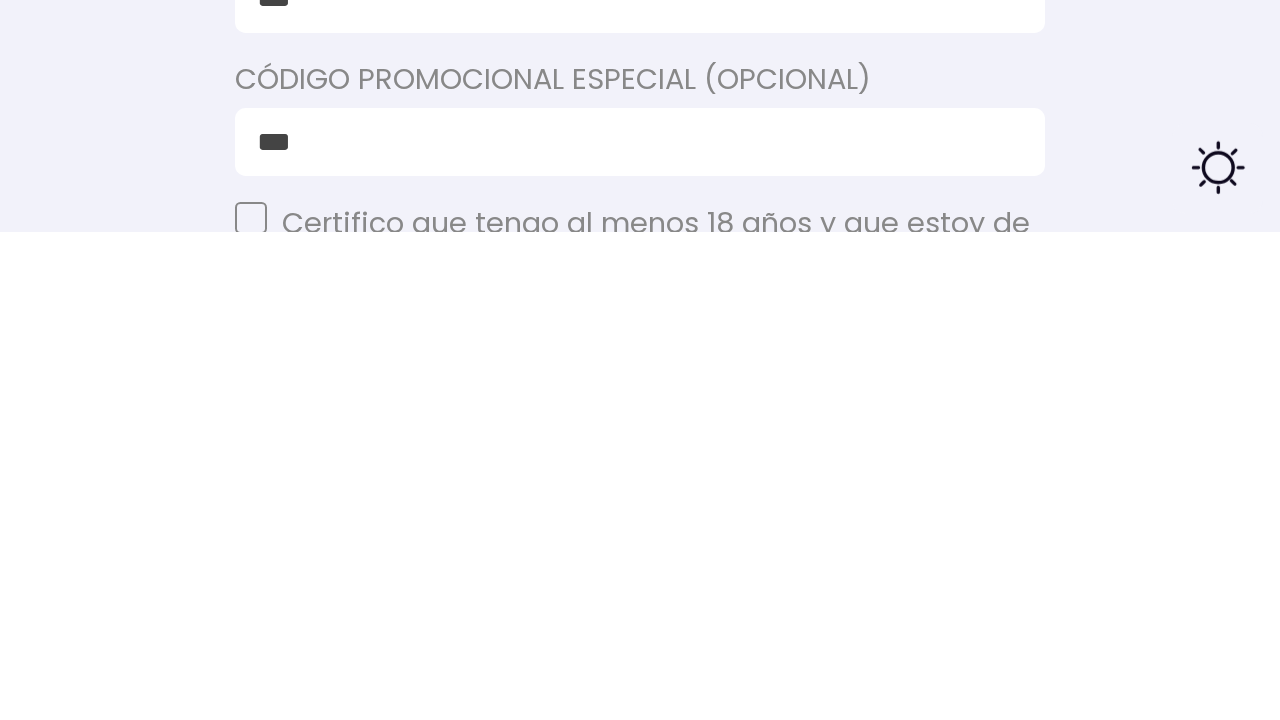 click on "Certifico que tengo al menos 18 años y que estoy de acuerdo con la   Términos y condiciones" at bounding box center [663, 733] 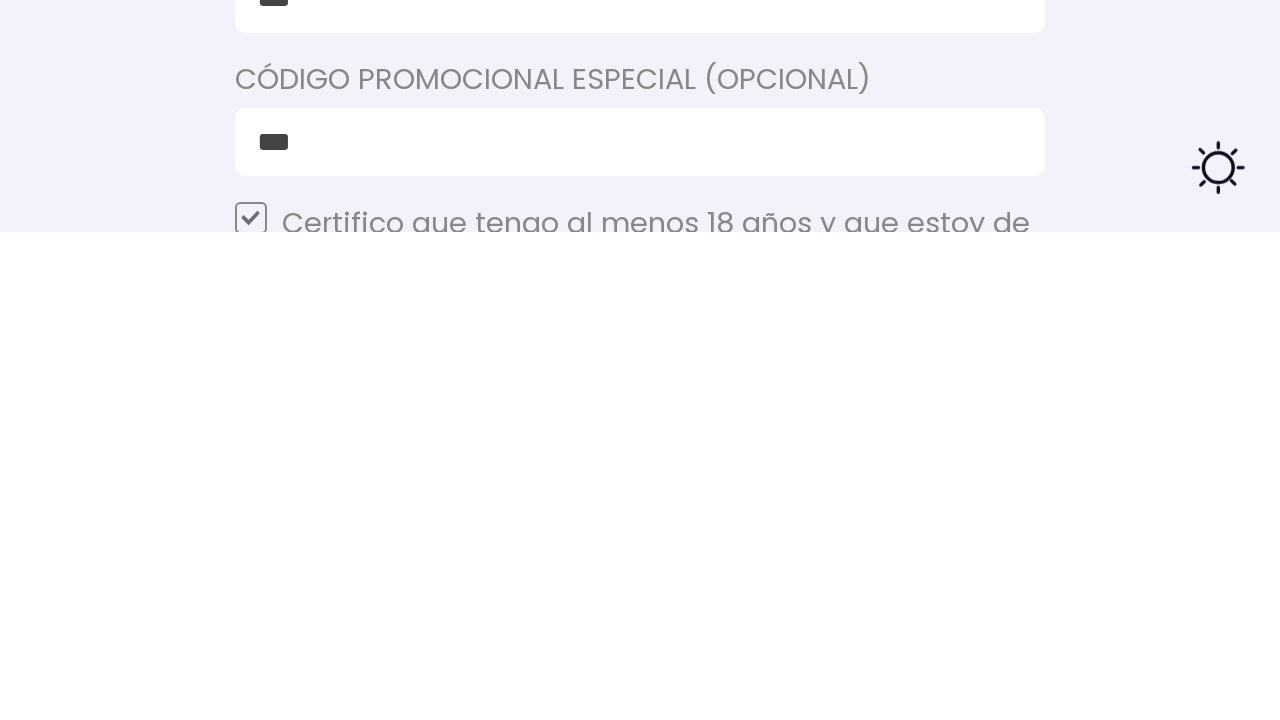 click on "Finalizar registro" 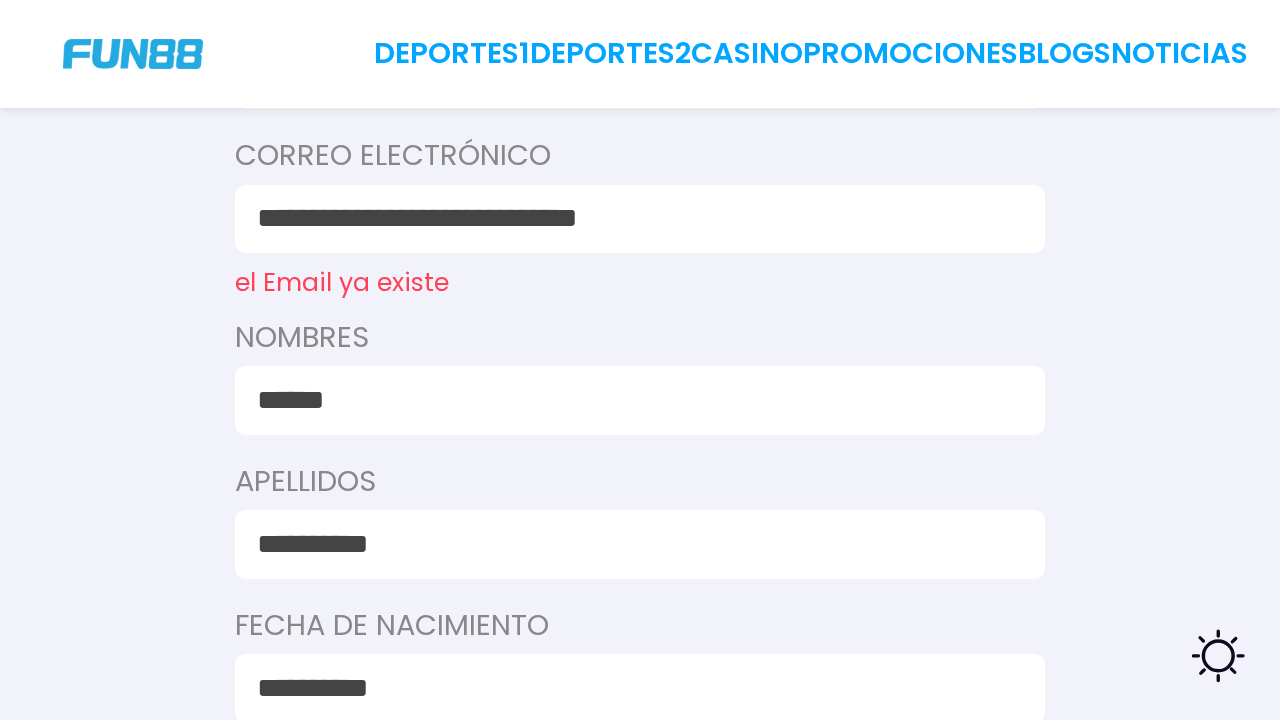 scroll, scrollTop: 956, scrollLeft: 0, axis: vertical 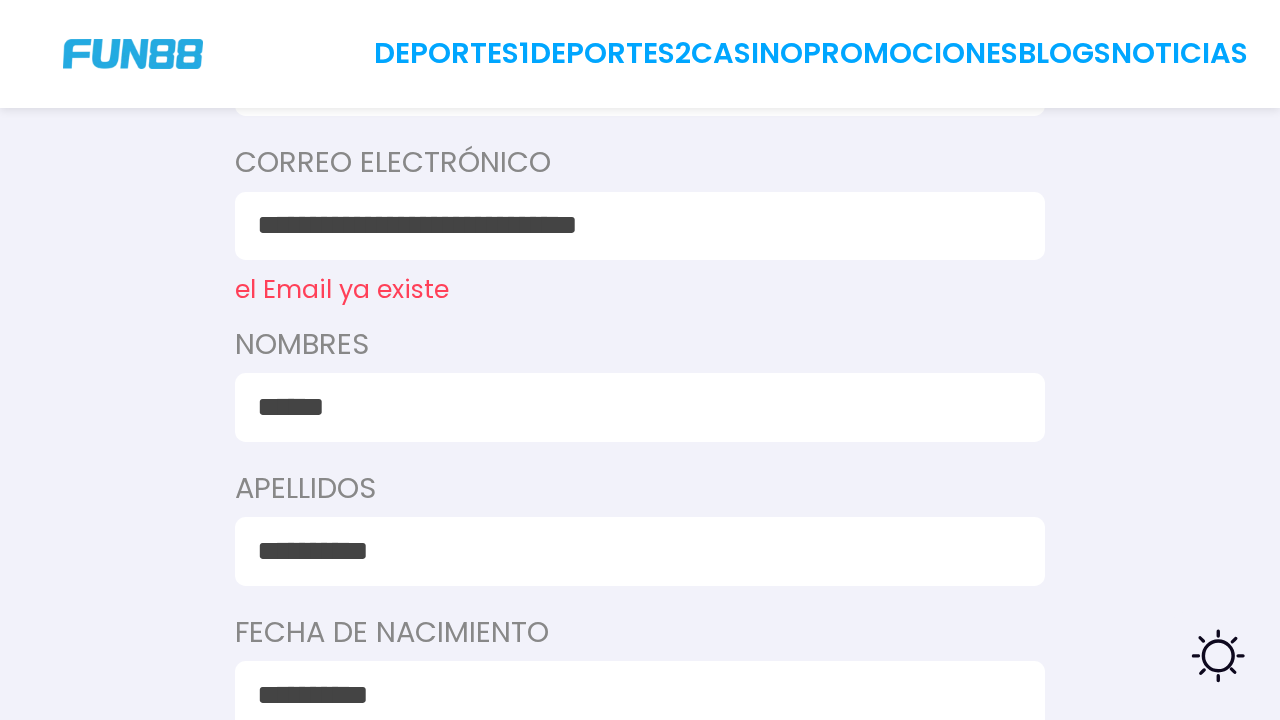 click on "**********" at bounding box center [629, 225] 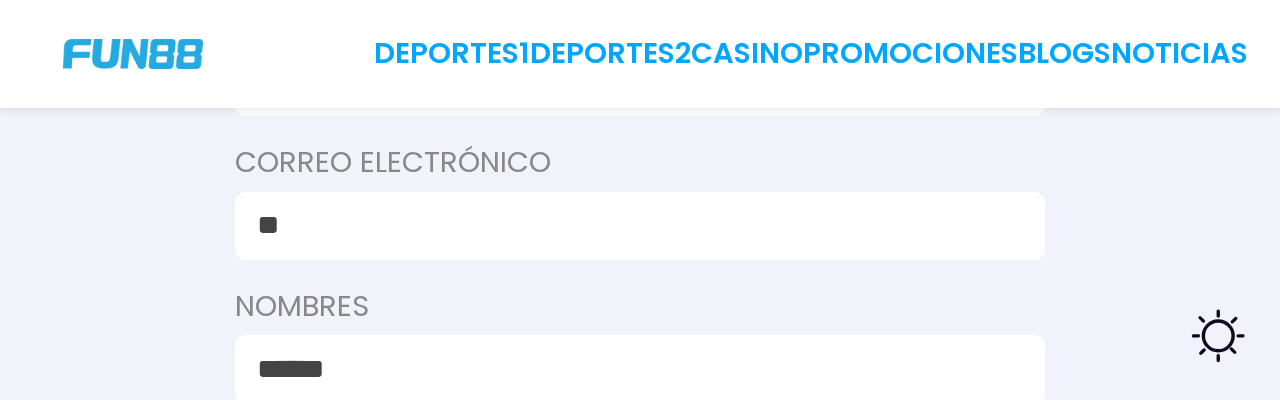 type on "*" 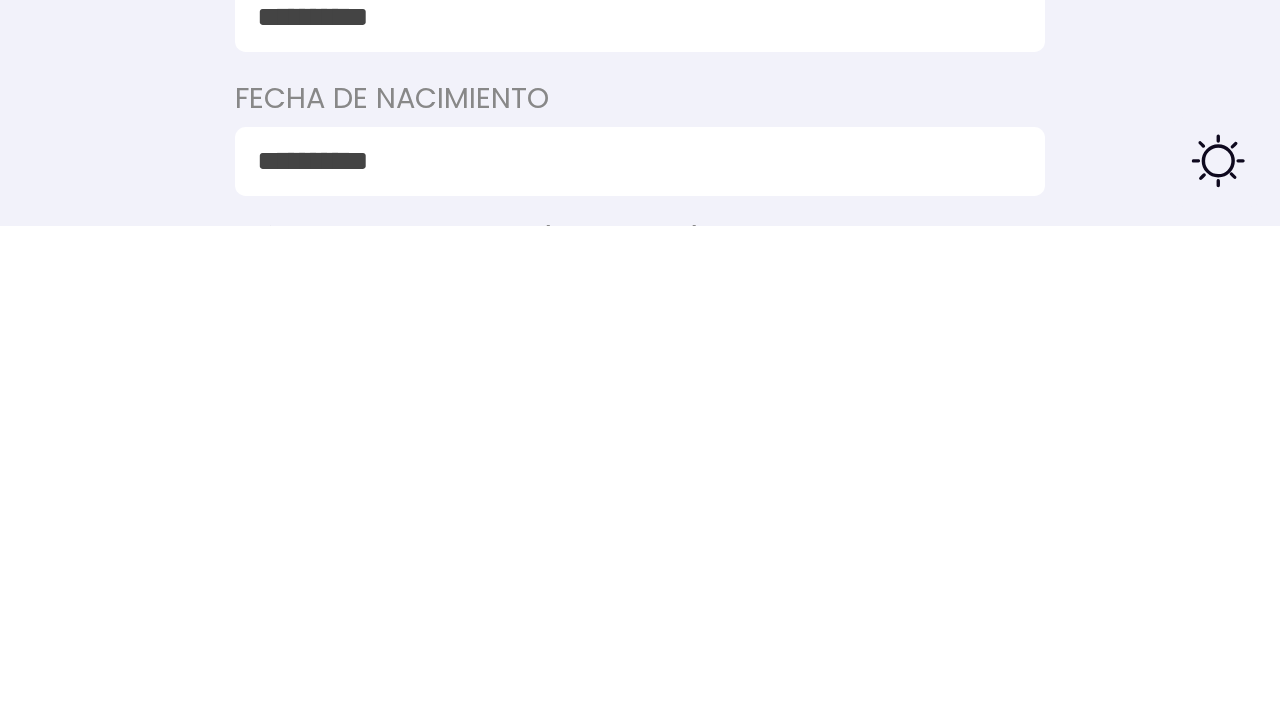 scroll, scrollTop: 966, scrollLeft: 0, axis: vertical 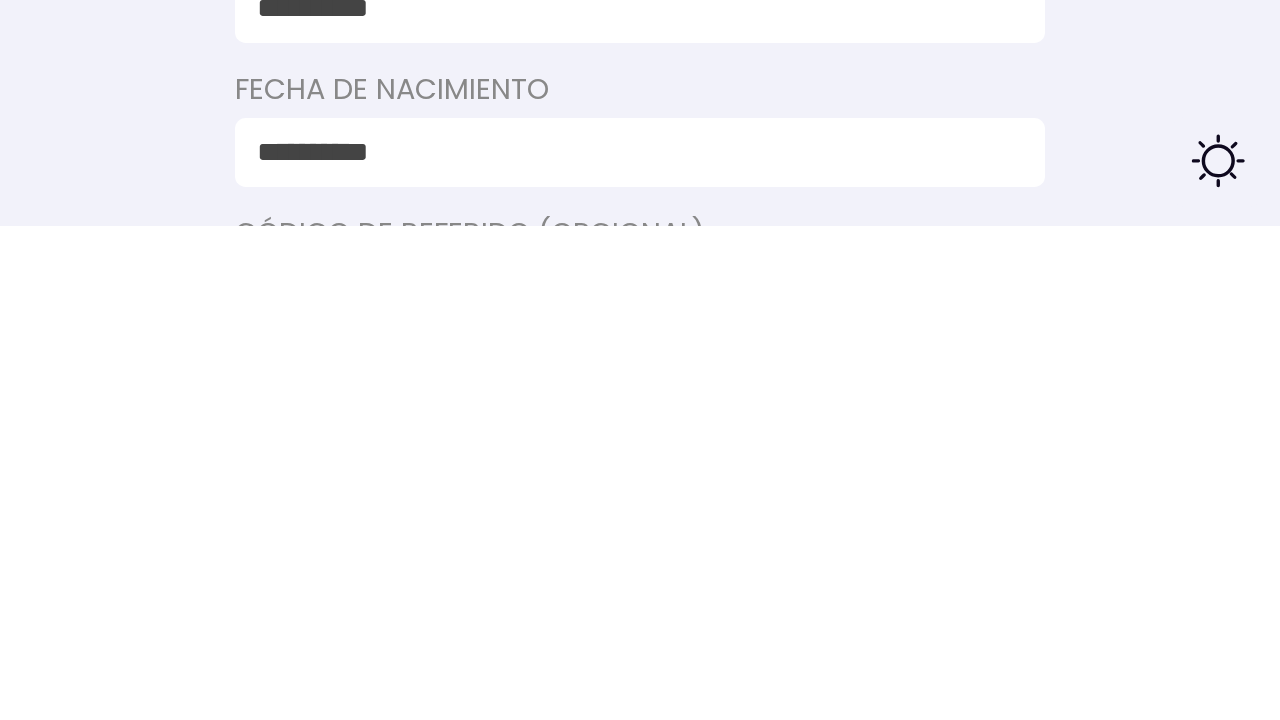 type on "**********" 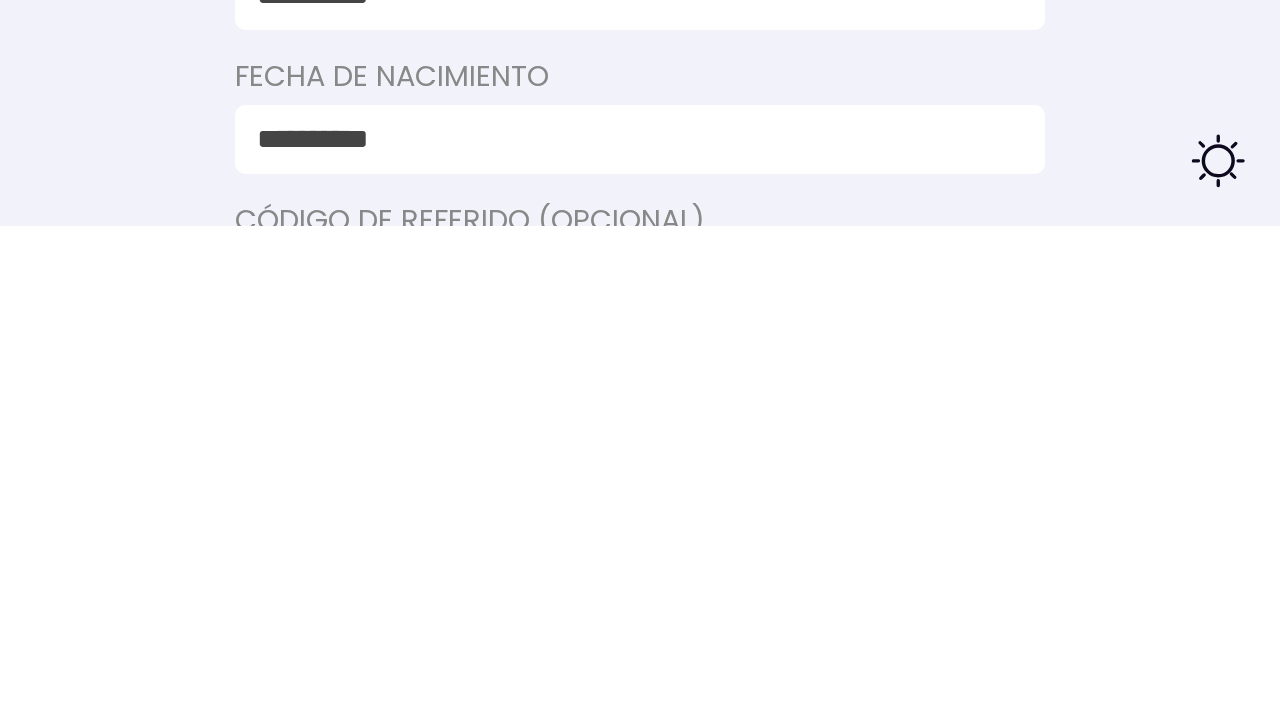 click on "Finalizar registro" 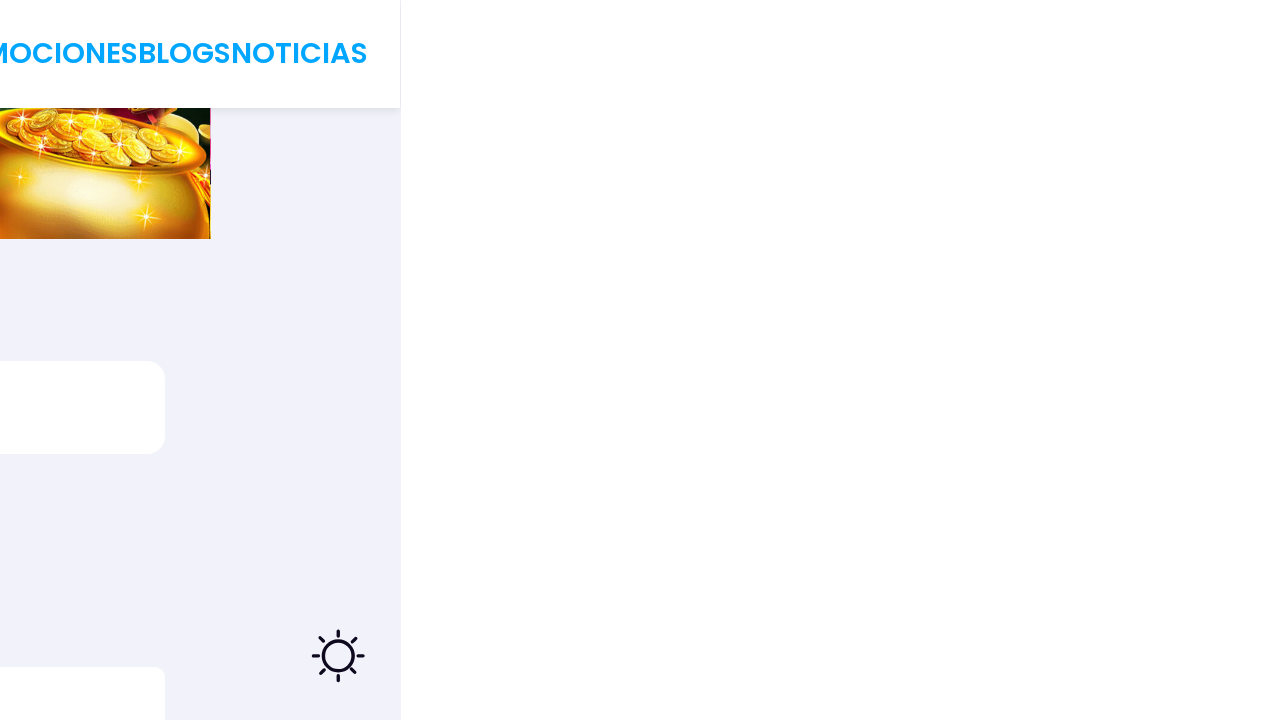 scroll, scrollTop: 311, scrollLeft: 0, axis: vertical 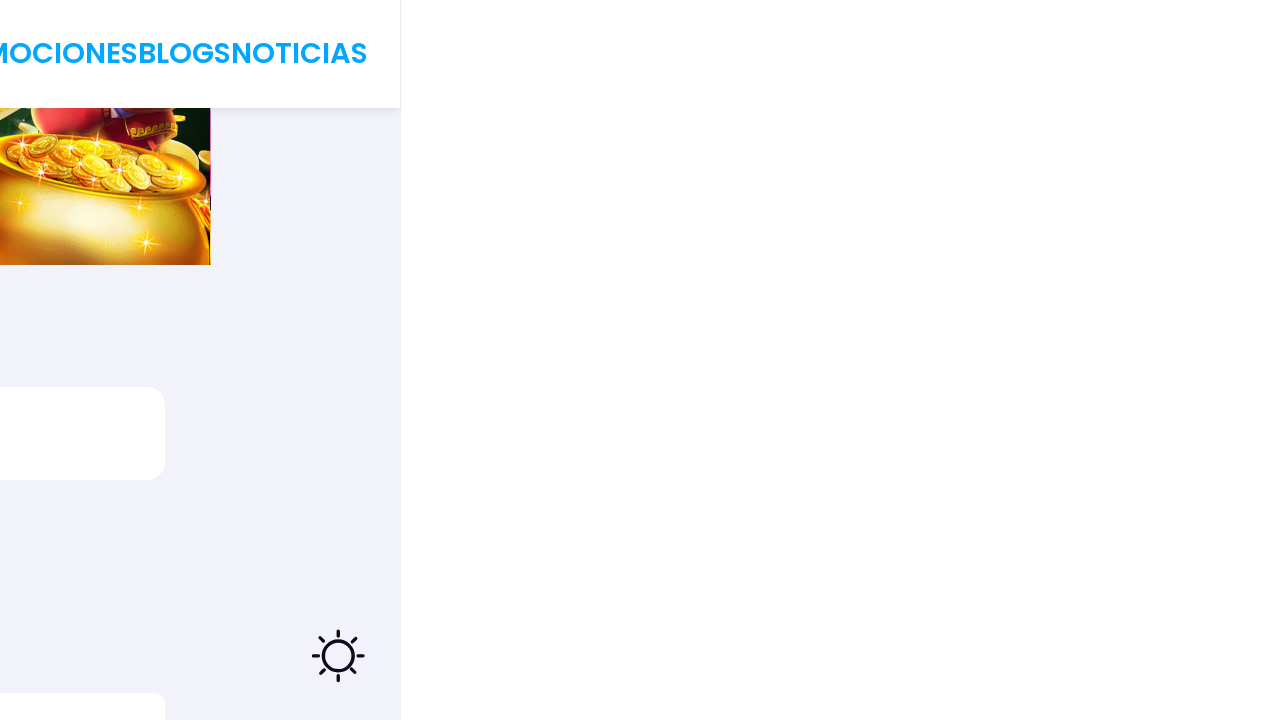 click on "Acceso" at bounding box center [1494, 54] 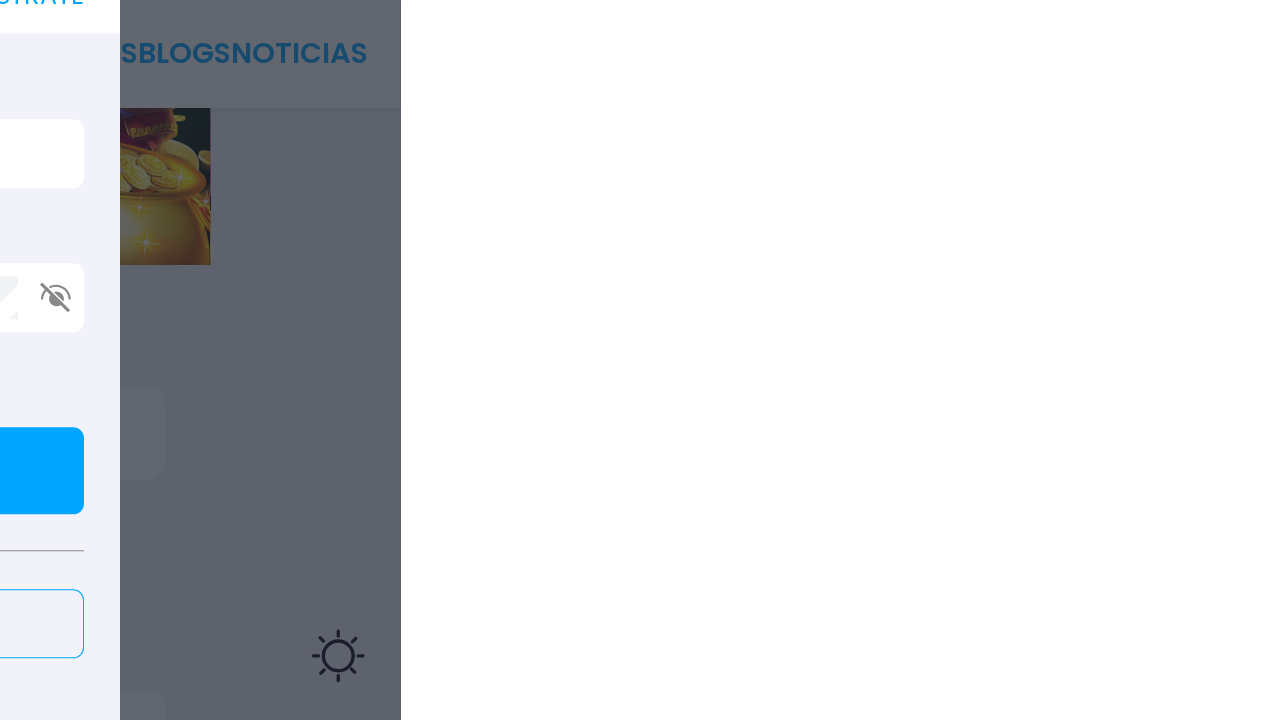 scroll, scrollTop: 311, scrollLeft: 0, axis: vertical 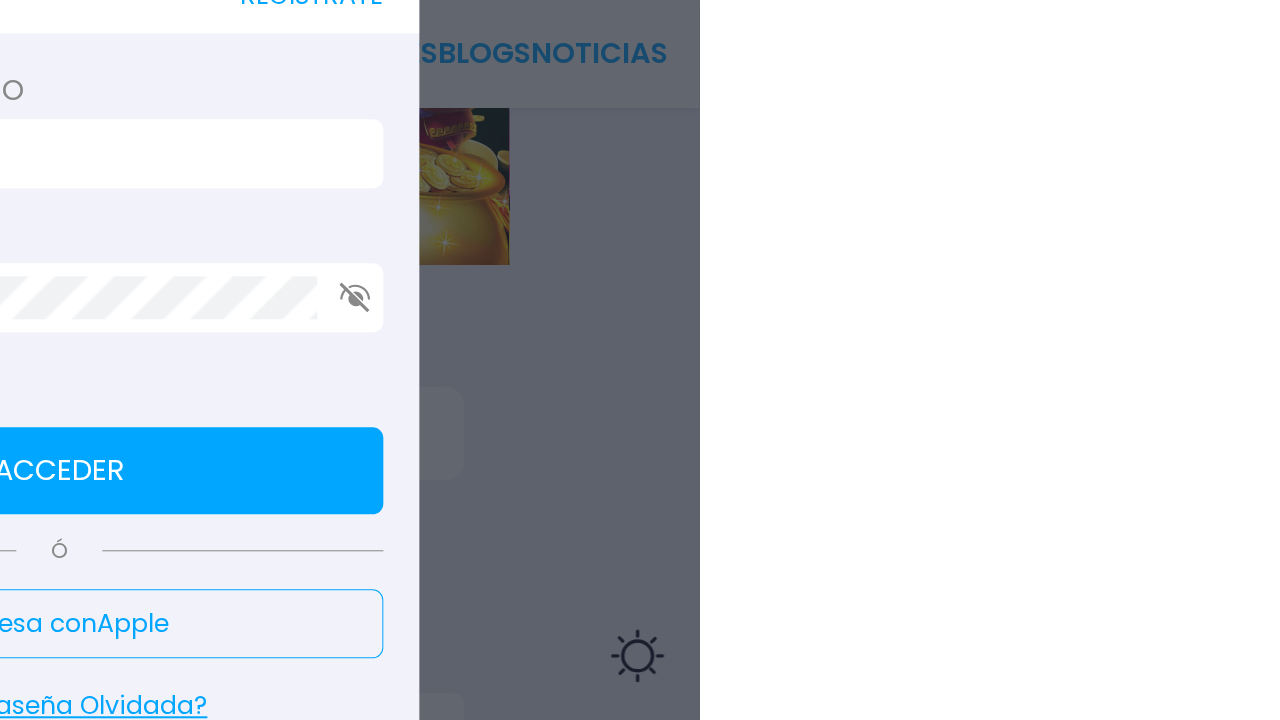 click at bounding box center [629, 153] 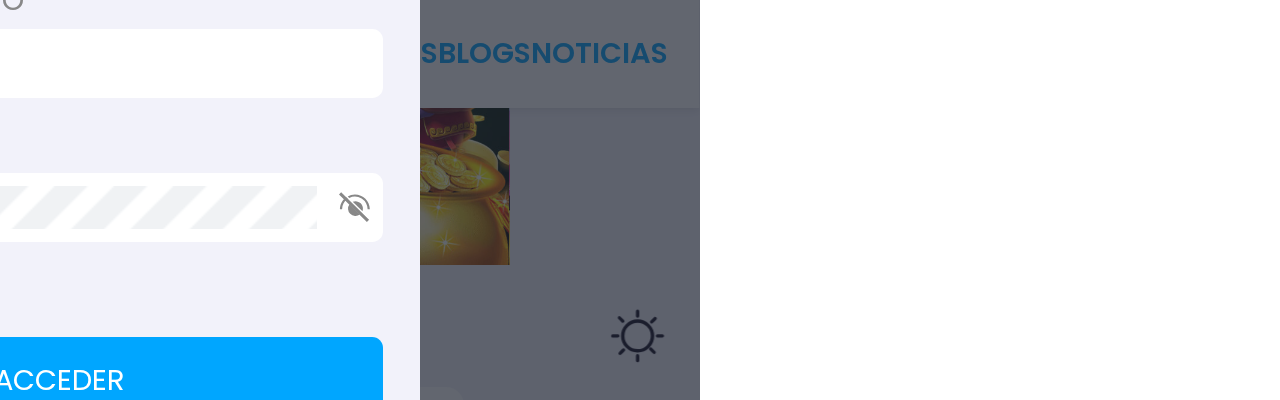type on "*********" 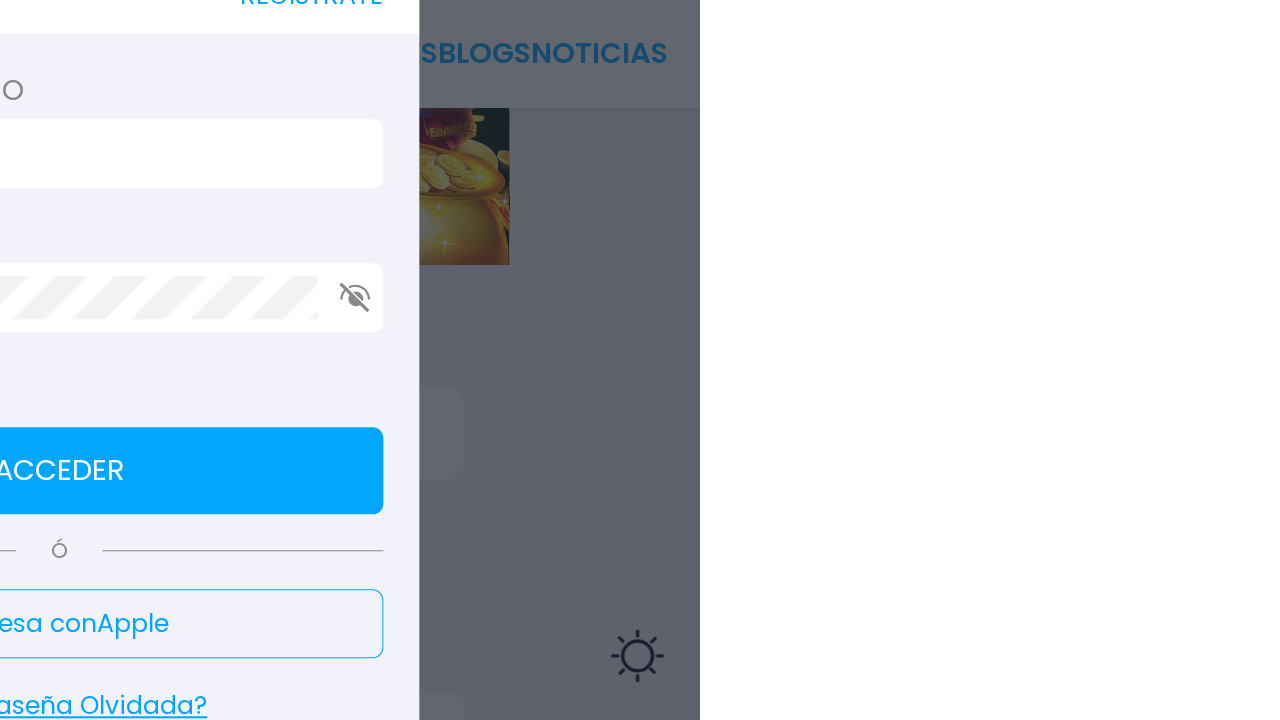 click on "REGÍSTRATE Nombre de usuario ********* Contraseña Recuérdame Acceder Ó Ingresa con  Apple ¿Contraseña Olvidada?" at bounding box center (640, 359) 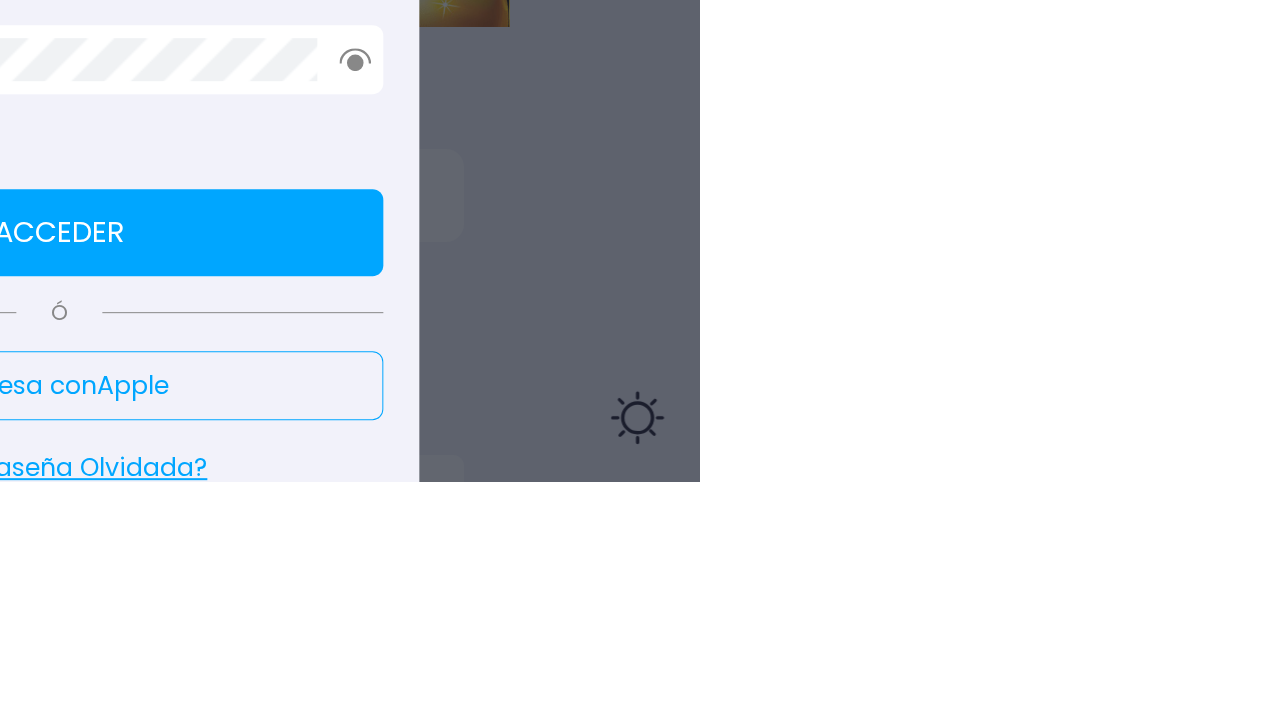 scroll, scrollTop: 311, scrollLeft: 0, axis: vertical 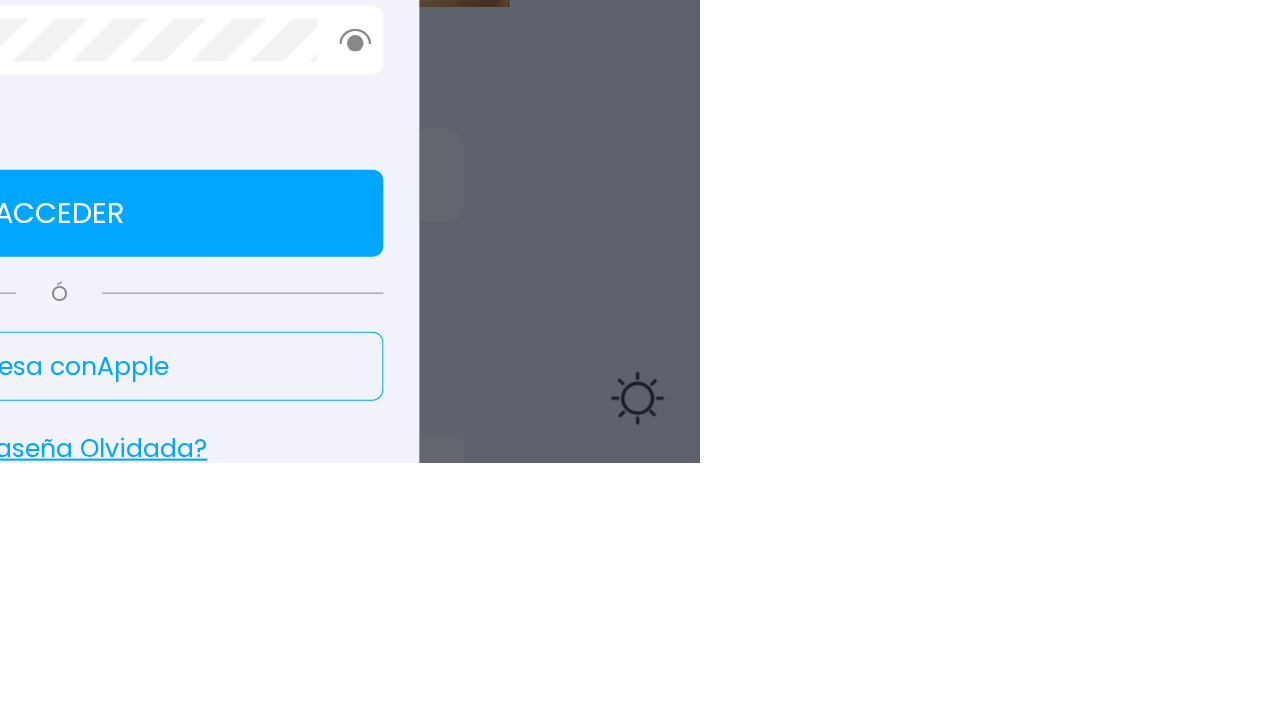 click on "Acceder" at bounding box center (640, 471) 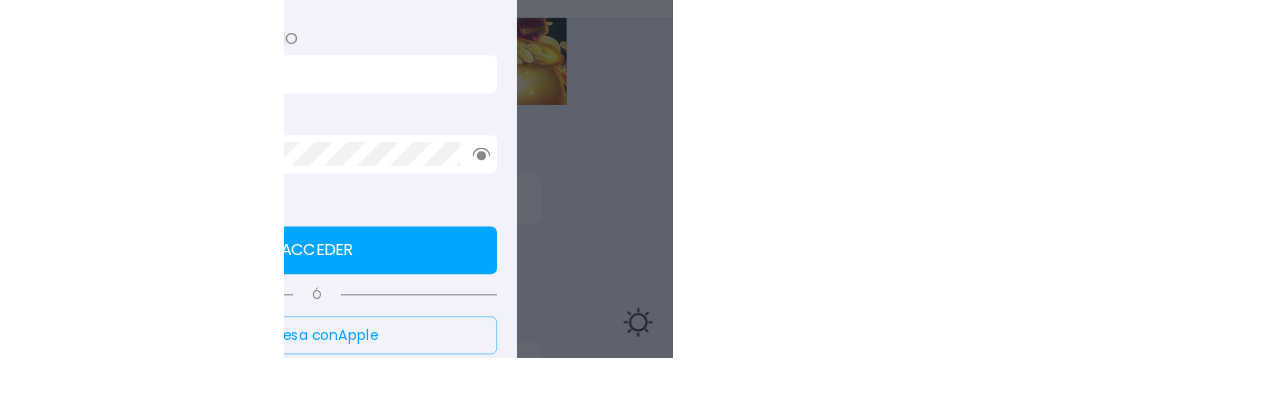 scroll, scrollTop: 311, scrollLeft: 0, axis: vertical 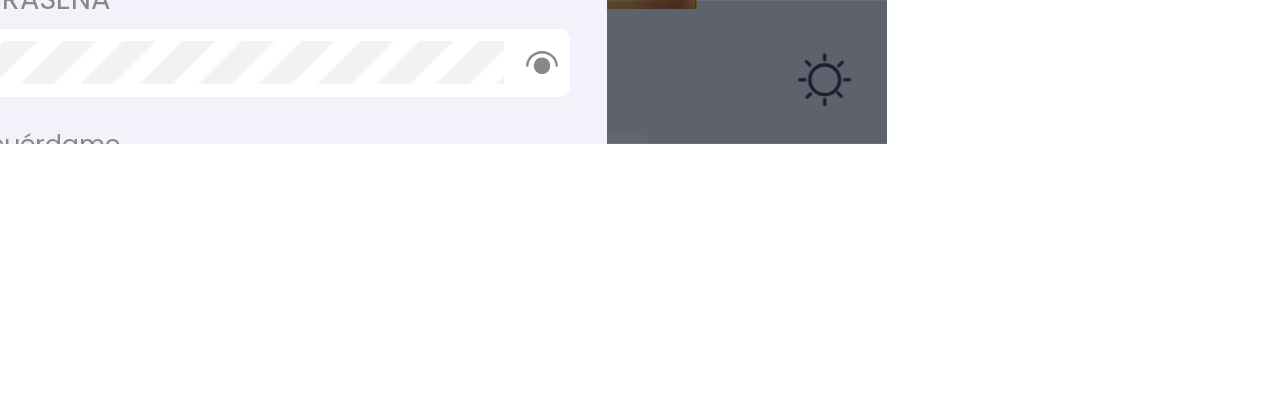 click on "Acceder" at bounding box center (640, 492) 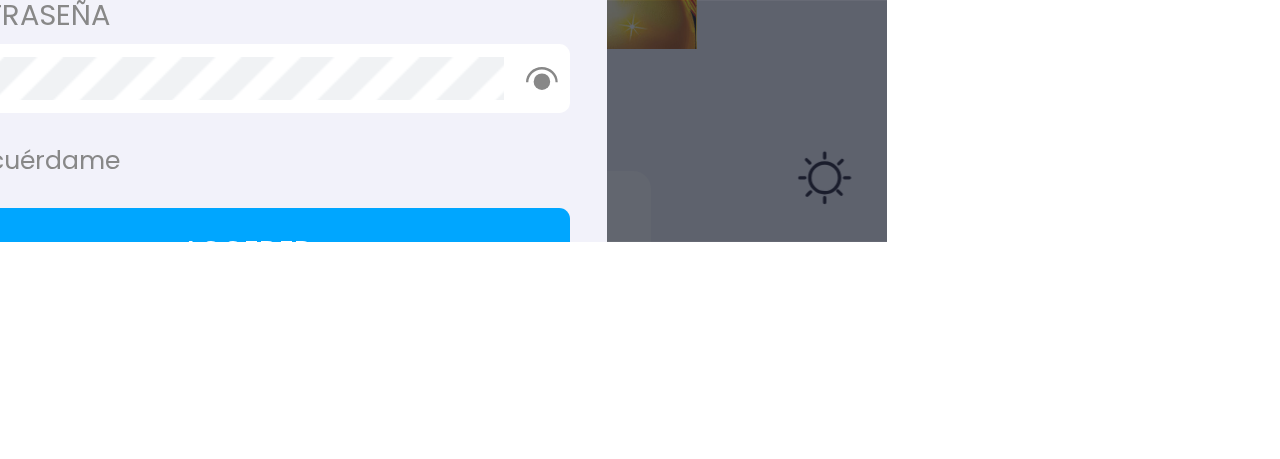 scroll, scrollTop: 311, scrollLeft: 0, axis: vertical 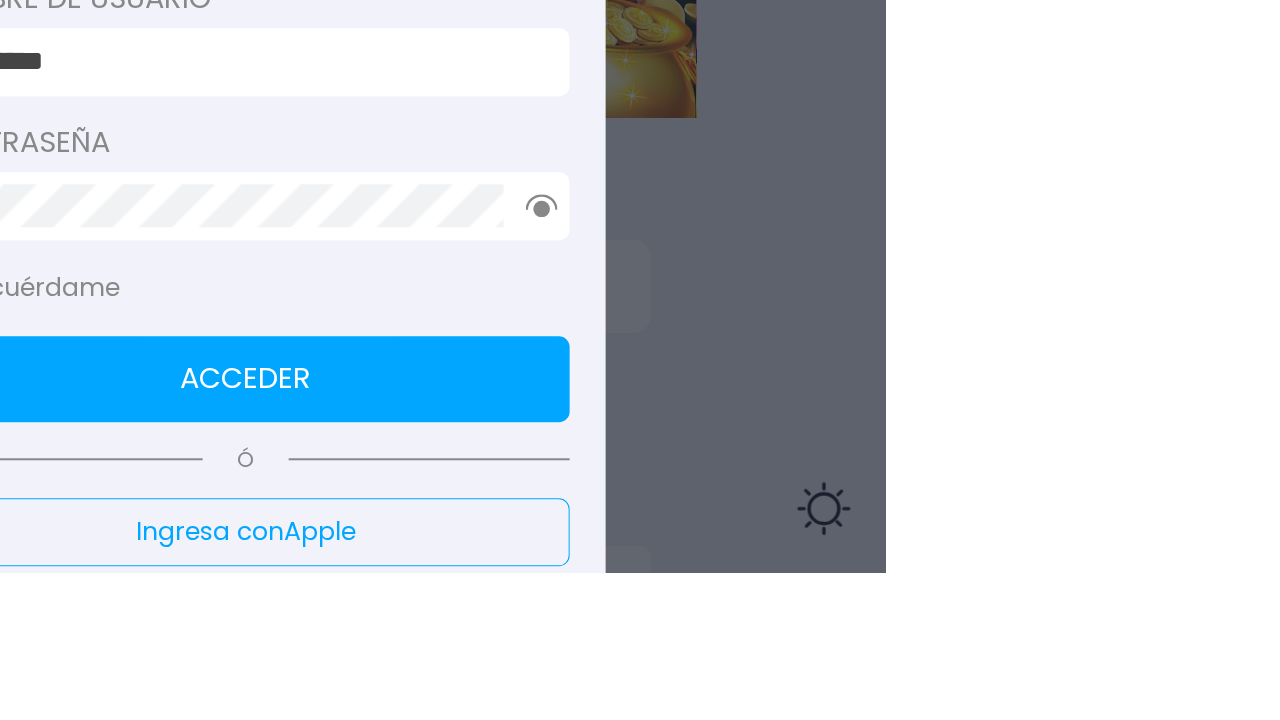 click on "Acceder" at bounding box center [640, 526] 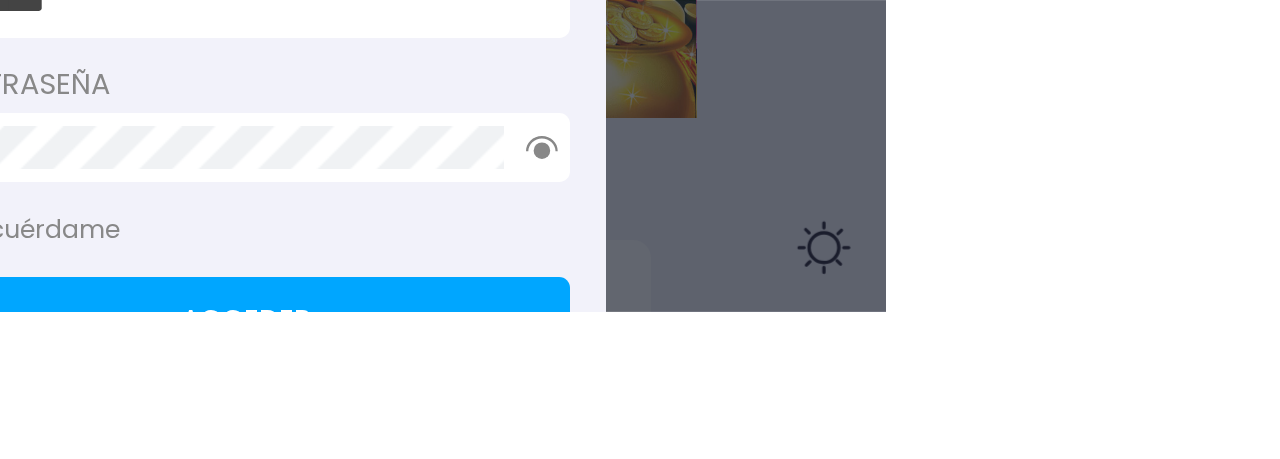 click on "Acceder" at bounding box center (640, 468) 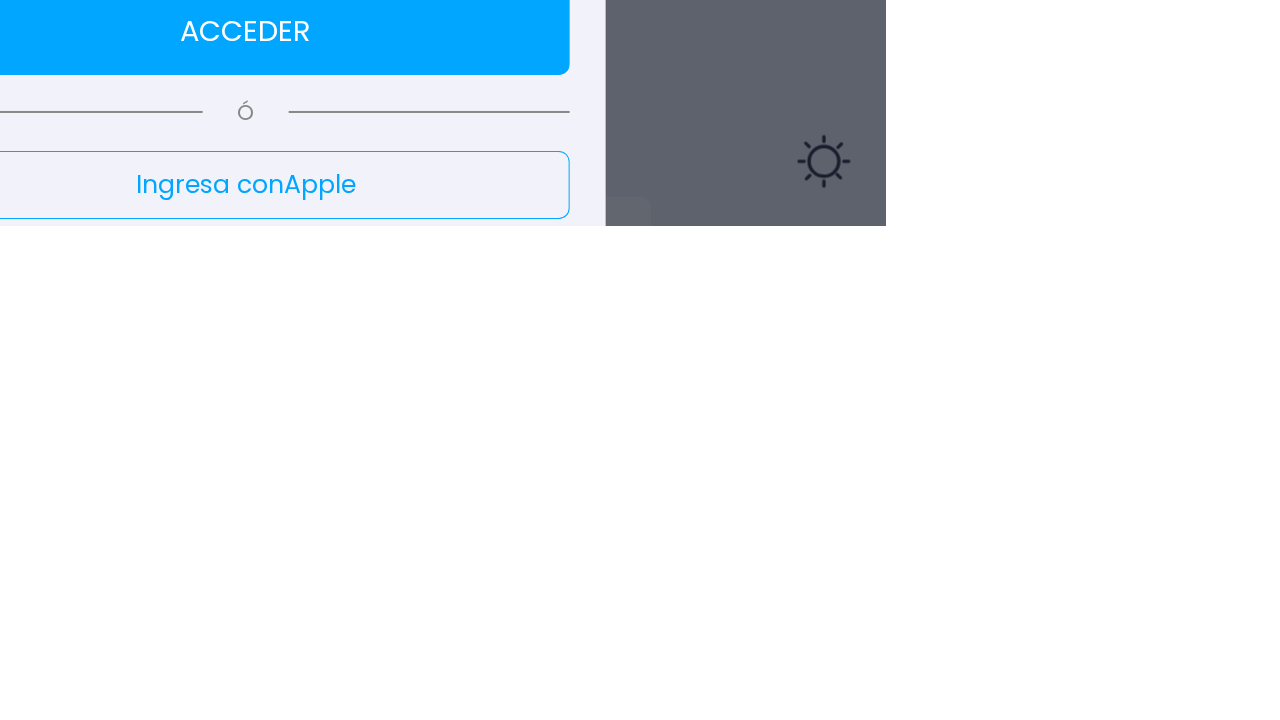 scroll, scrollTop: 312, scrollLeft: 0, axis: vertical 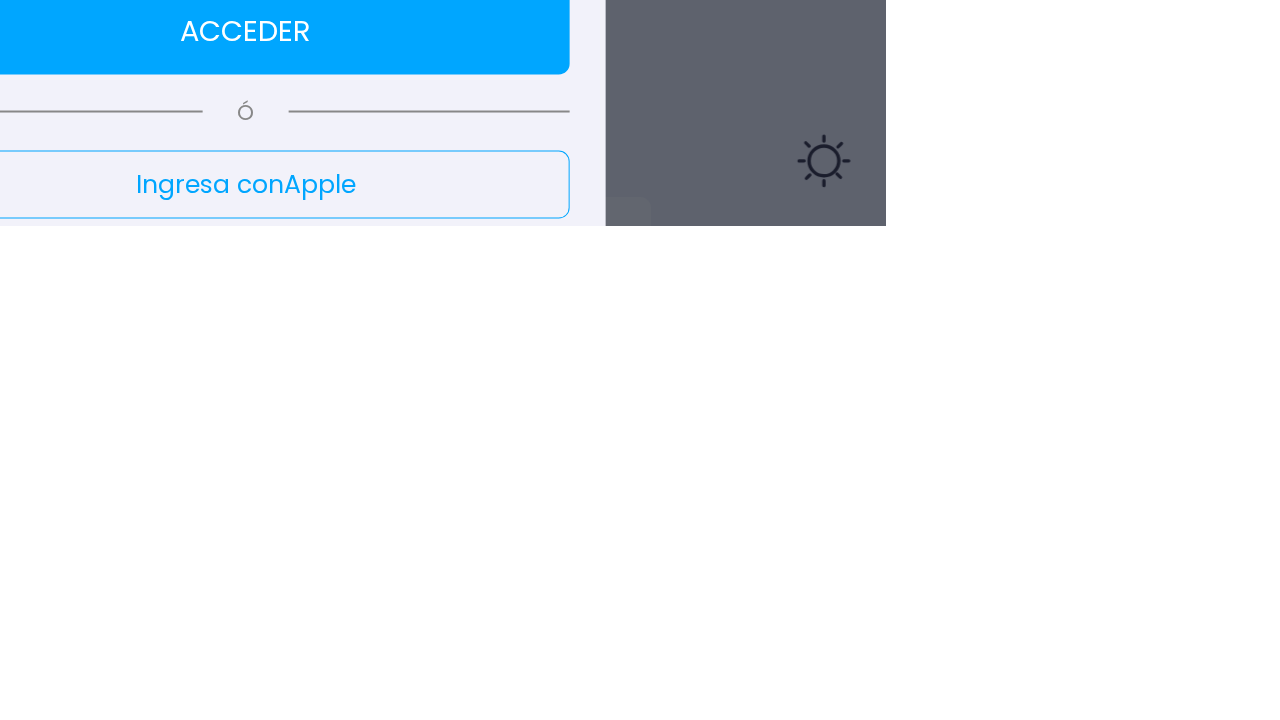 click on "¿Contraseña Olvidada?" at bounding box center (640, 762) 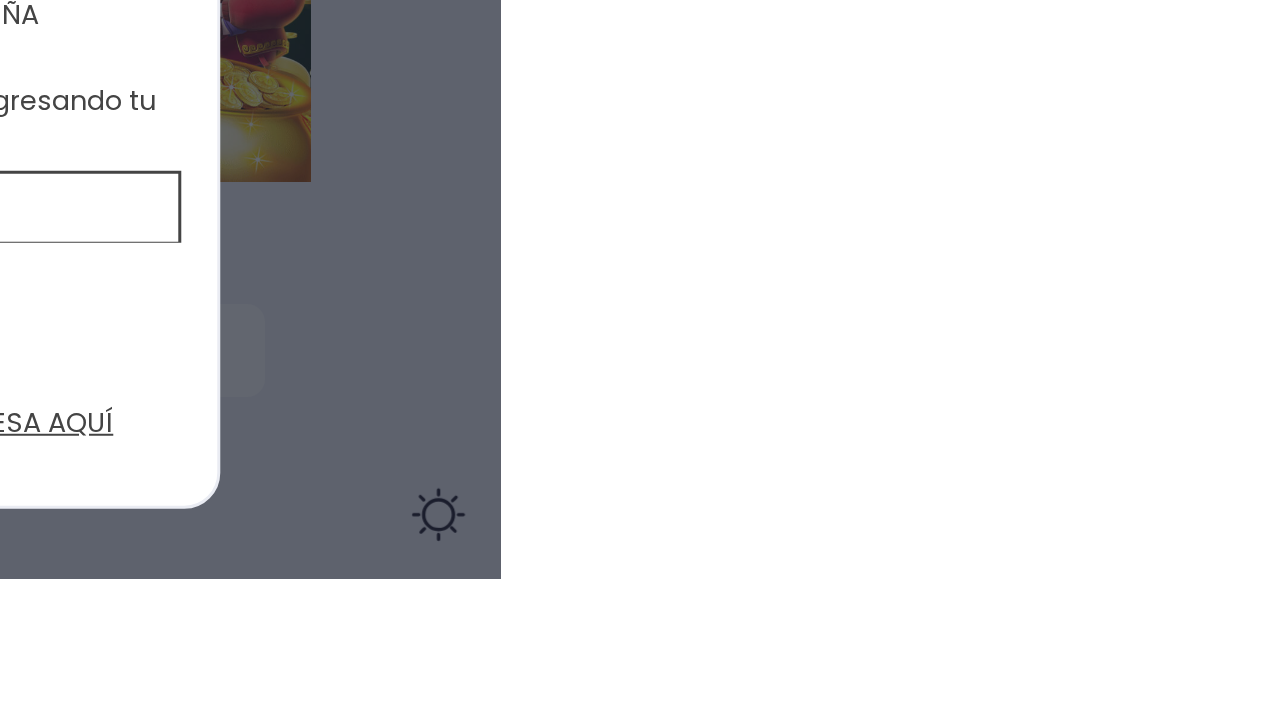 scroll, scrollTop: 253, scrollLeft: 0, axis: vertical 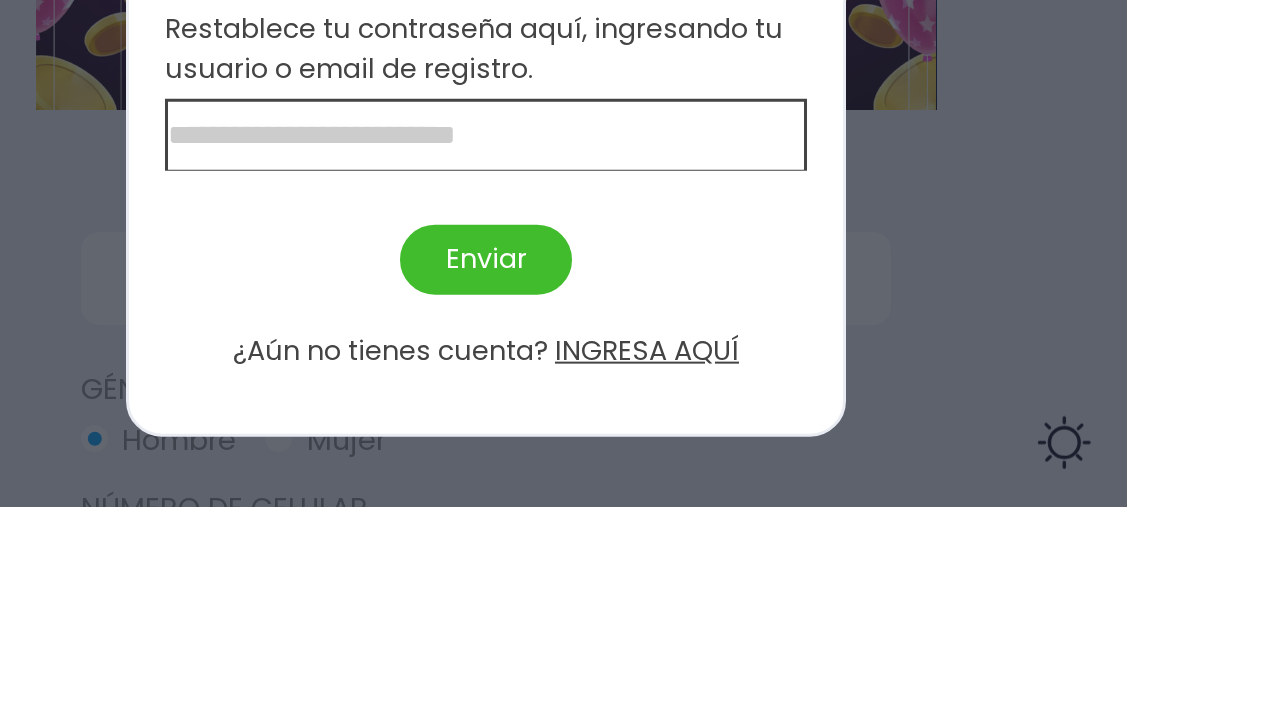 click at bounding box center (640, 347) 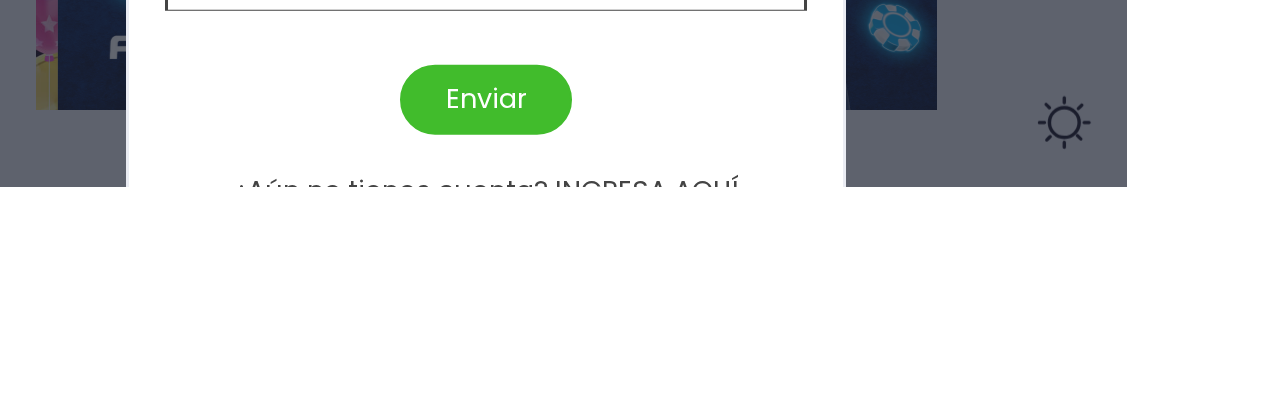 type on "*" 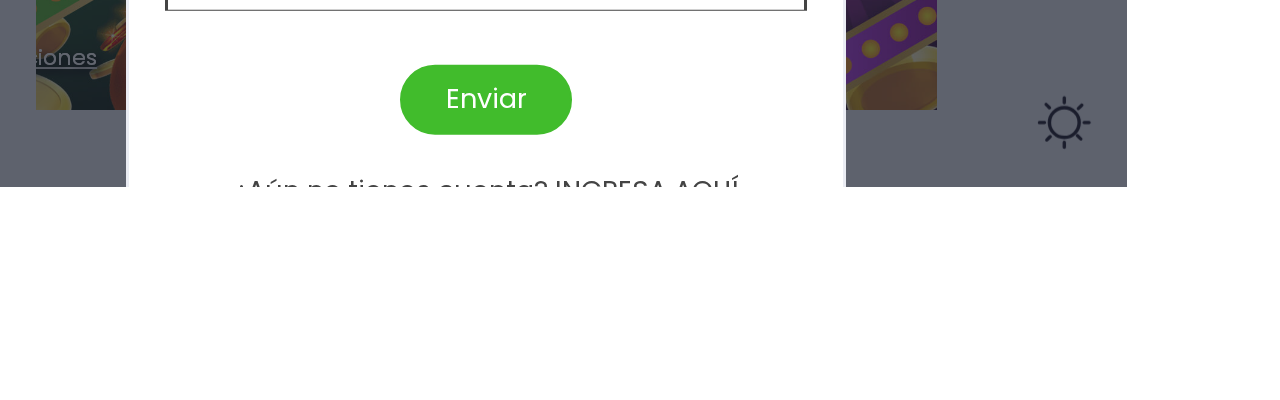type on "**********" 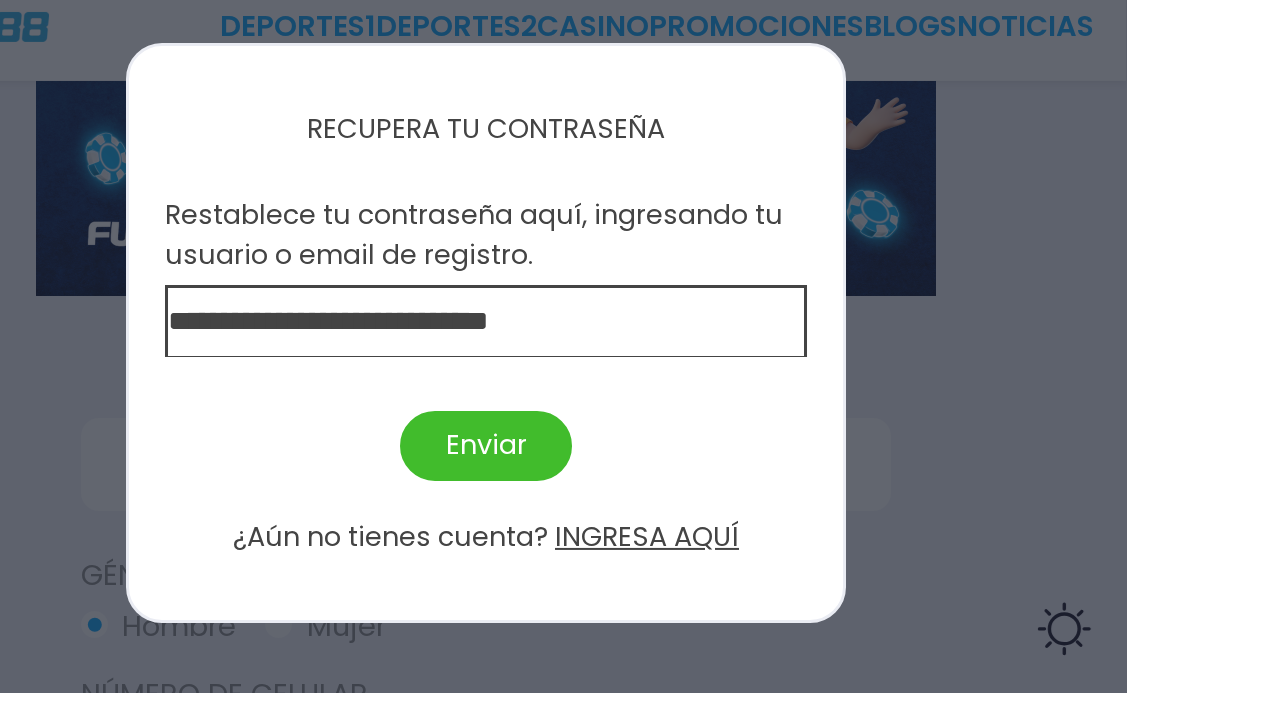 click on "Enviar" at bounding box center (639, 473) 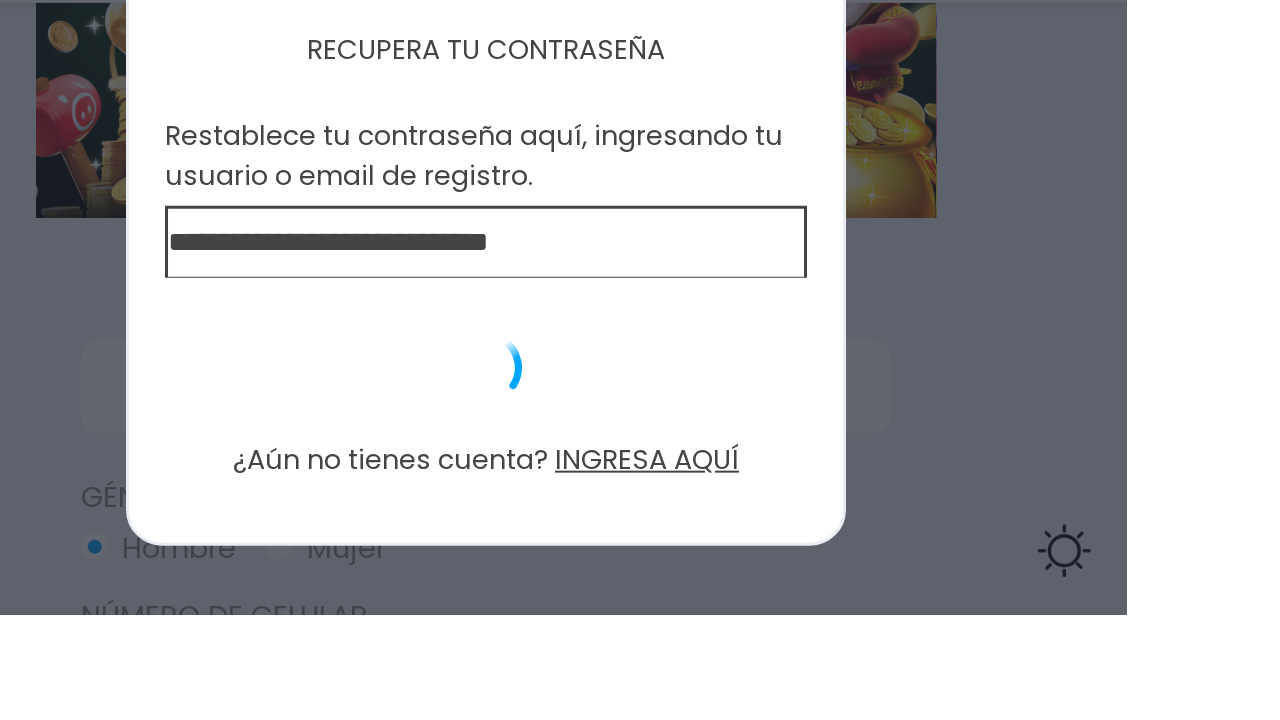 scroll, scrollTop: 253, scrollLeft: 0, axis: vertical 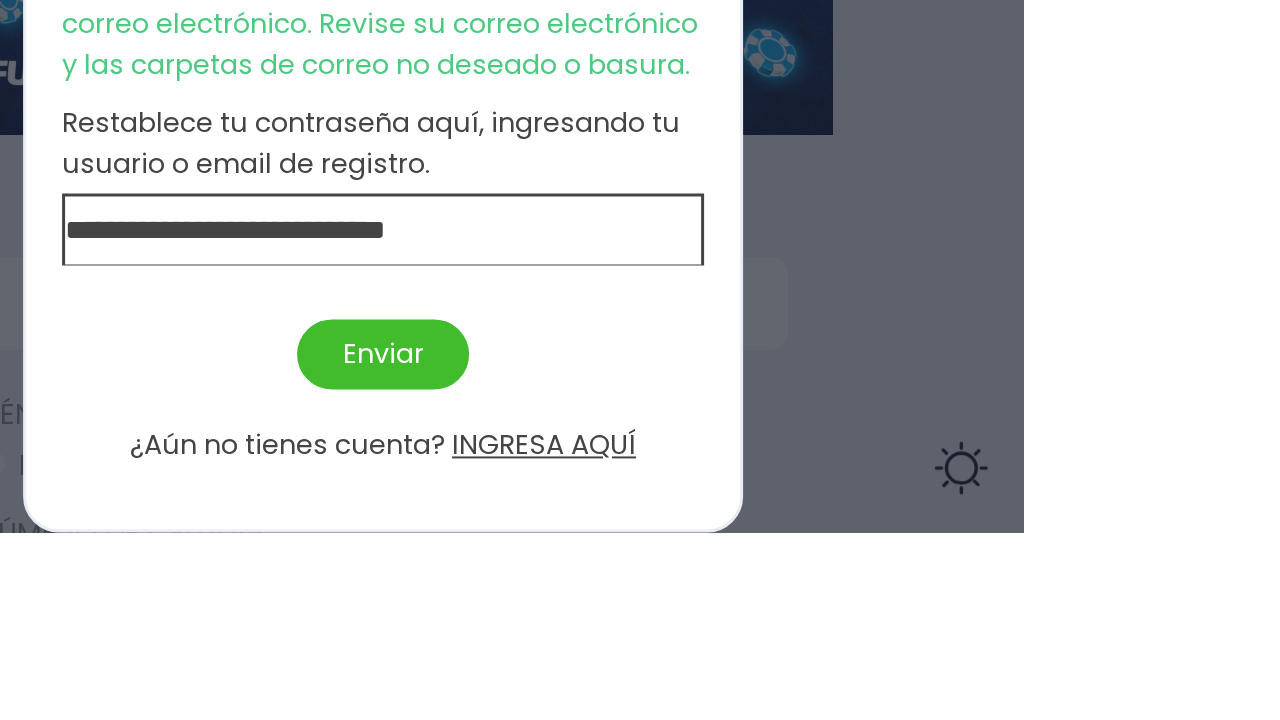 click on "Enviar" at bounding box center (639, 543) 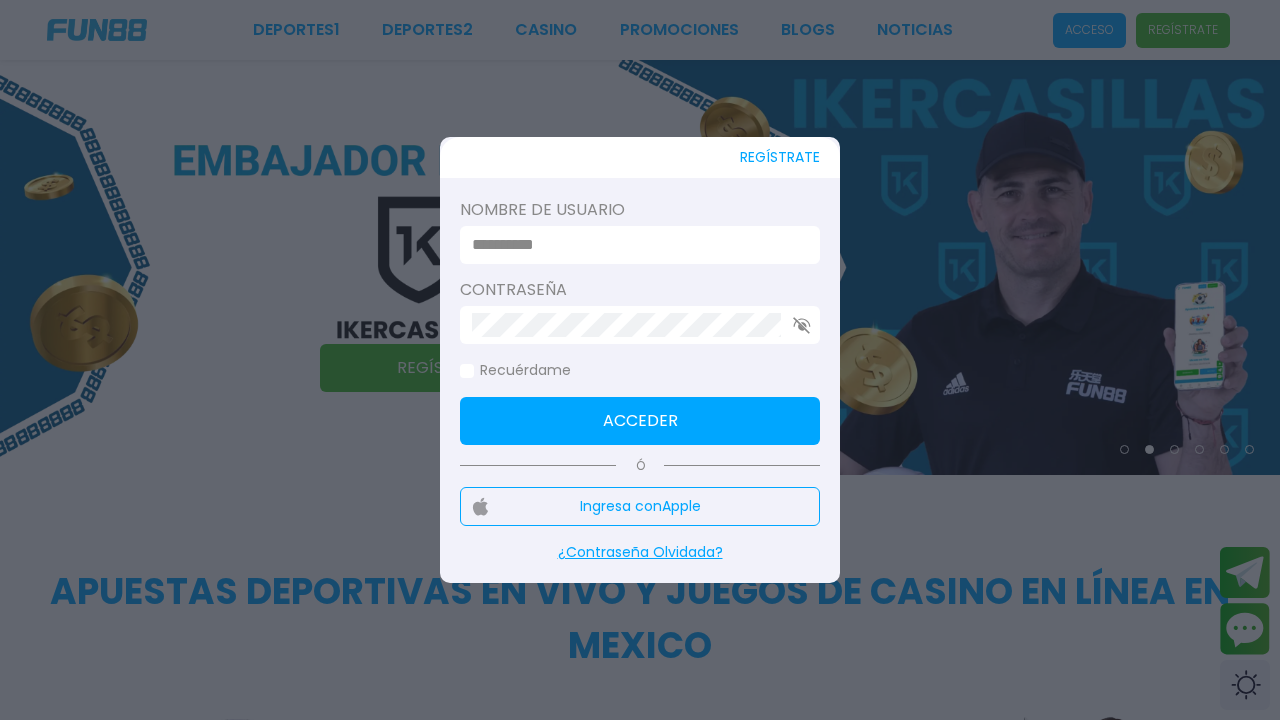 scroll, scrollTop: 0, scrollLeft: 0, axis: both 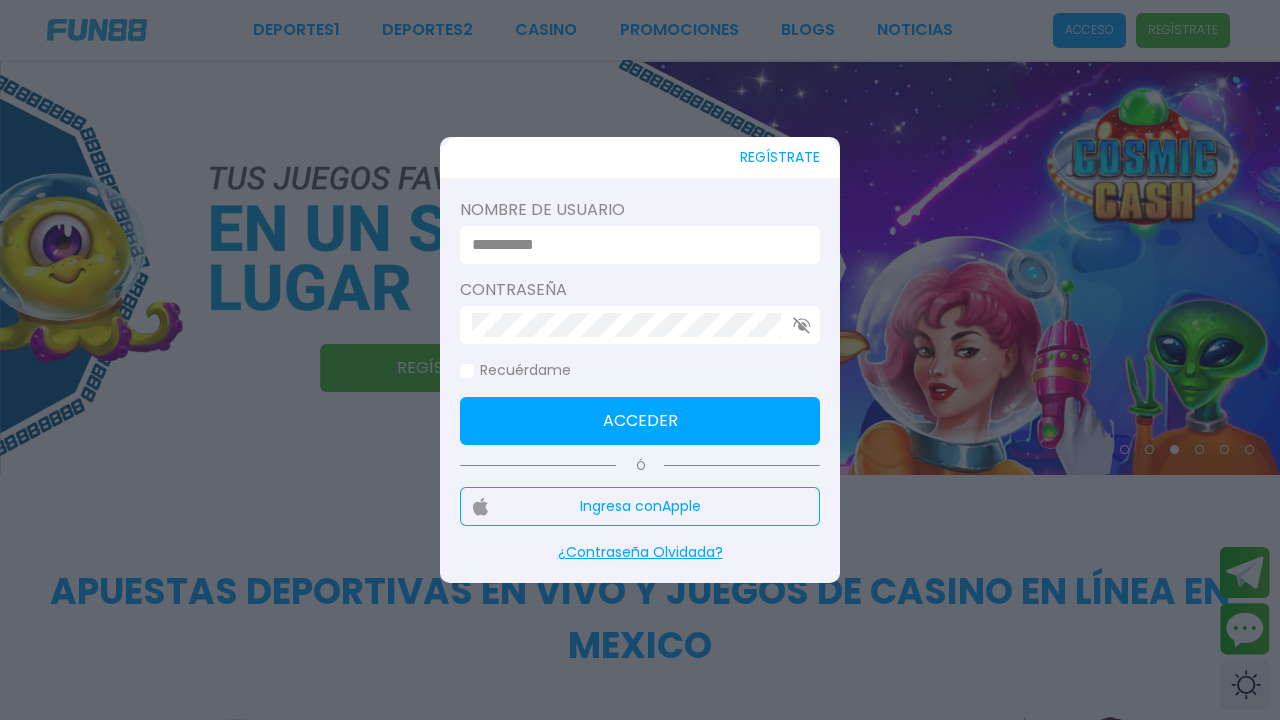 click at bounding box center [634, 245] 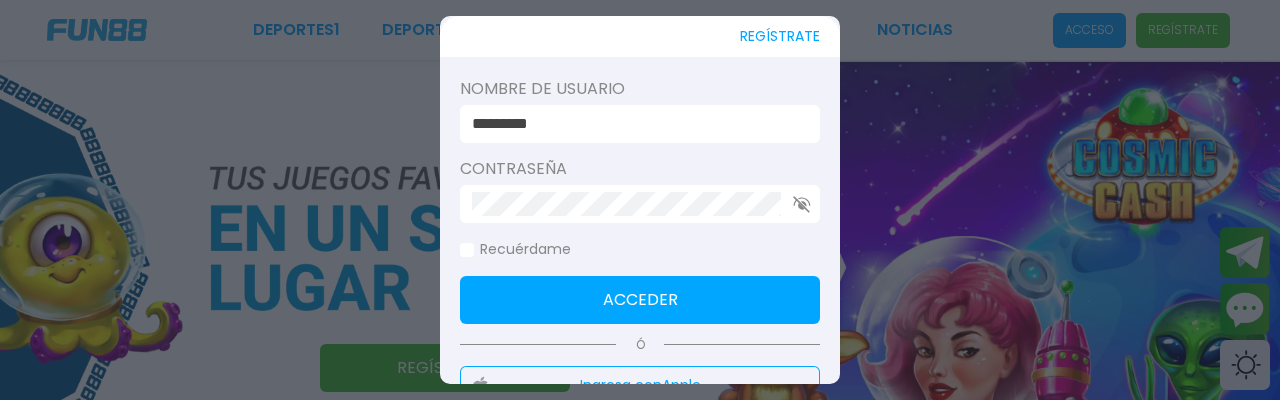 type on "*********" 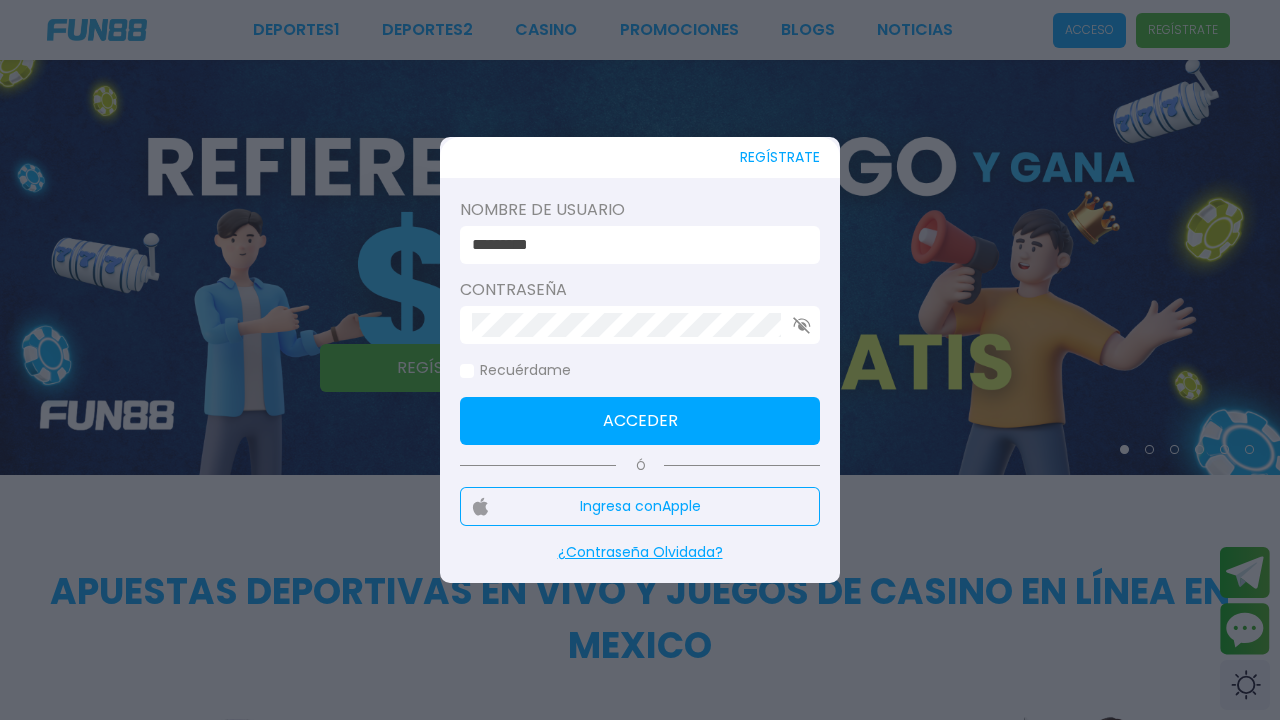 click on "Acceder" at bounding box center (640, 421) 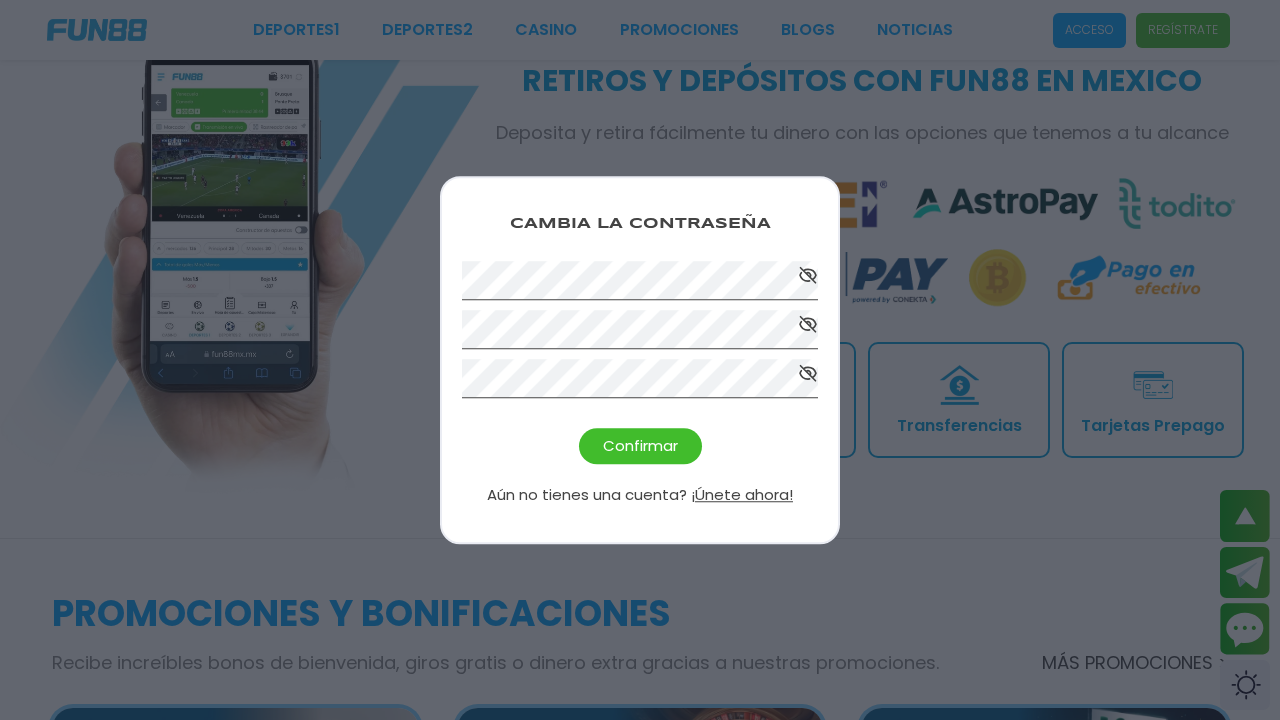 scroll, scrollTop: 630, scrollLeft: 0, axis: vertical 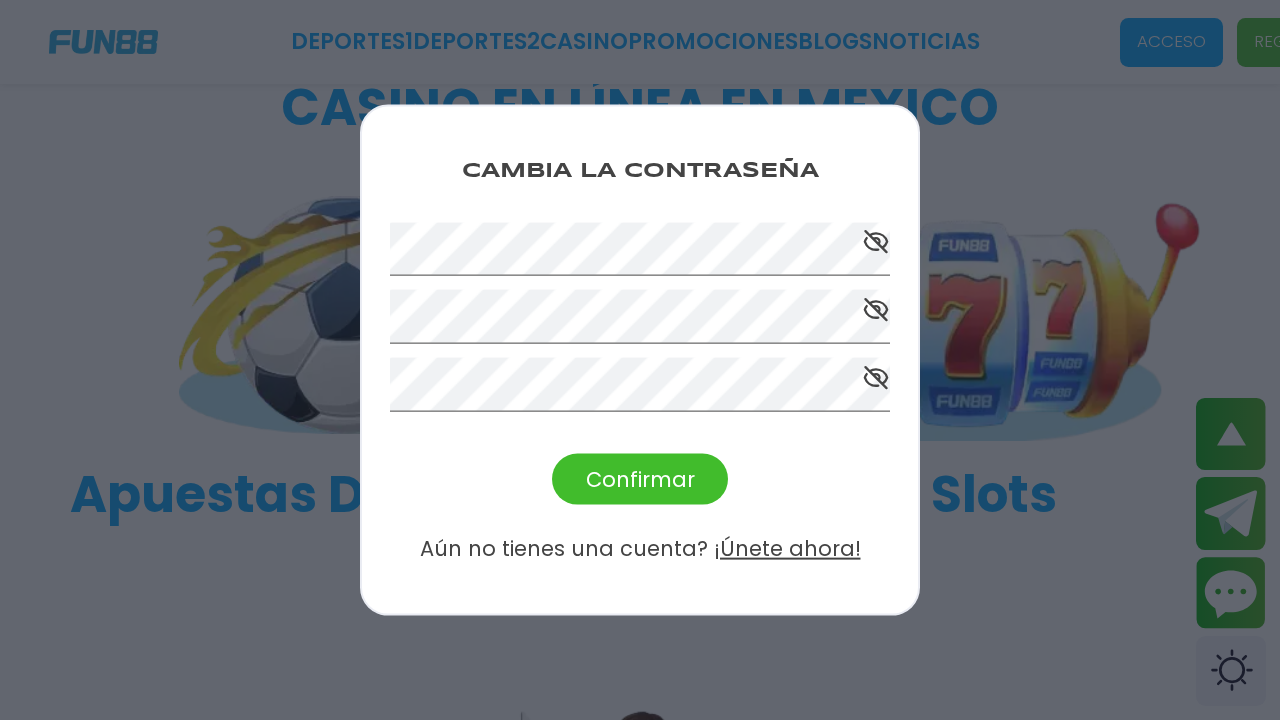 click on "Cambia la Contraseña Confirmar Aún no tienes una cuenta?   ¡Únete ahora!" at bounding box center [640, 360] 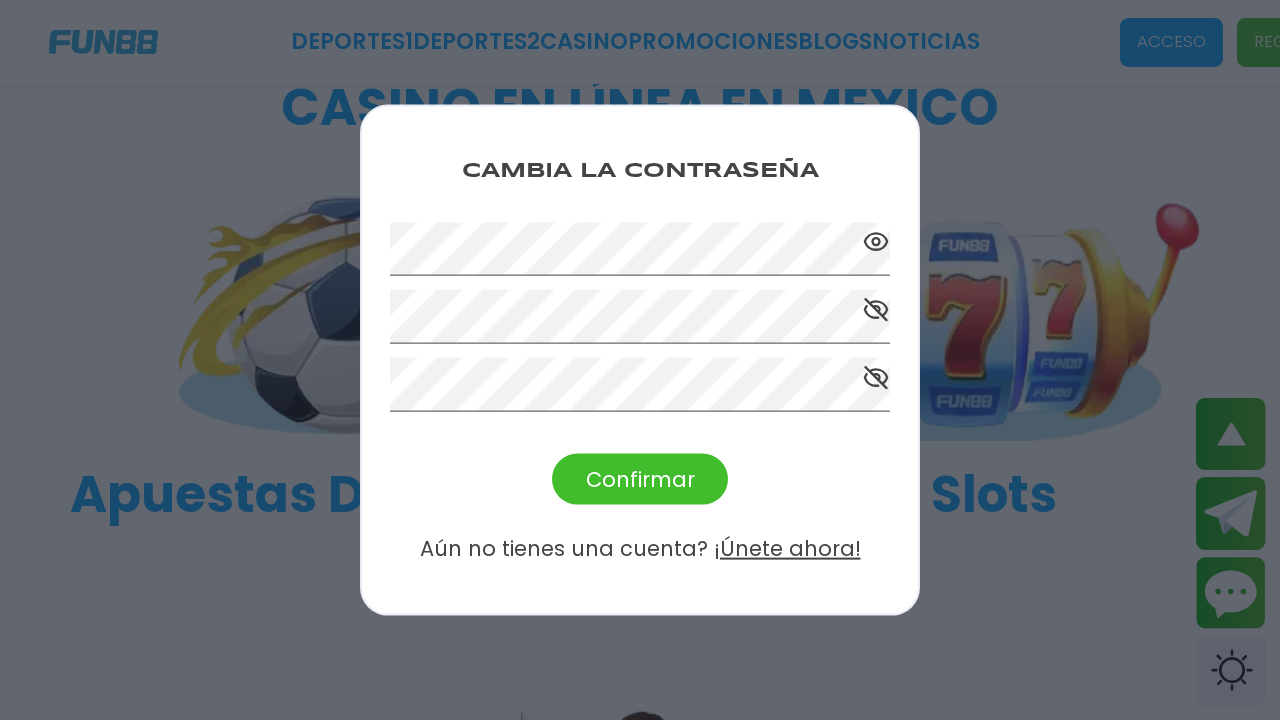 click 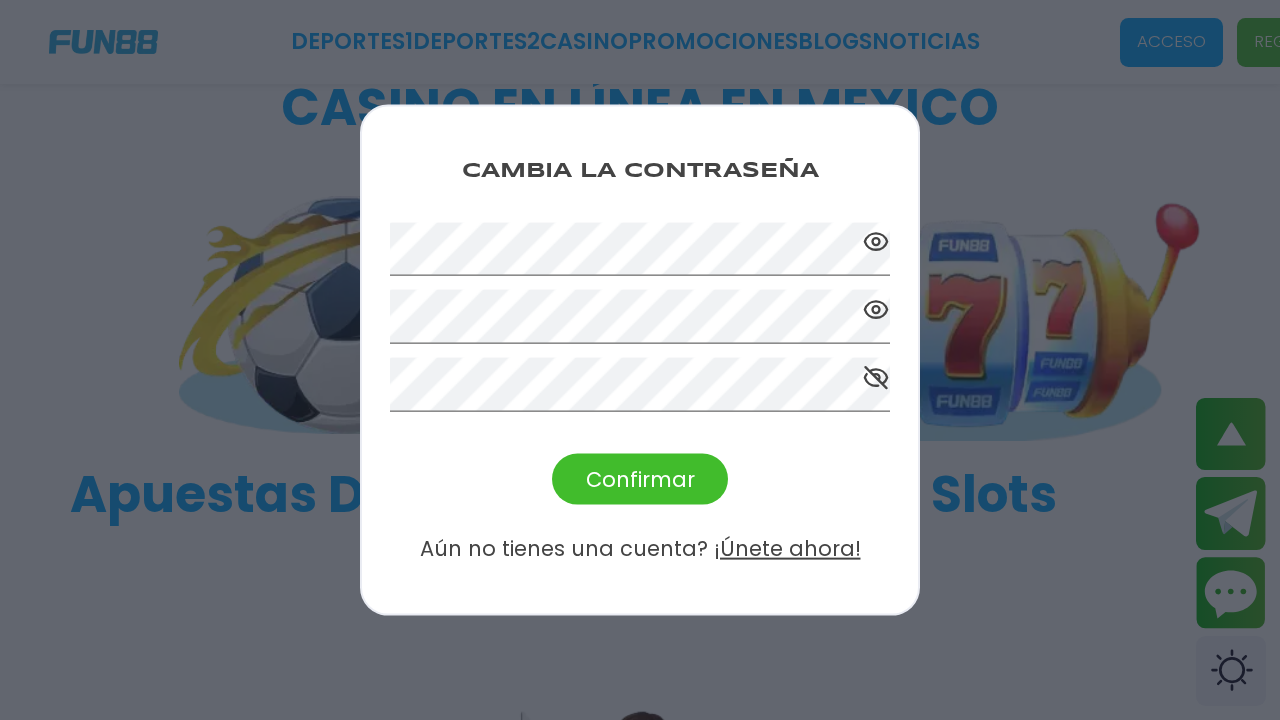 click 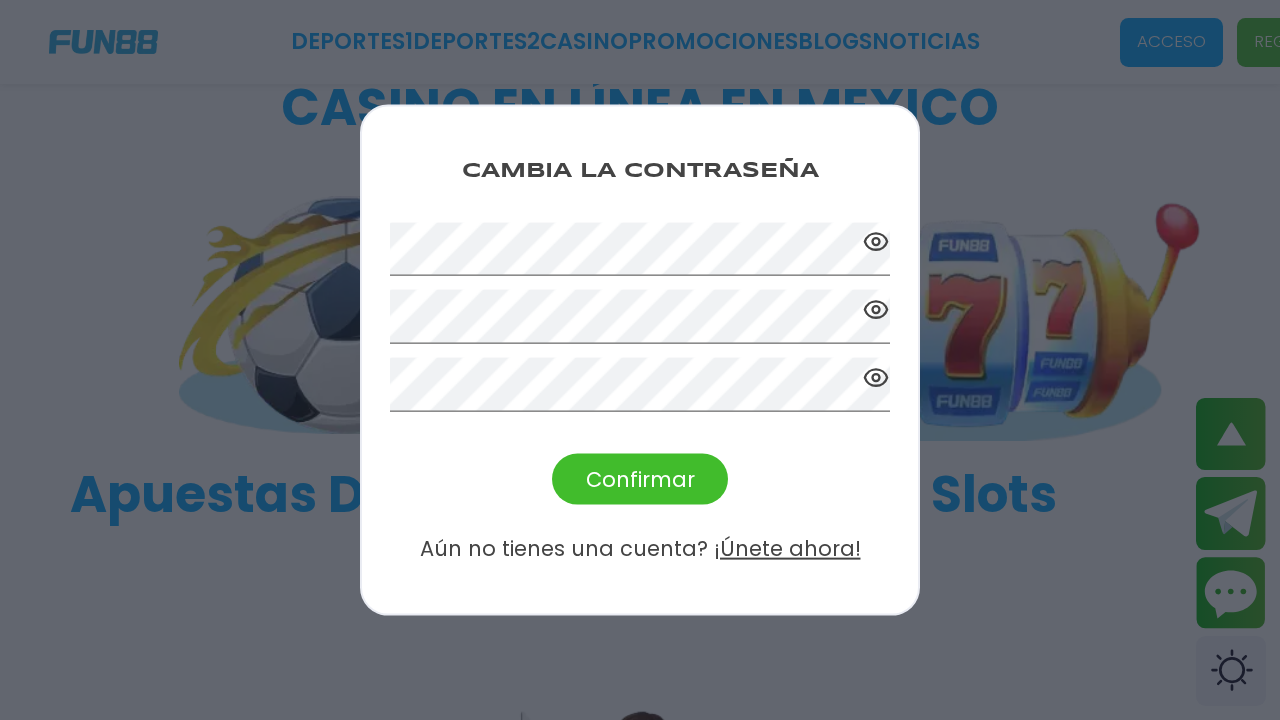 click on "Confirmar" at bounding box center (640, 479) 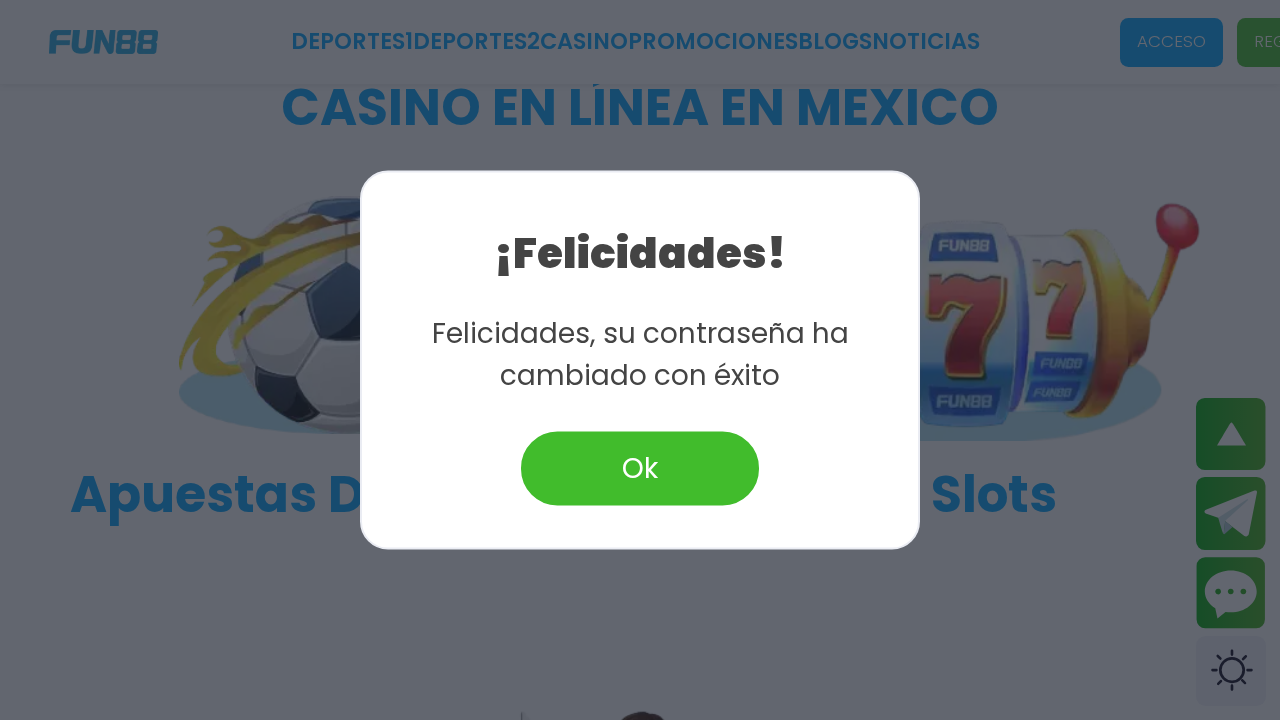 click on "Ok" at bounding box center (640, 469) 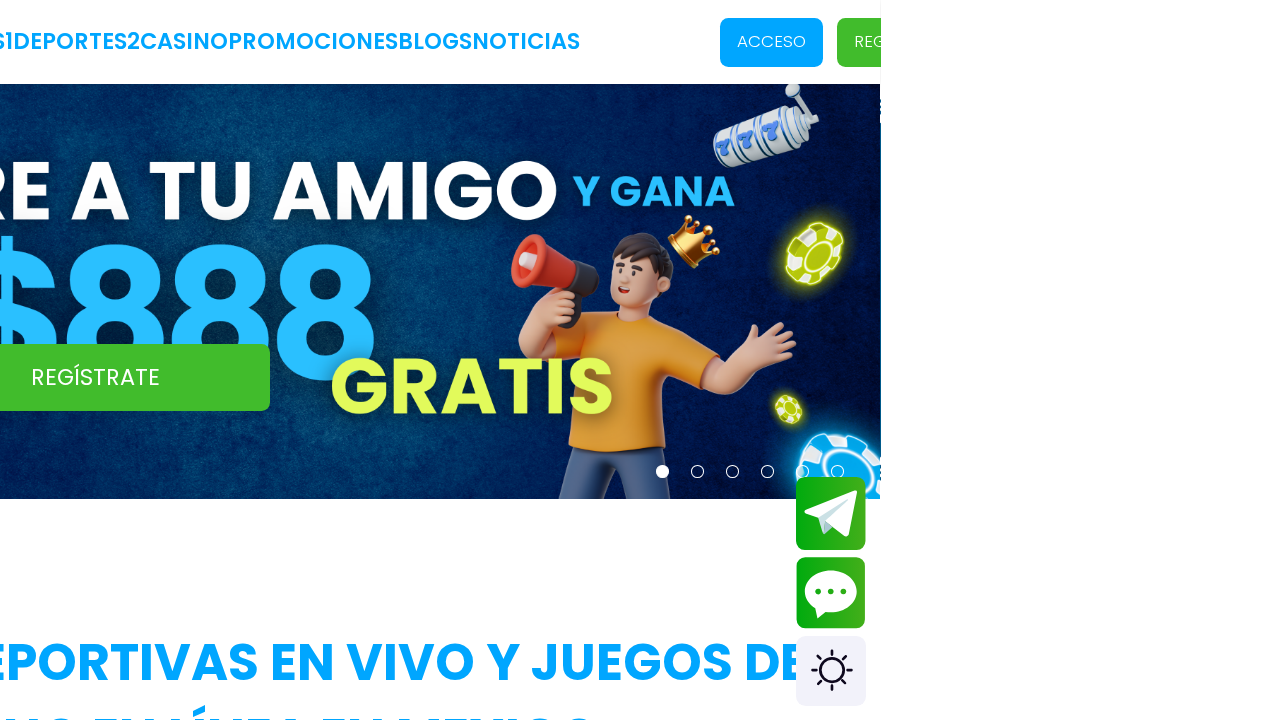 scroll, scrollTop: 0, scrollLeft: 0, axis: both 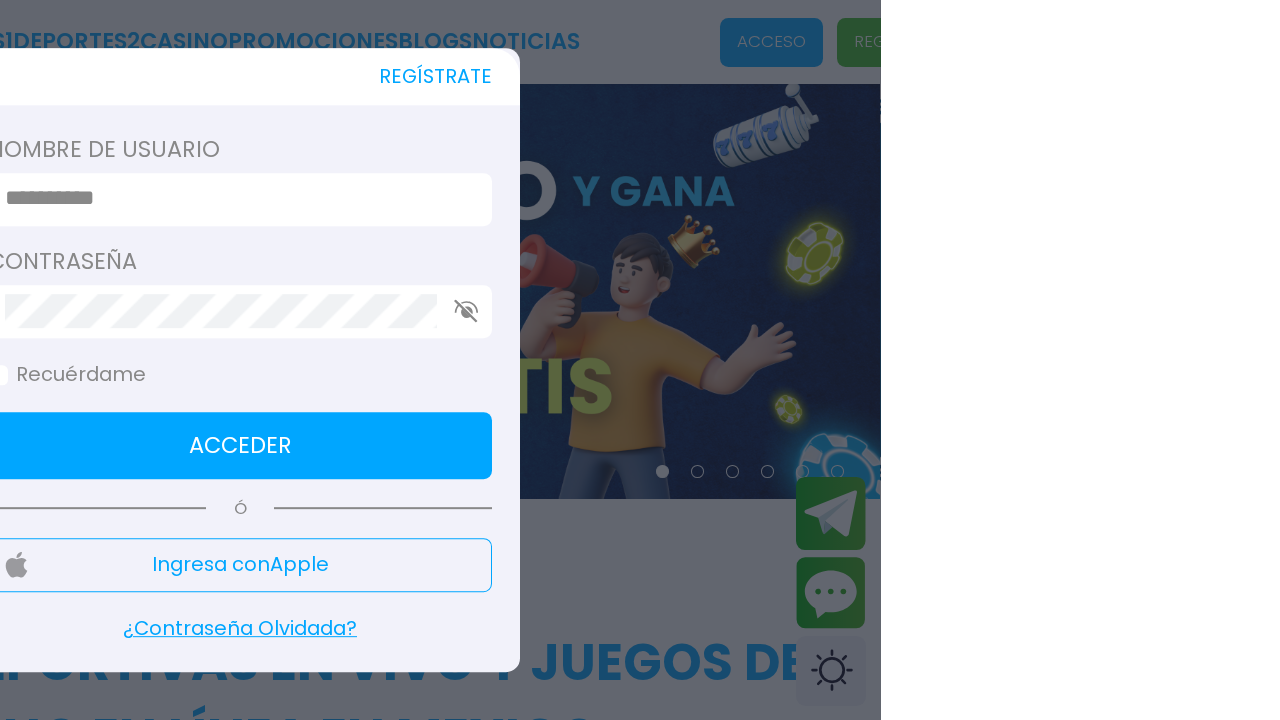 click at bounding box center (632, 200) 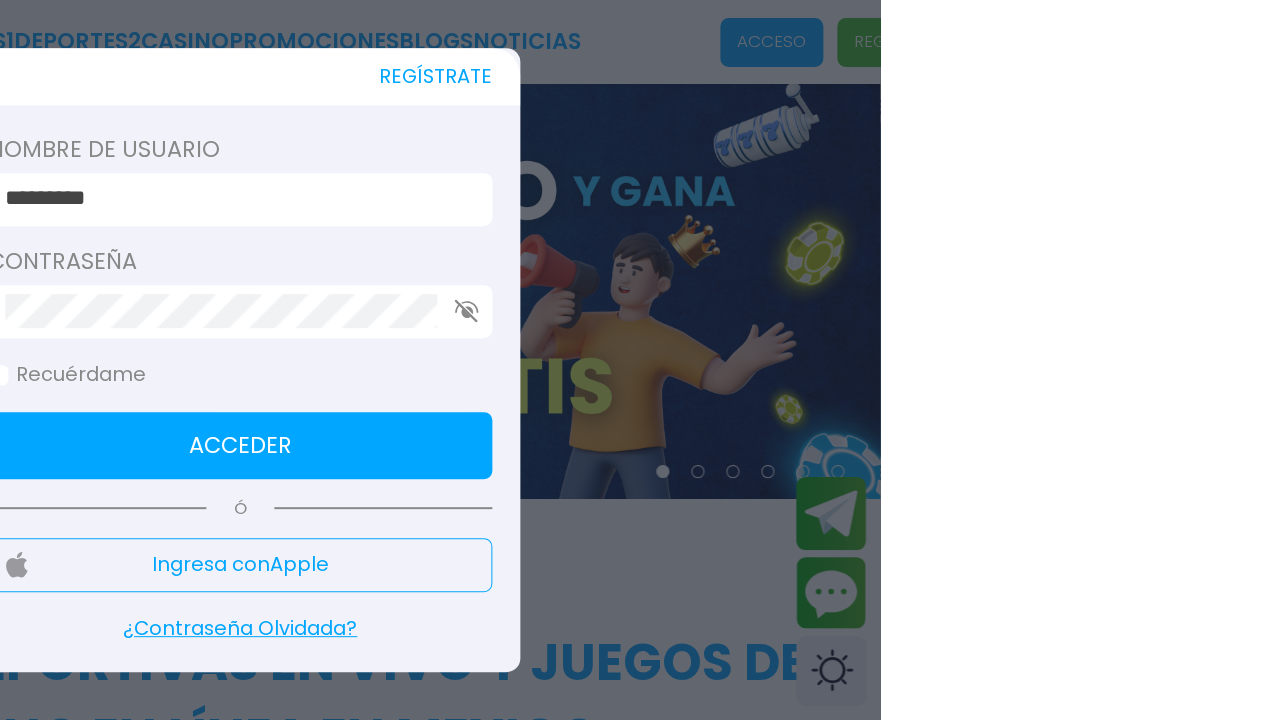 scroll, scrollTop: 0, scrollLeft: 0, axis: both 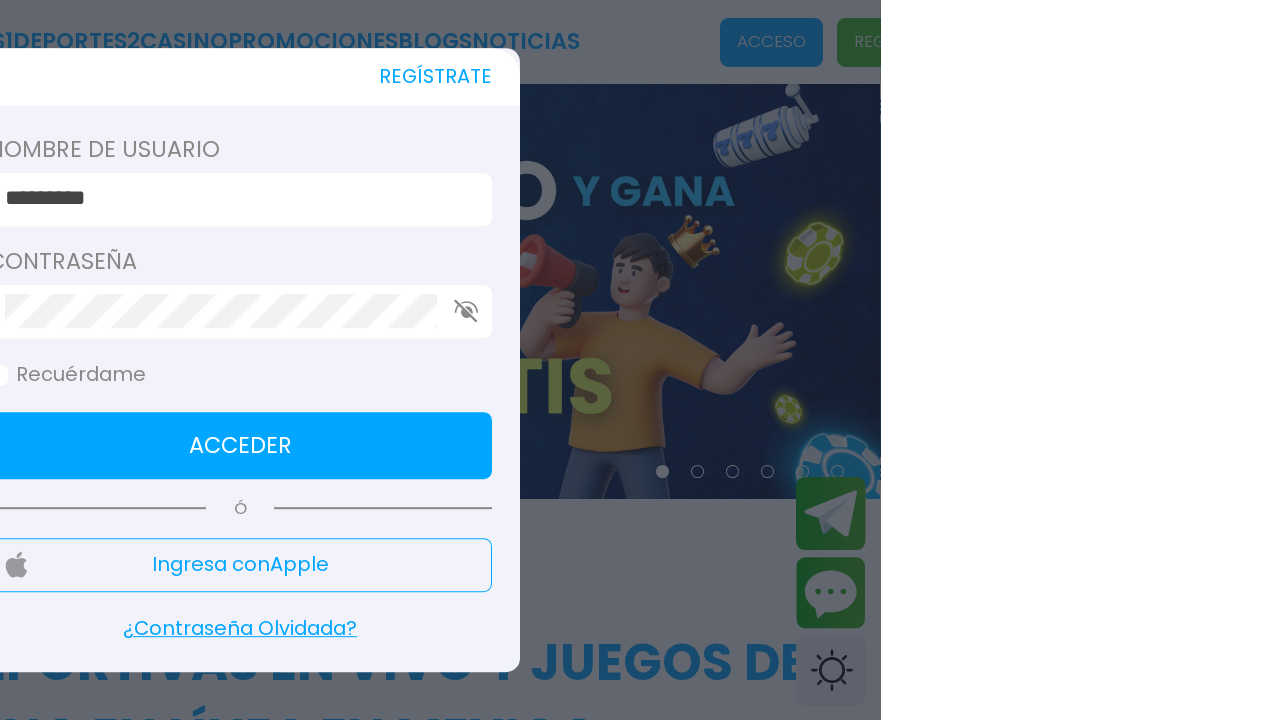 type on "*********" 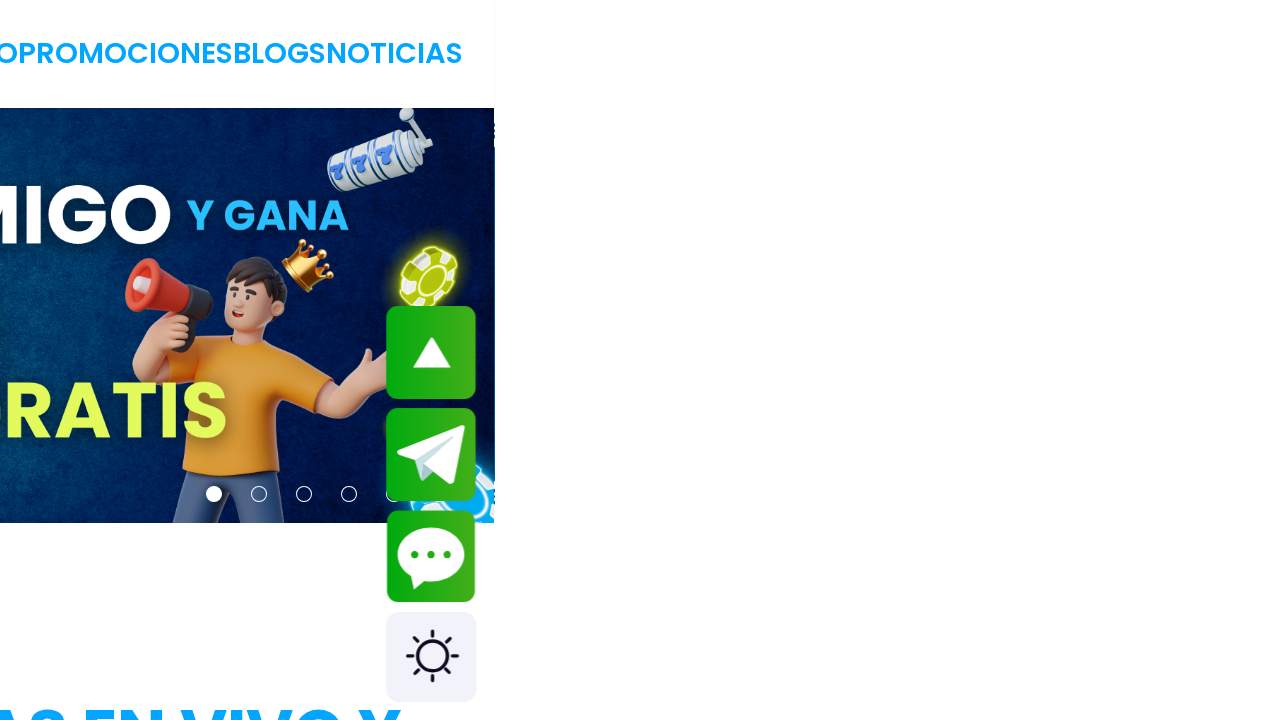 scroll, scrollTop: 0, scrollLeft: 0, axis: both 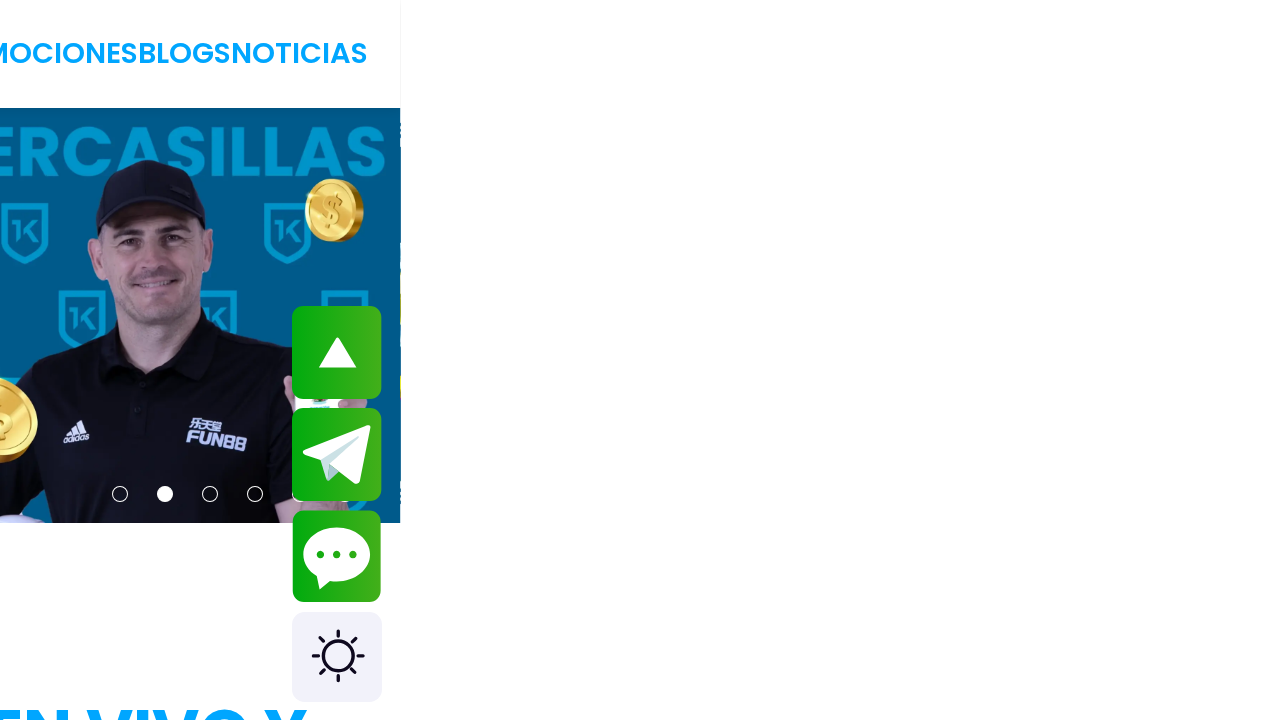 click on "$ 0" at bounding box center (1497, 53) 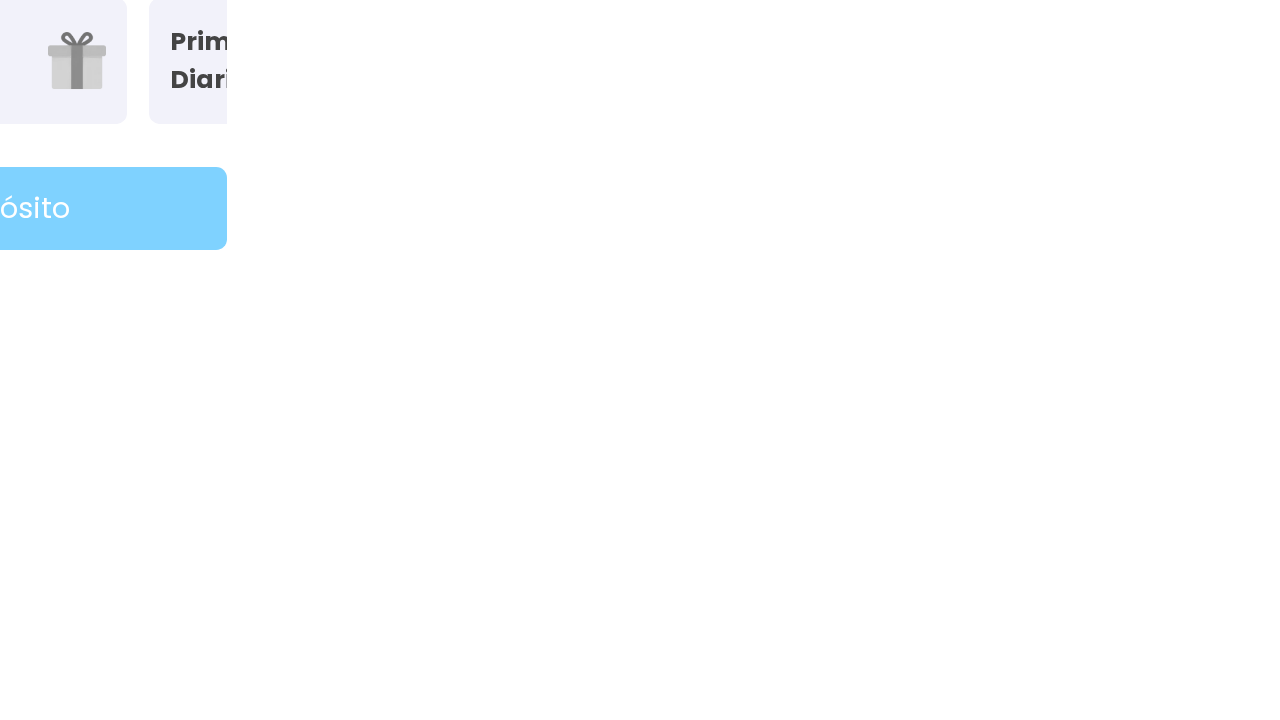 scroll, scrollTop: 558, scrollLeft: 0, axis: vertical 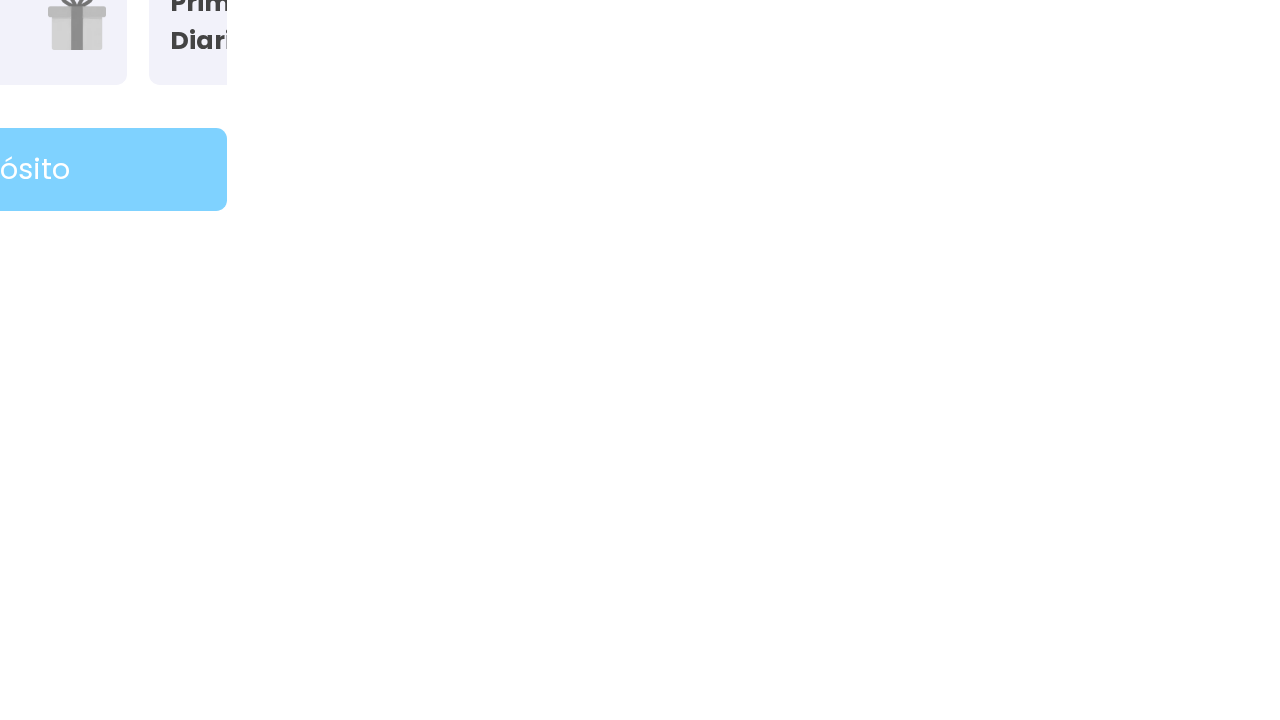 click on "Casino Inicio Bonos 100%" at bounding box center [797, 517] 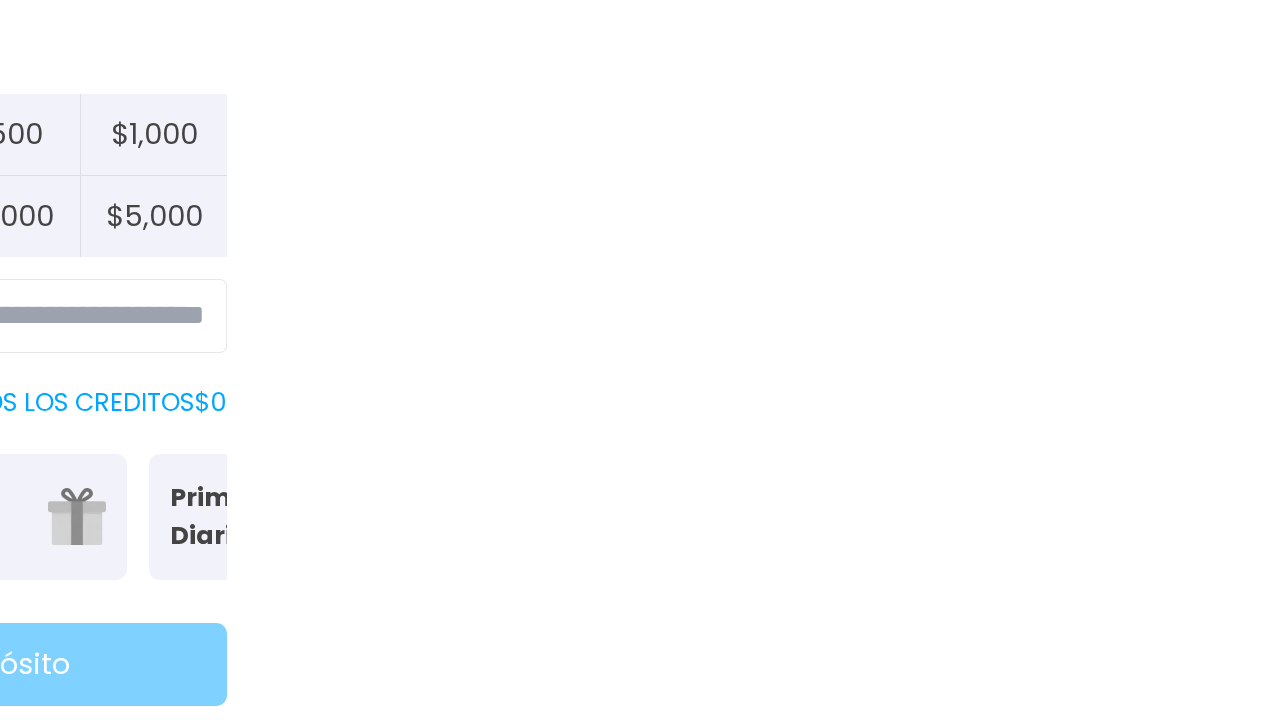 scroll, scrollTop: 235, scrollLeft: 0, axis: vertical 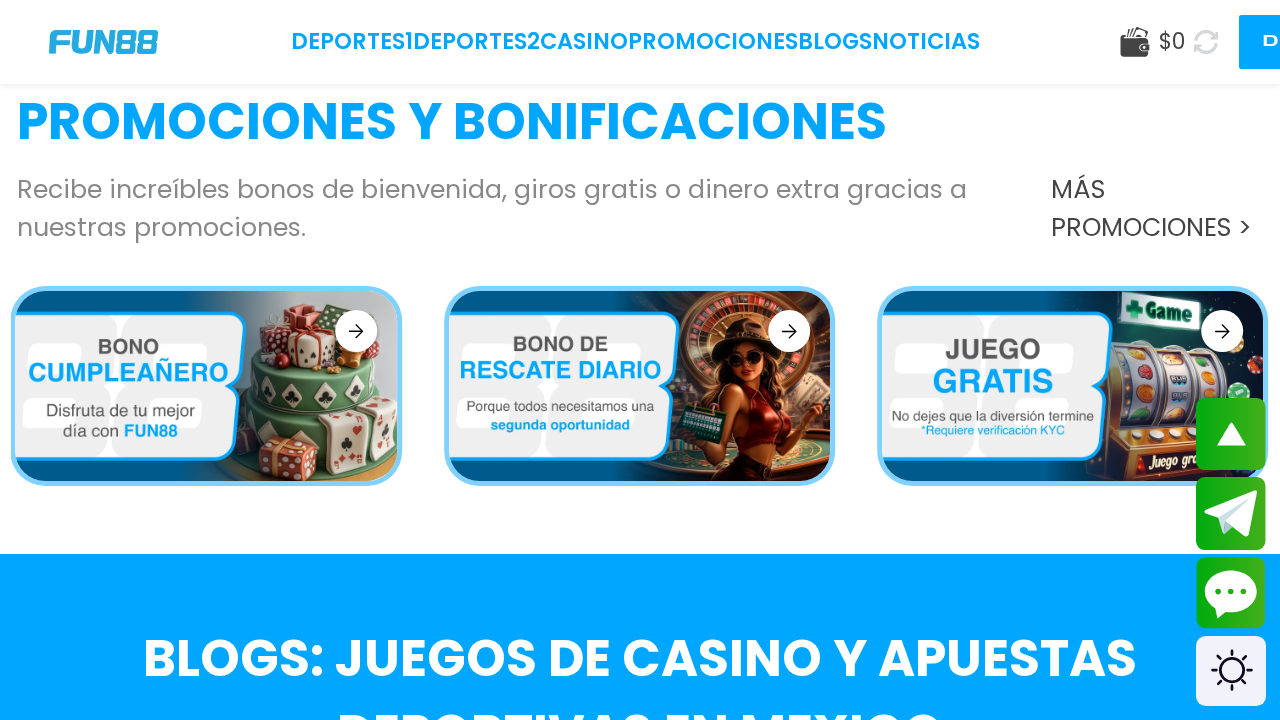 click at bounding box center (1072, 386) 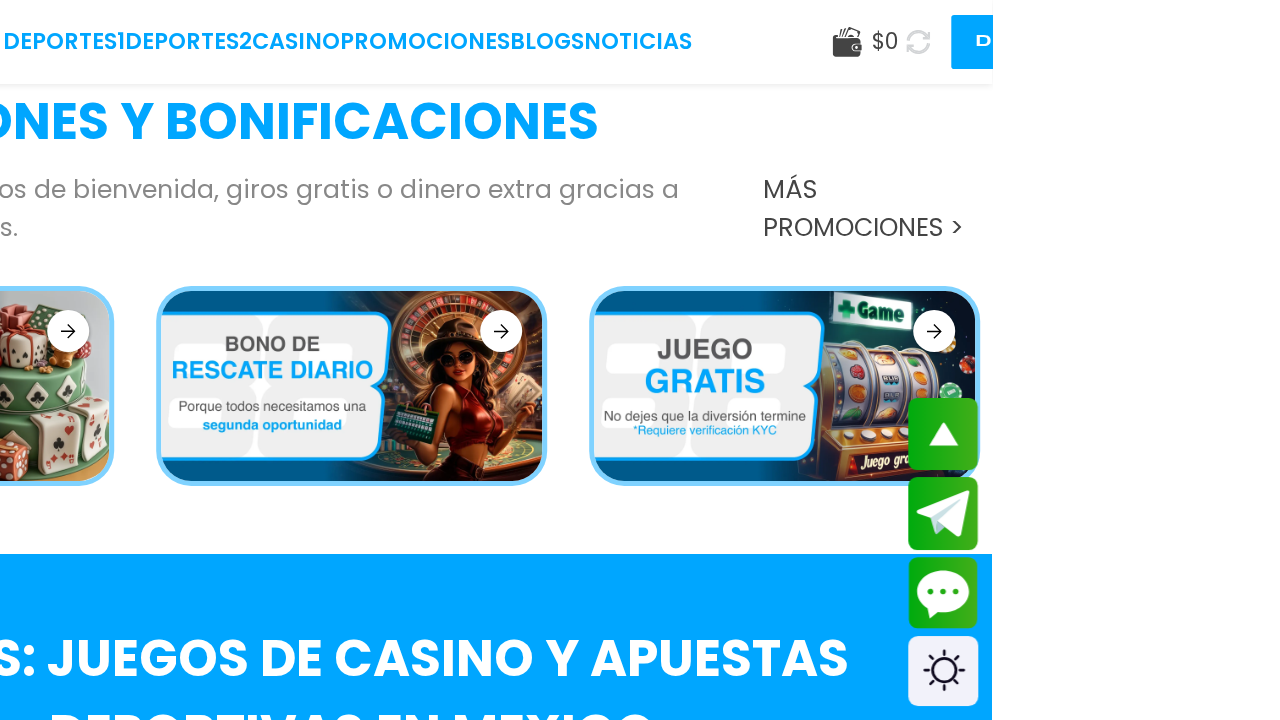 click at bounding box center (1072, 386) 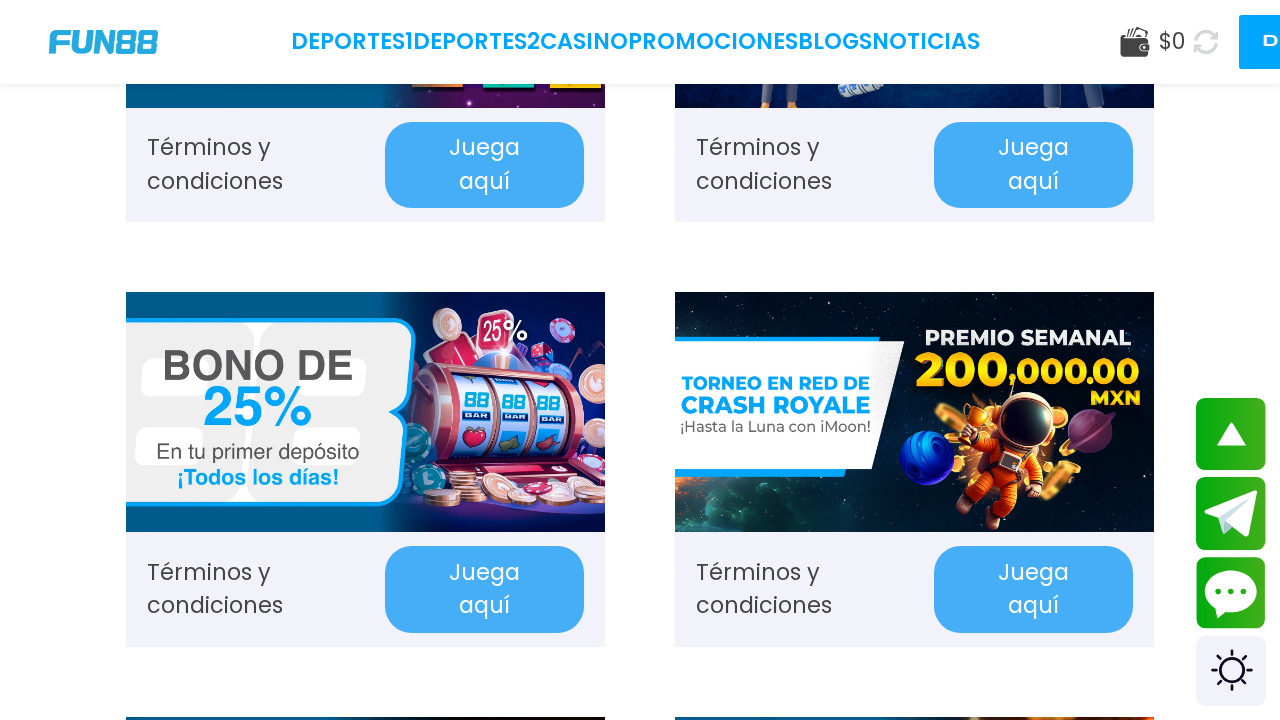scroll, scrollTop: 1286, scrollLeft: 0, axis: vertical 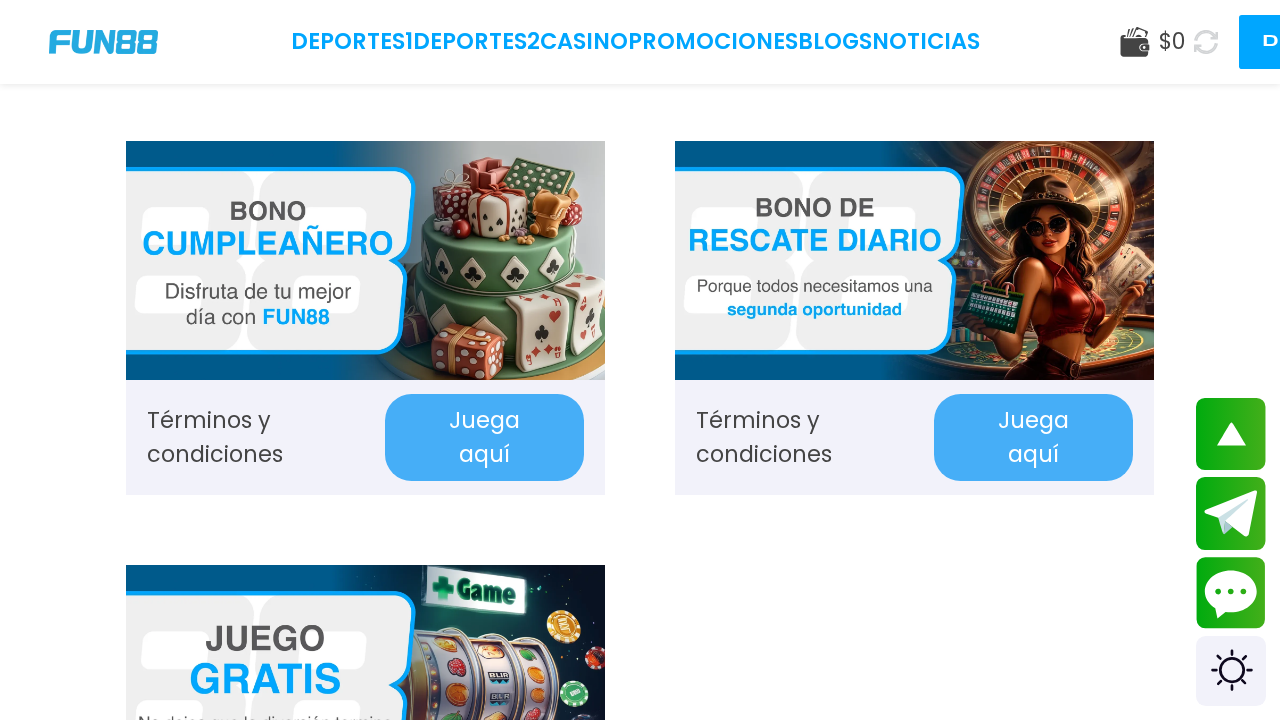 click on "Juega aquí" at bounding box center [1033, 437] 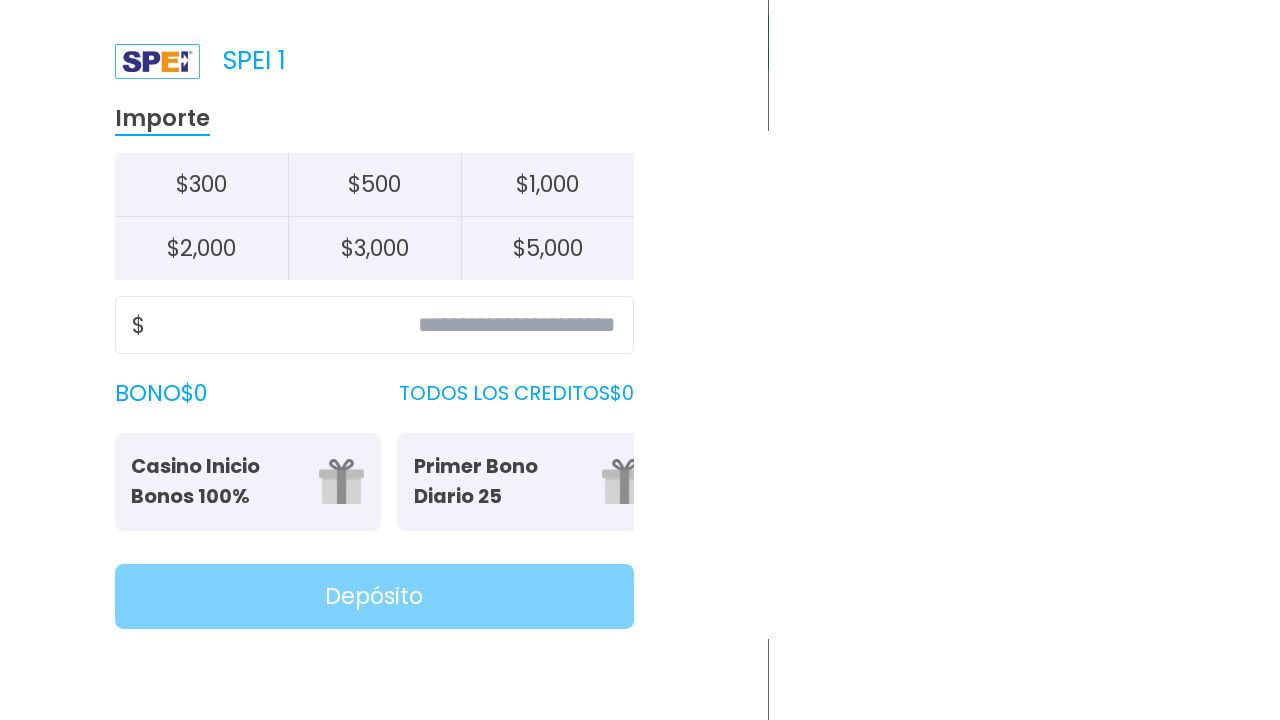 scroll, scrollTop: 841, scrollLeft: 0, axis: vertical 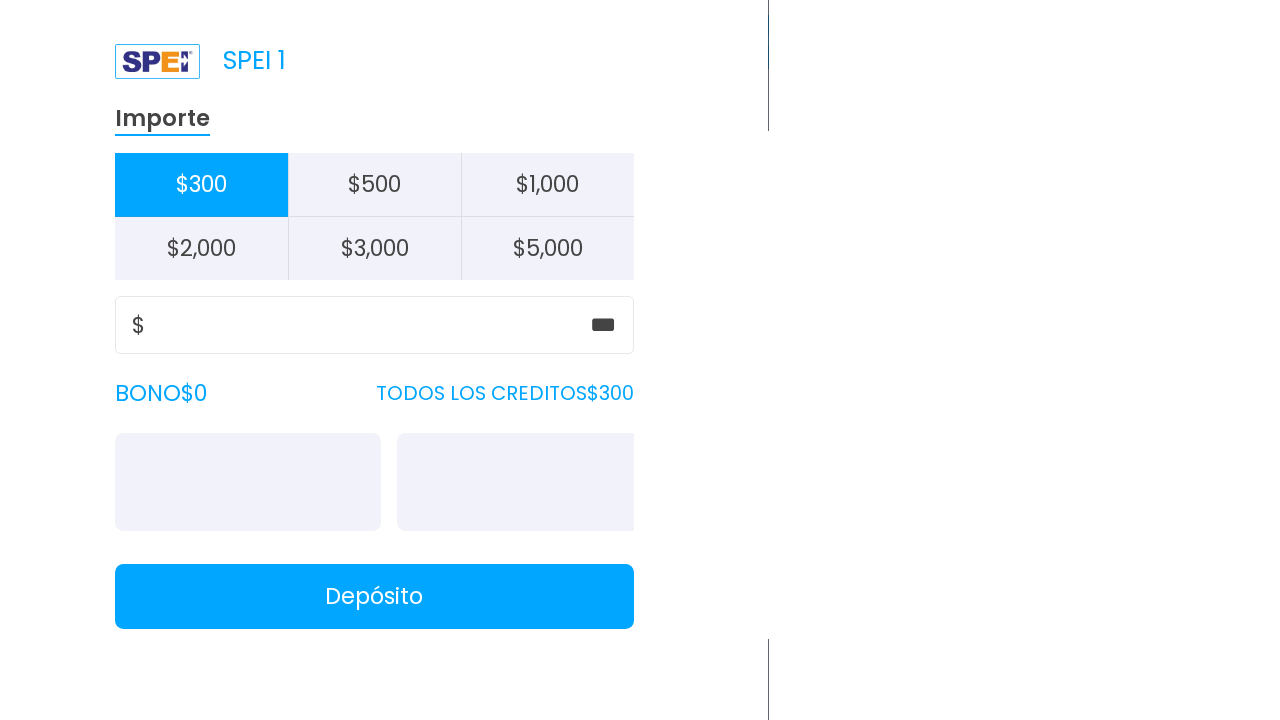 click at bounding box center (760, 482) 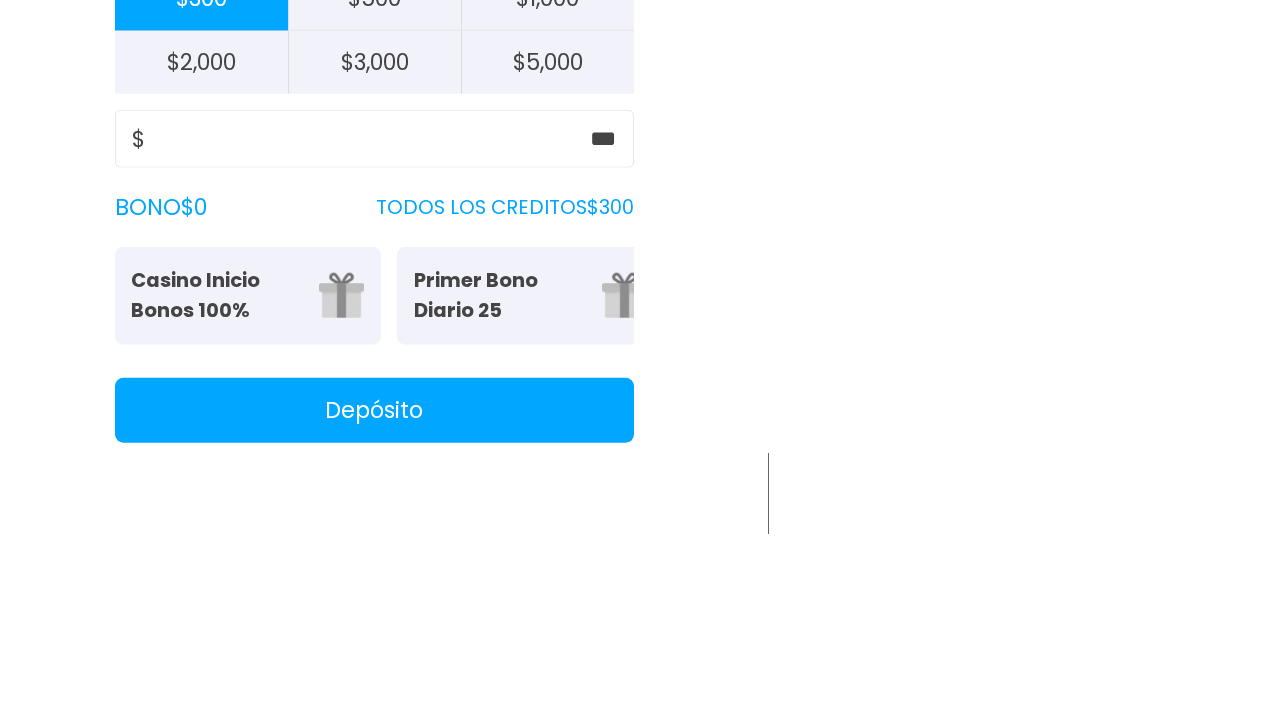 scroll, scrollTop: 841, scrollLeft: 0, axis: vertical 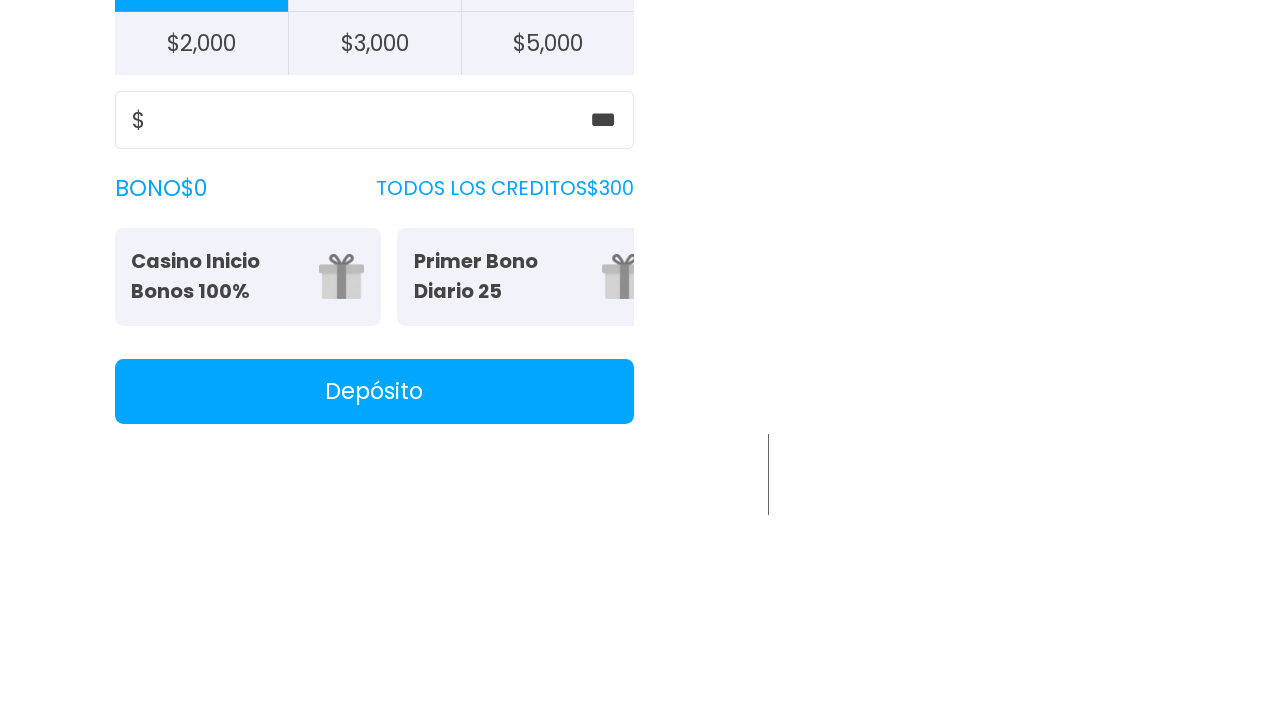click on "Casino Inicio Bonos 100%" at bounding box center (728, 481) 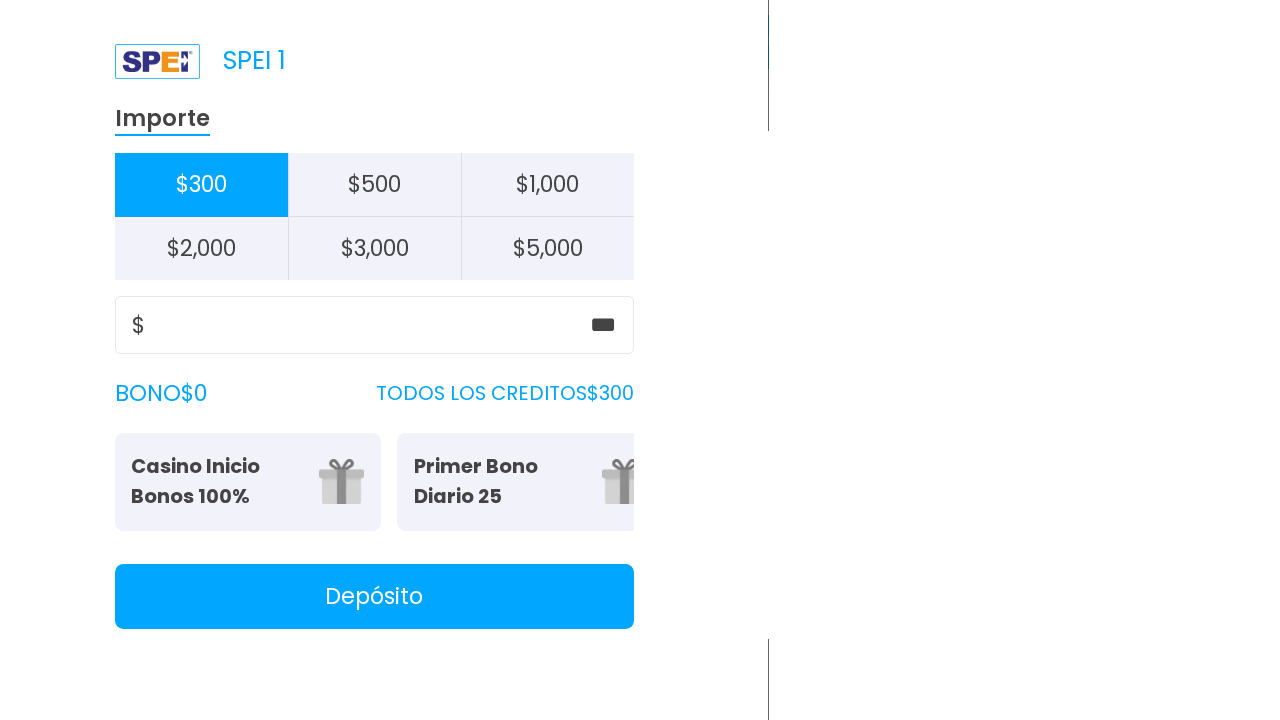 scroll, scrollTop: 36, scrollLeft: 0, axis: vertical 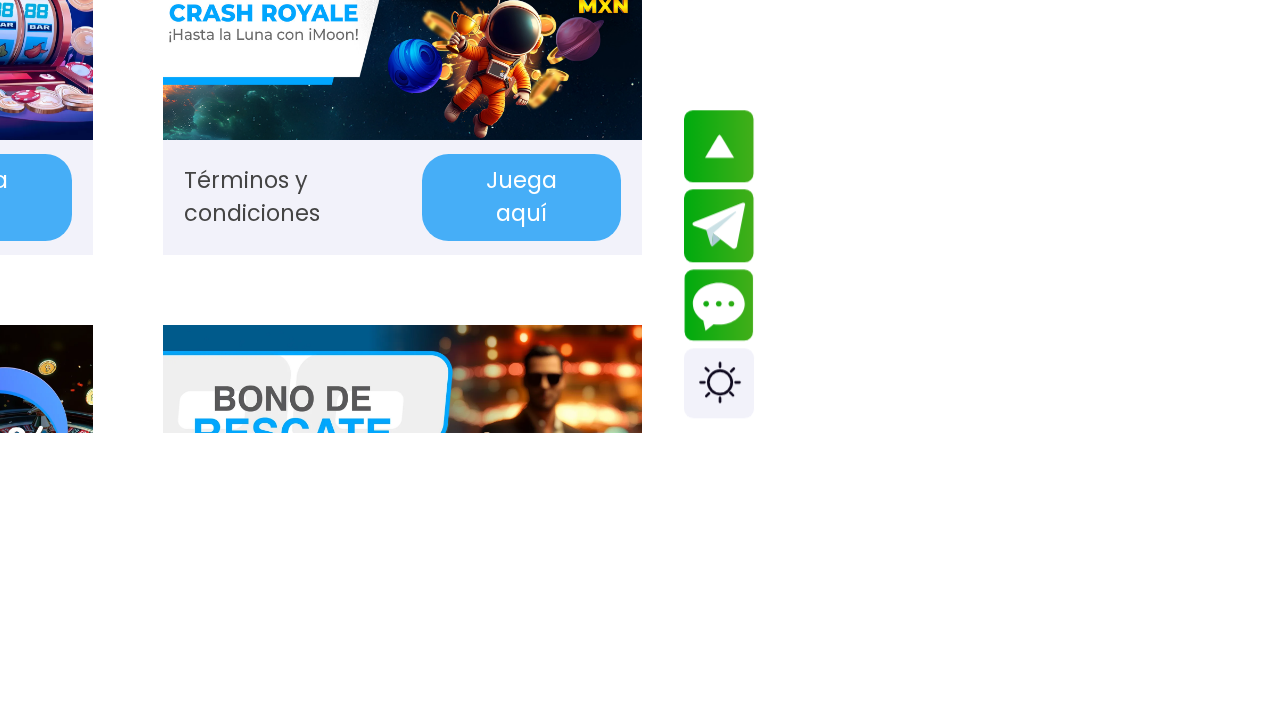 click on "Juega aquí" at bounding box center [1033, 909] 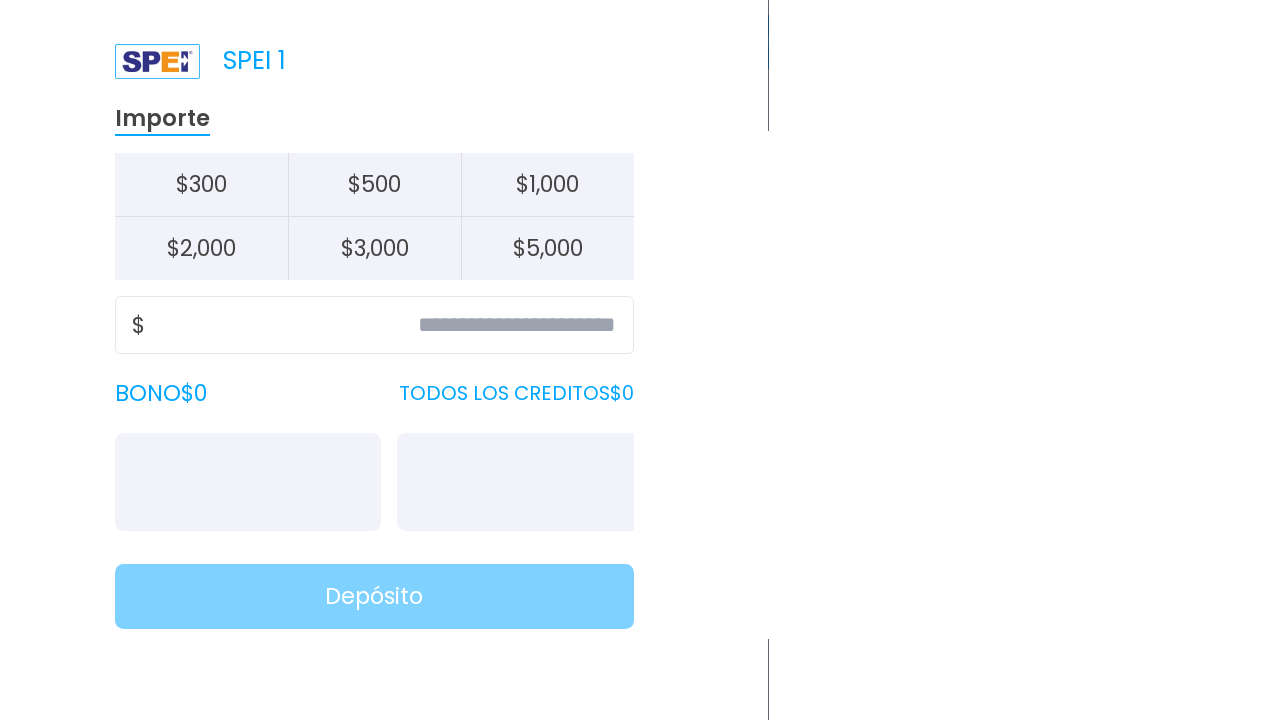 scroll, scrollTop: 0, scrollLeft: 0, axis: both 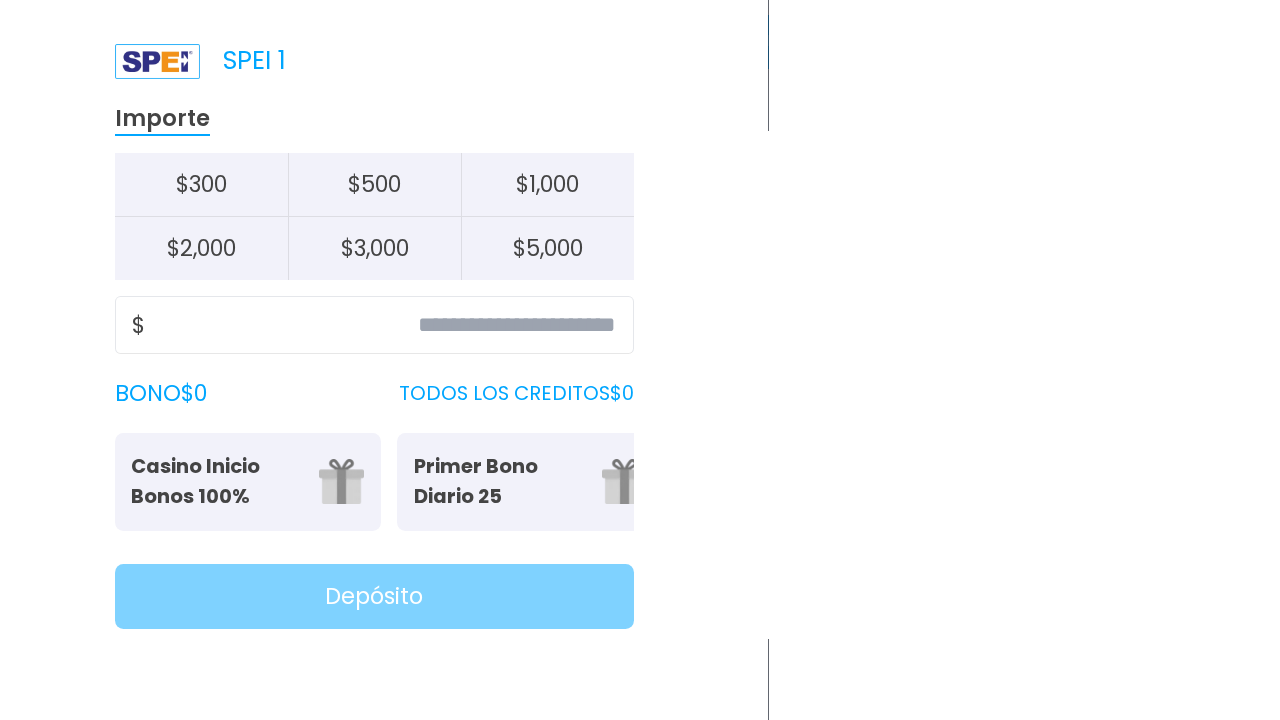 click on "SPEI 1" at bounding box center (712, 61) 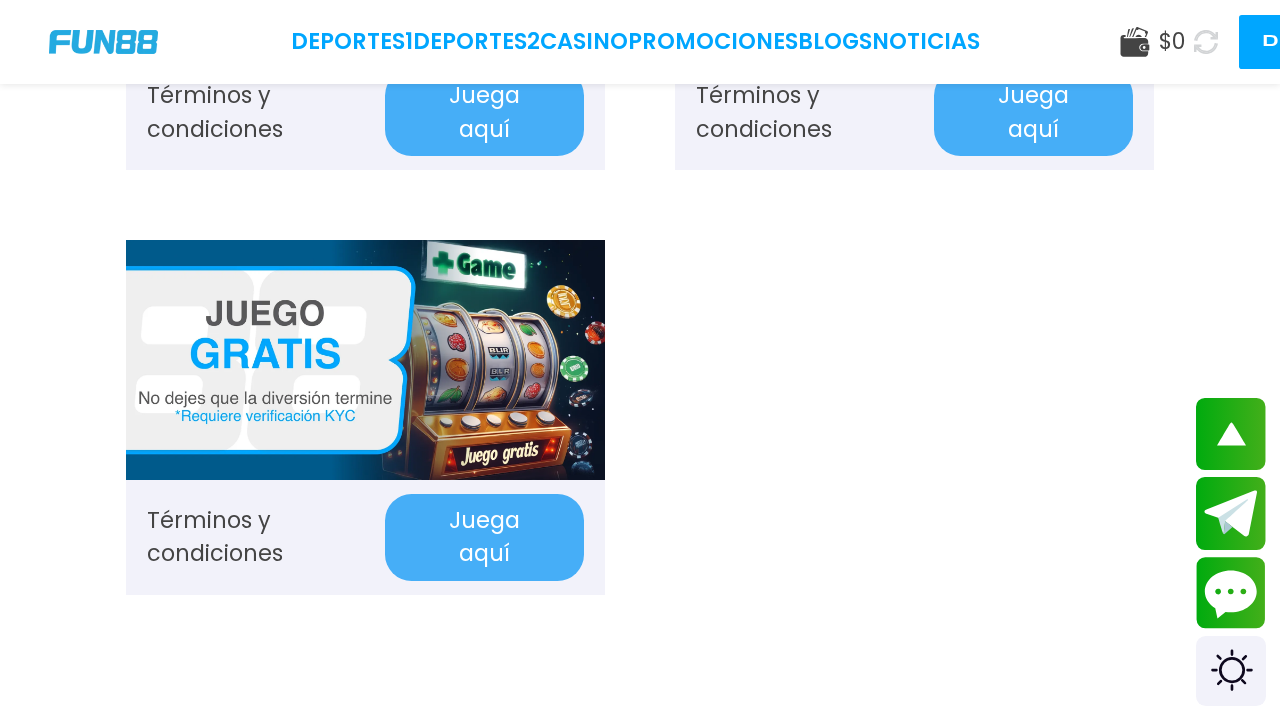 scroll, scrollTop: 1546, scrollLeft: 0, axis: vertical 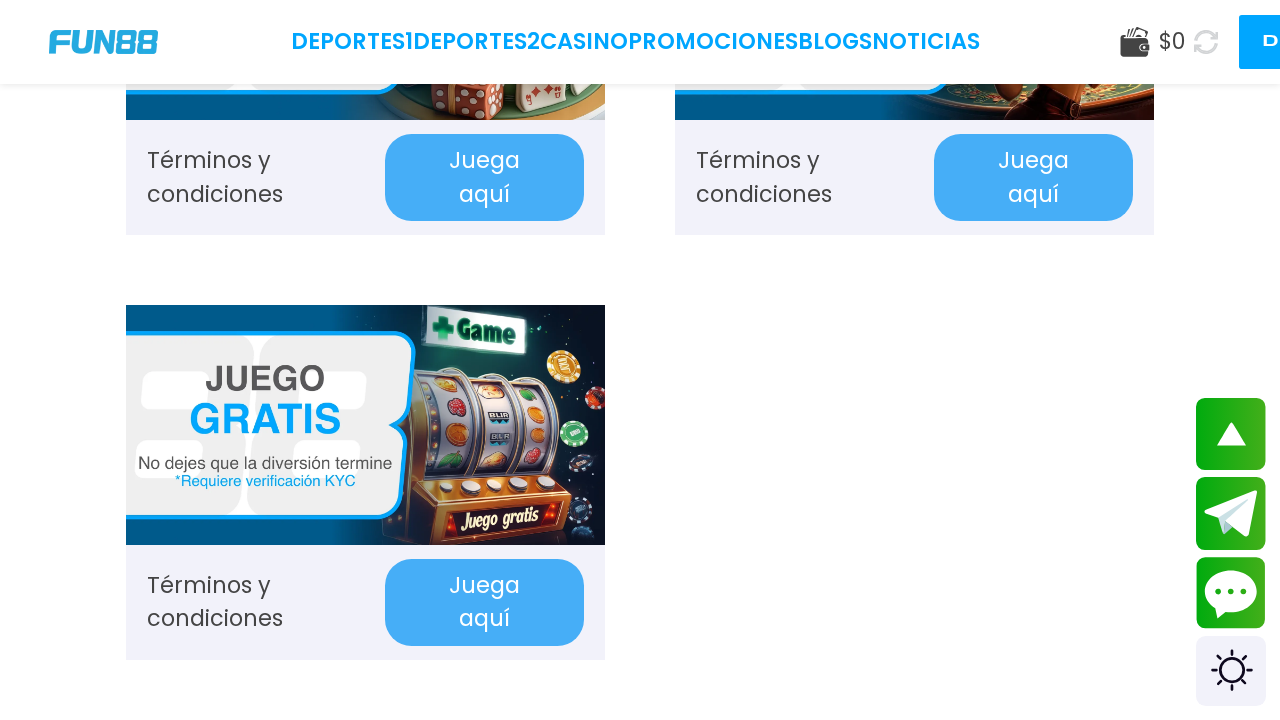 click on "Juega aquí" at bounding box center [484, 602] 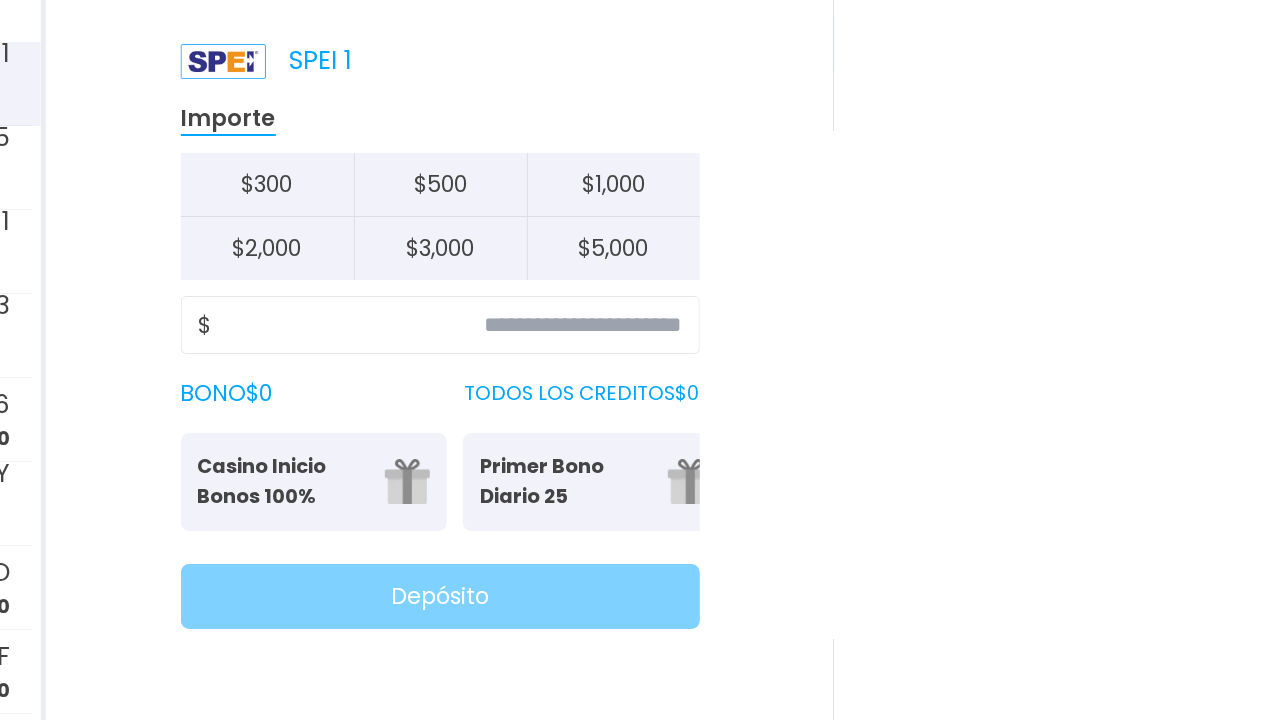 scroll, scrollTop: 1352, scrollLeft: 0, axis: vertical 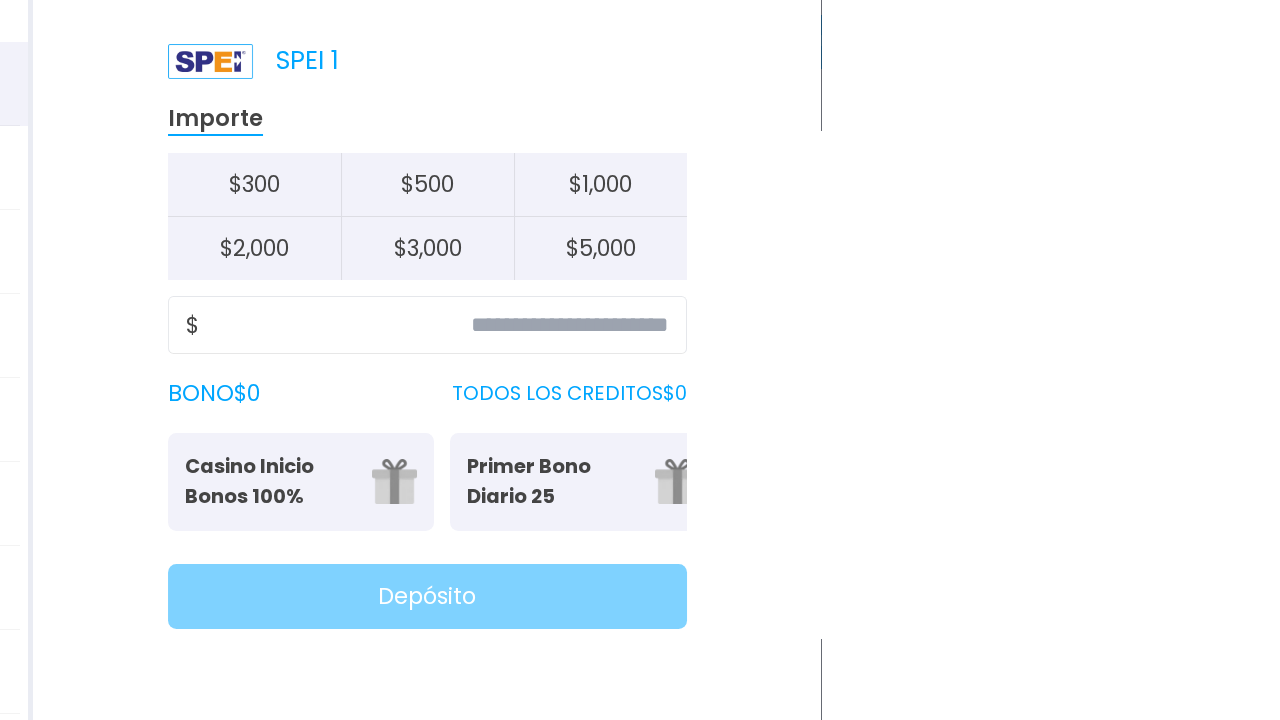 click at bounding box center (1248, -88) 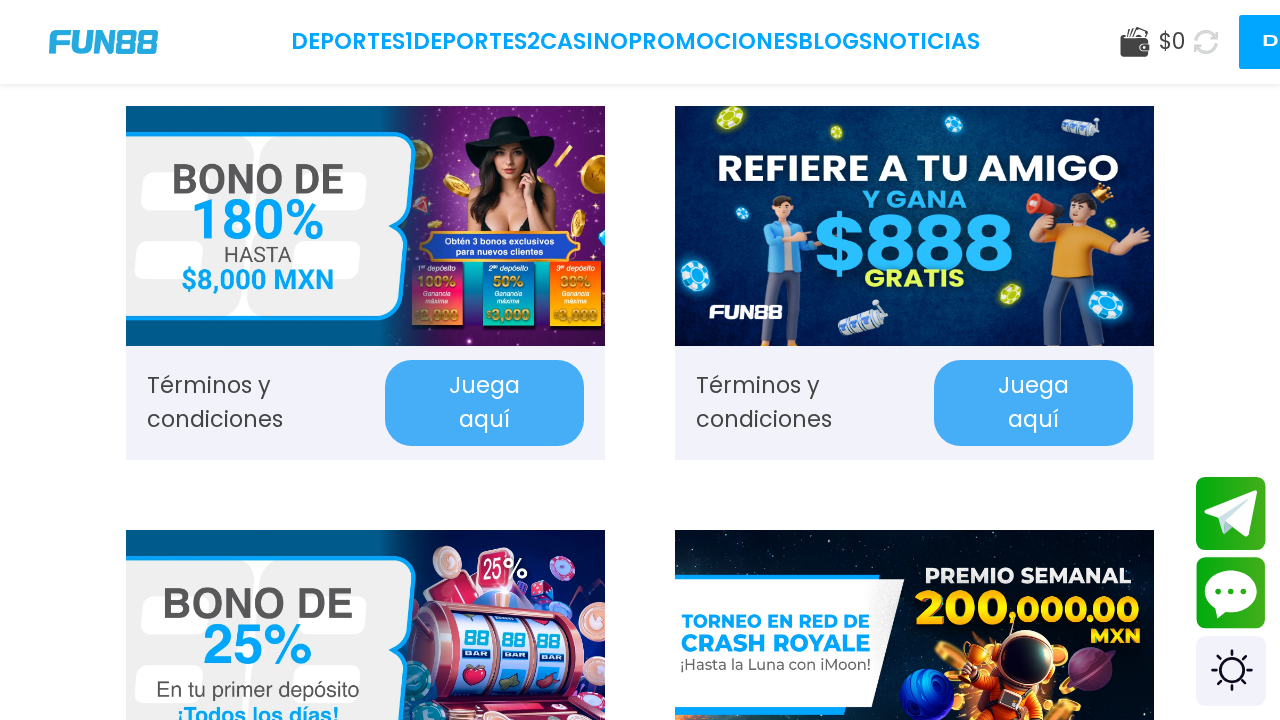 scroll, scrollTop: 0, scrollLeft: 0, axis: both 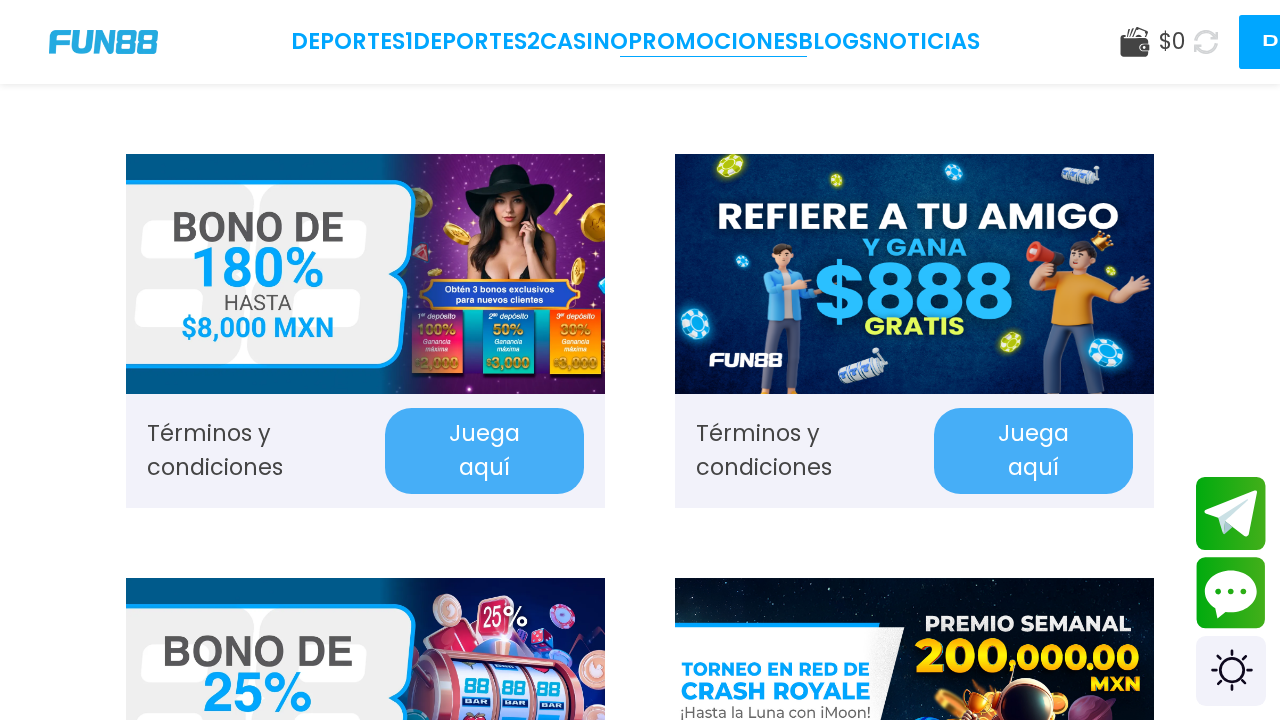 click on "Promociones" at bounding box center (713, 42) 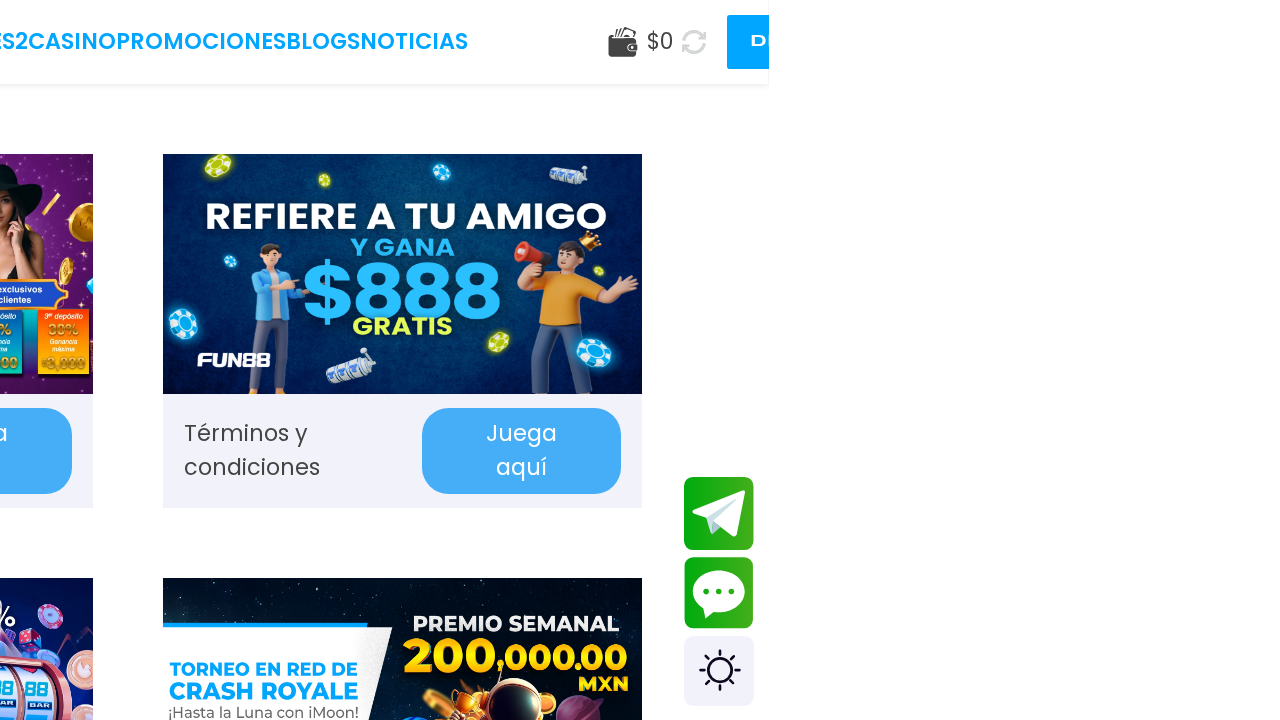 click at bounding box center (1443, 42) 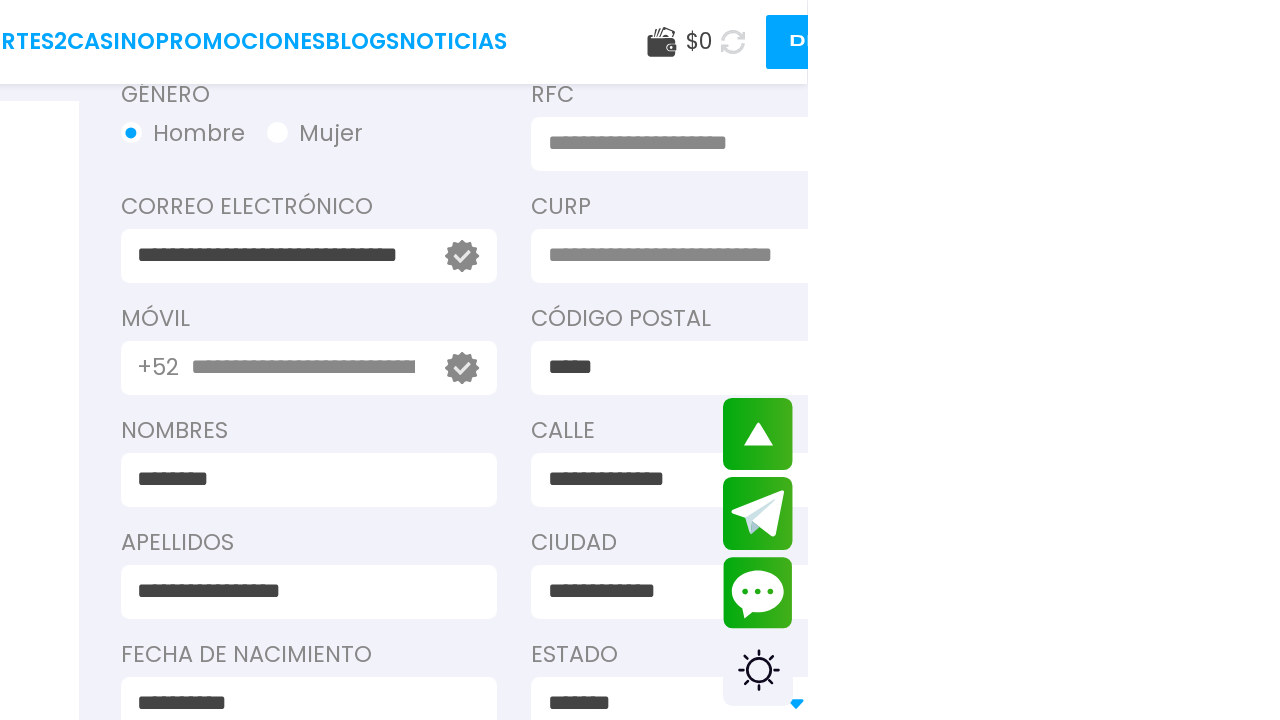scroll, scrollTop: 211, scrollLeft: 0, axis: vertical 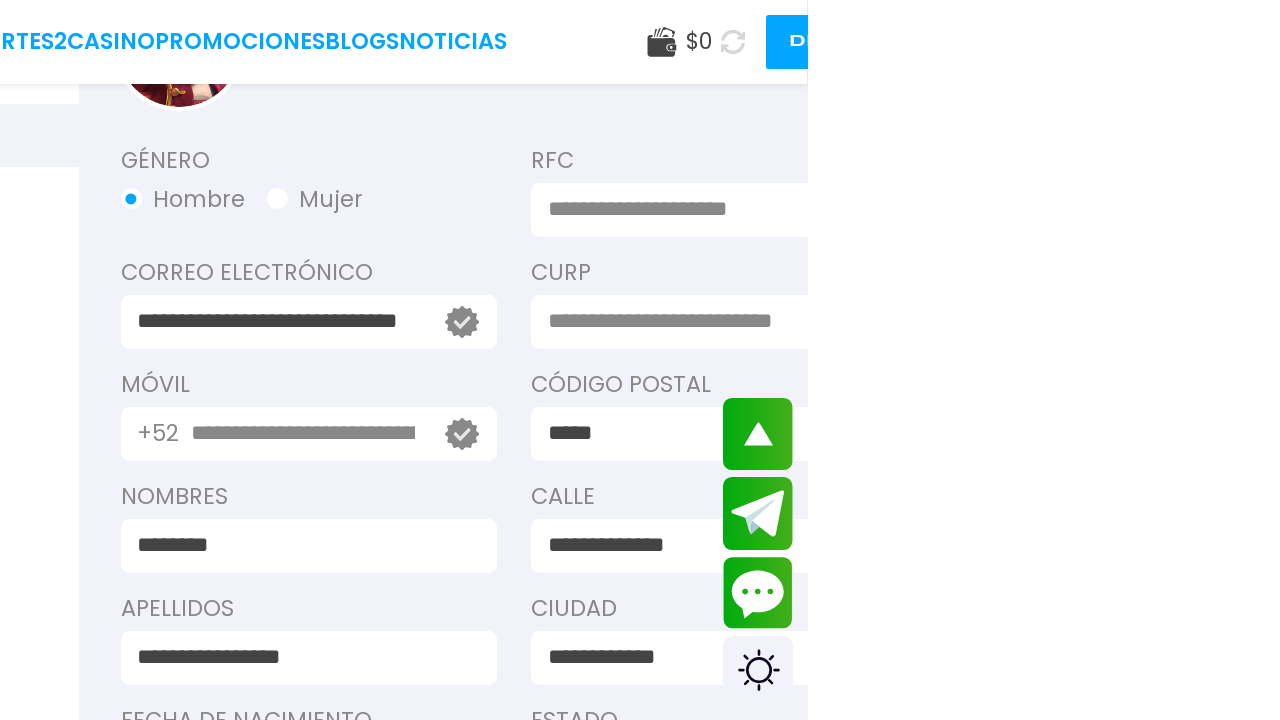 click at bounding box center (1141, 210) 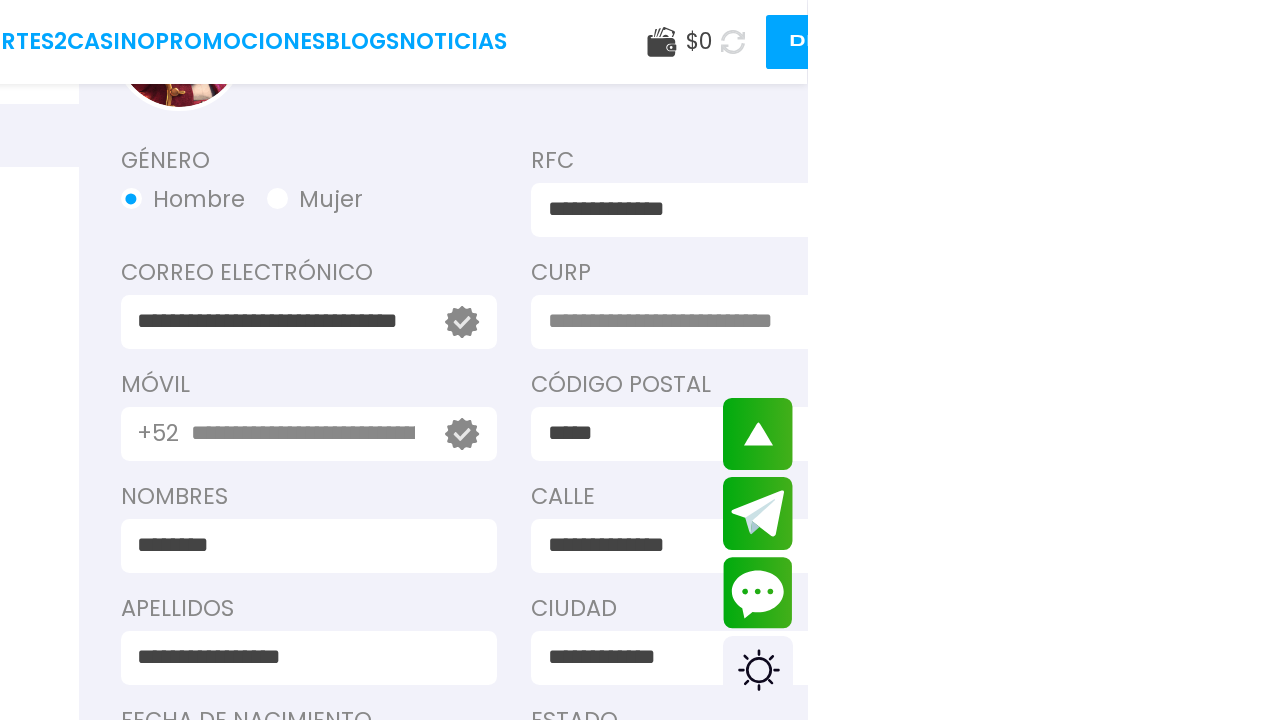 type on "**********" 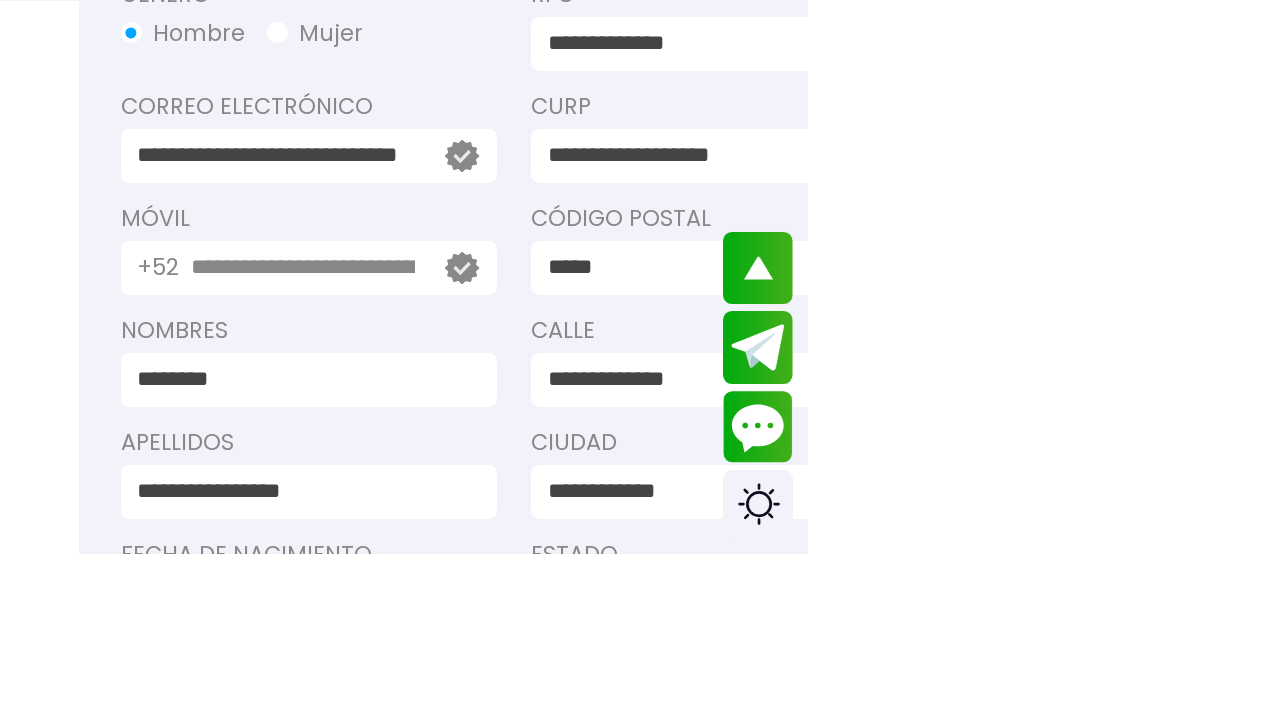 scroll, scrollTop: 284, scrollLeft: 0, axis: vertical 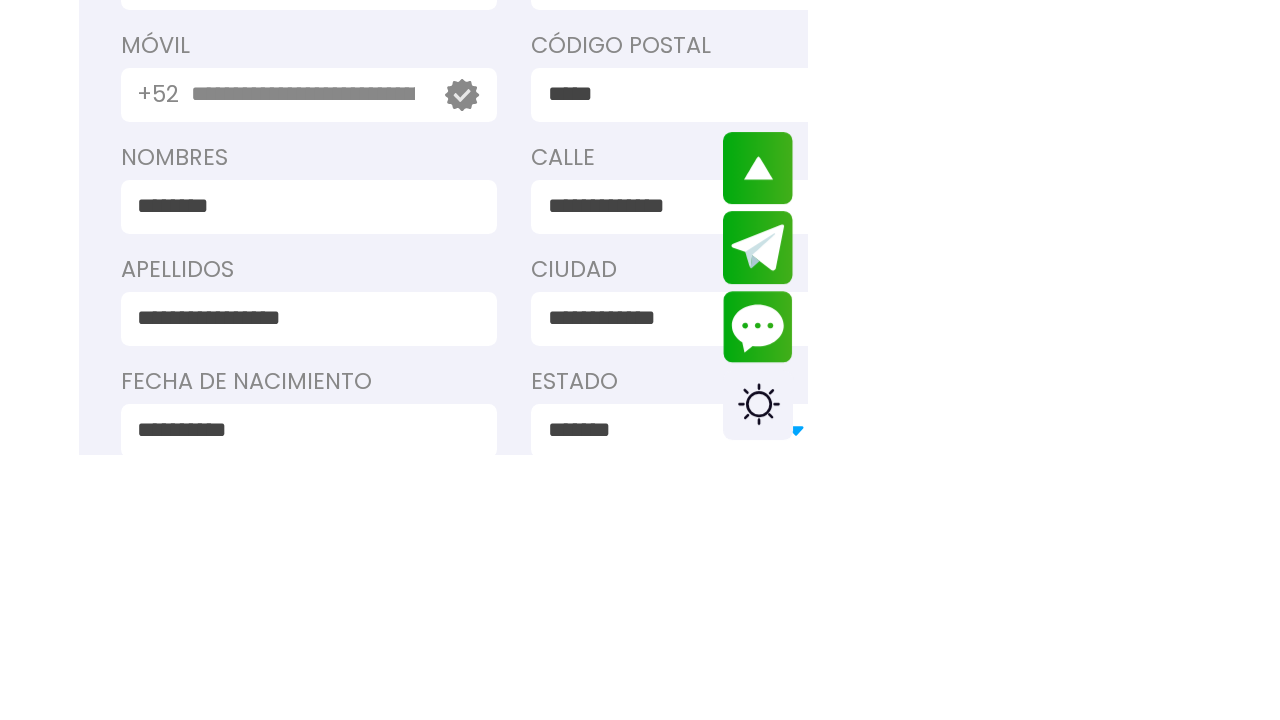 type on "**********" 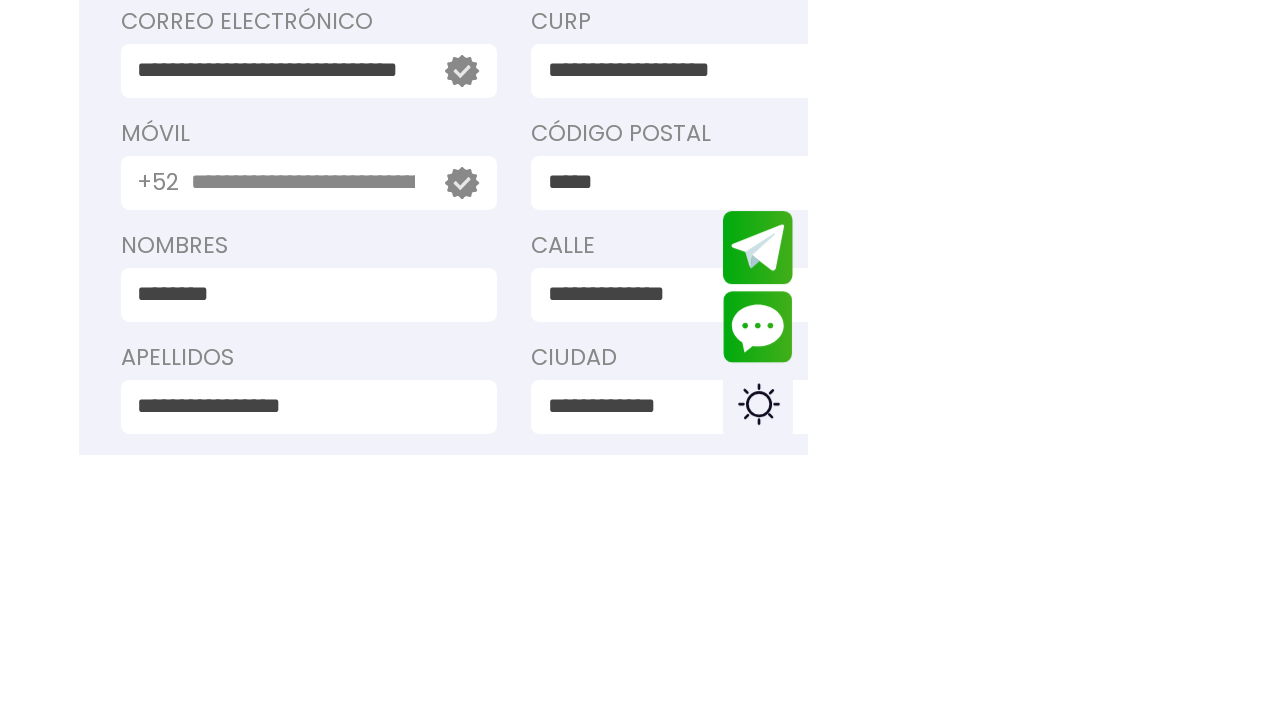 scroll, scrollTop: 577, scrollLeft: 0, axis: vertical 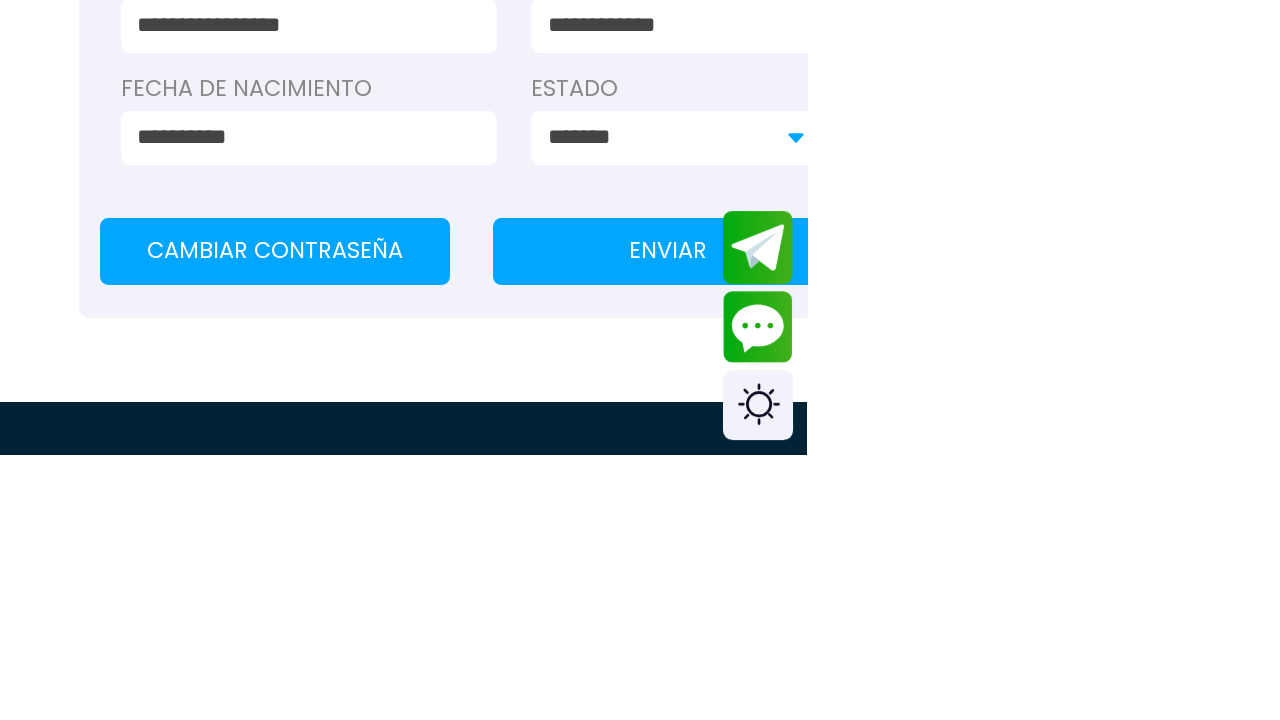 click on "ENVIAR" at bounding box center (1141, 517) 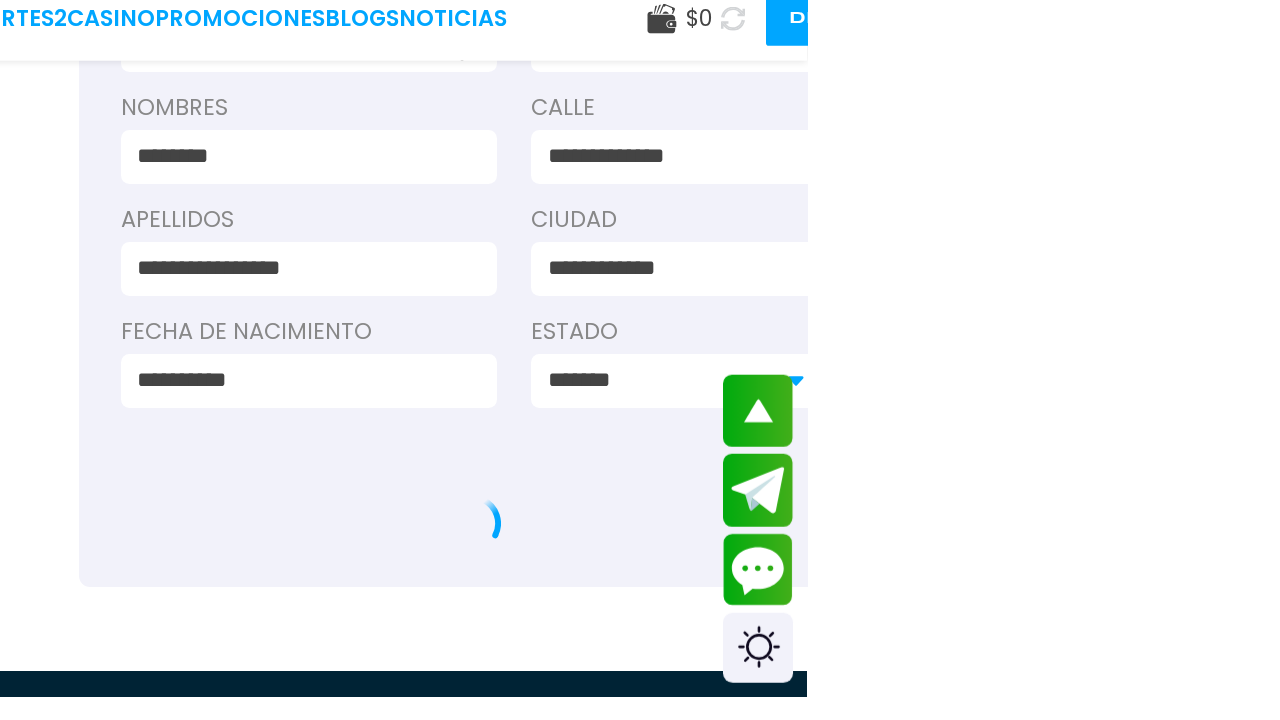 scroll, scrollTop: 550, scrollLeft: 0, axis: vertical 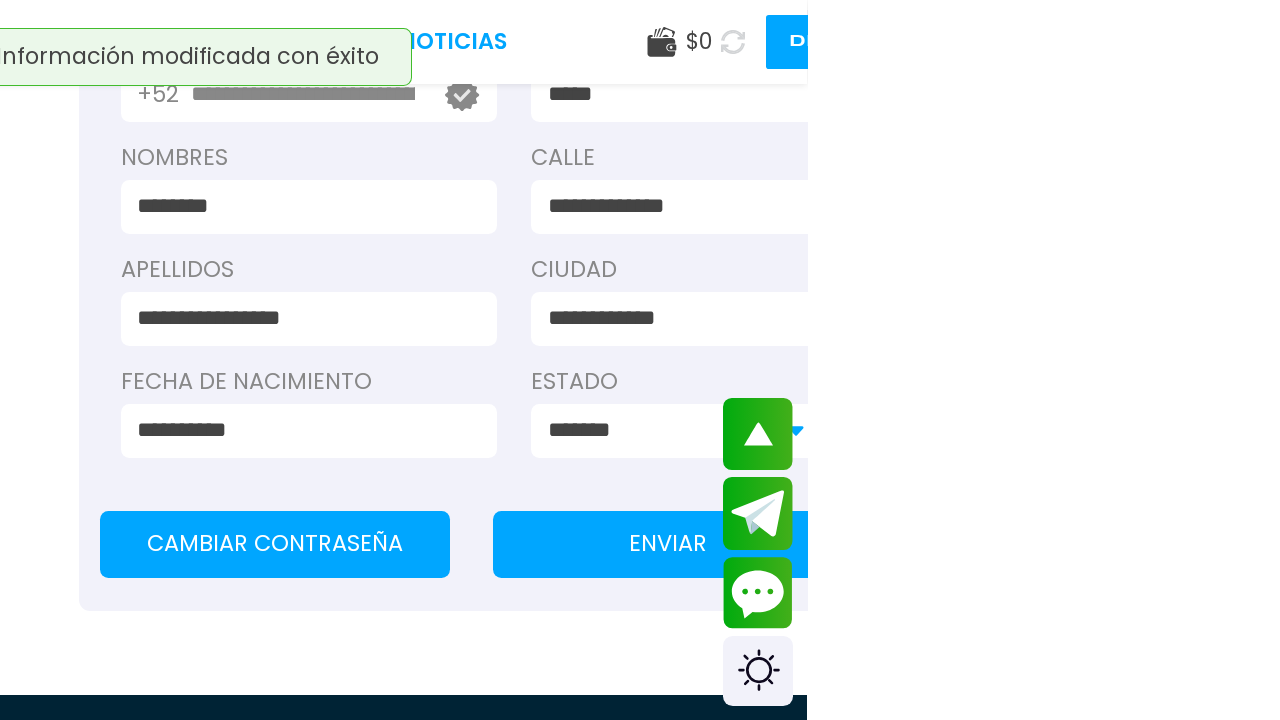 click 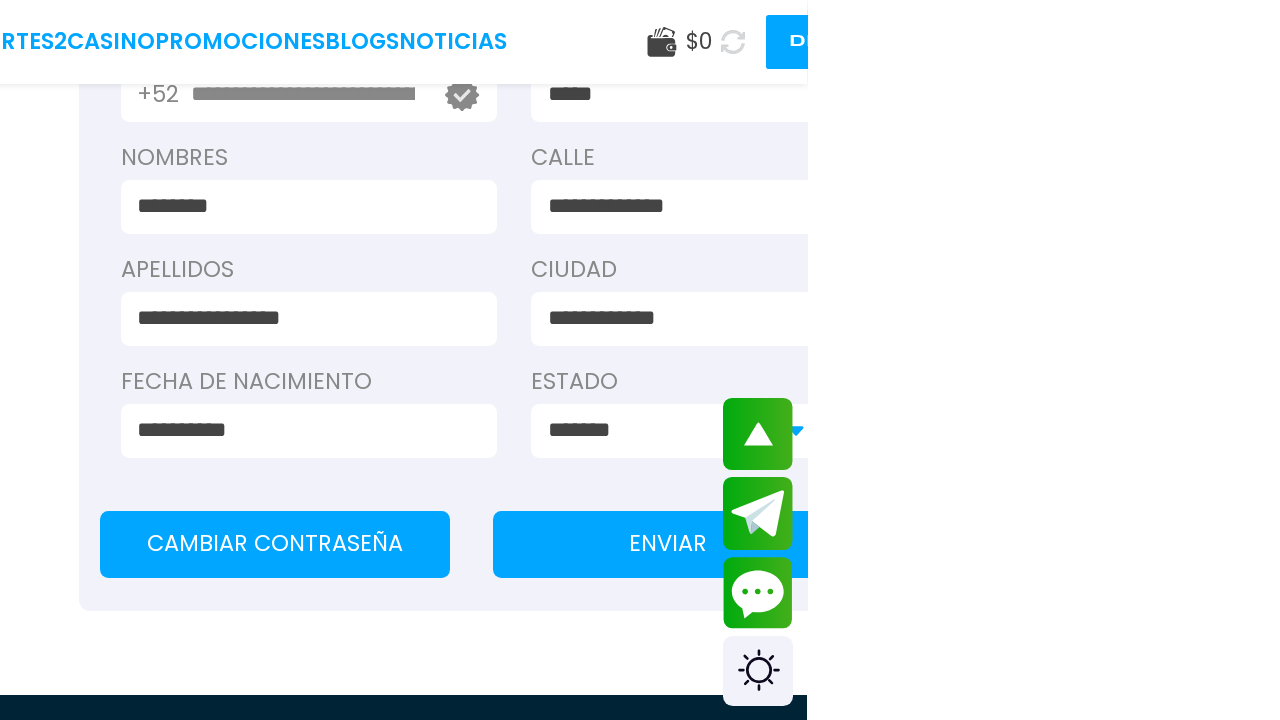 click on "*******" at bounding box center [1133, 431] 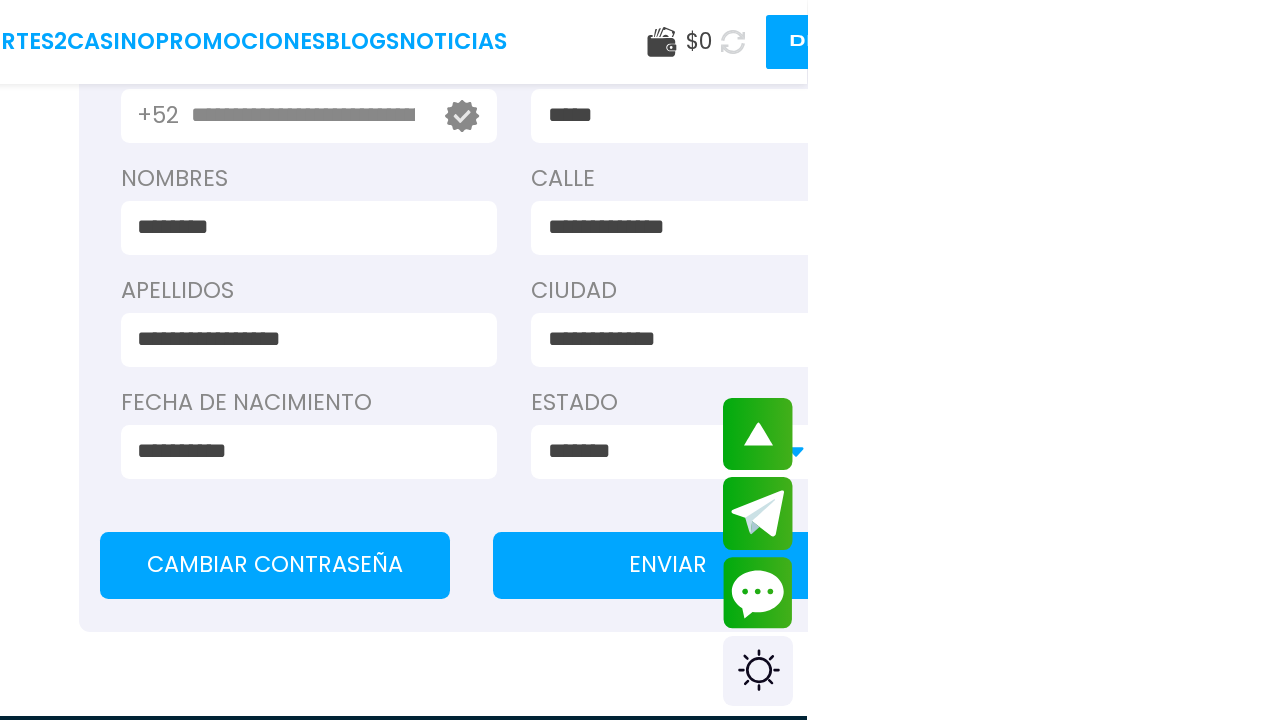 scroll, scrollTop: 505, scrollLeft: 0, axis: vertical 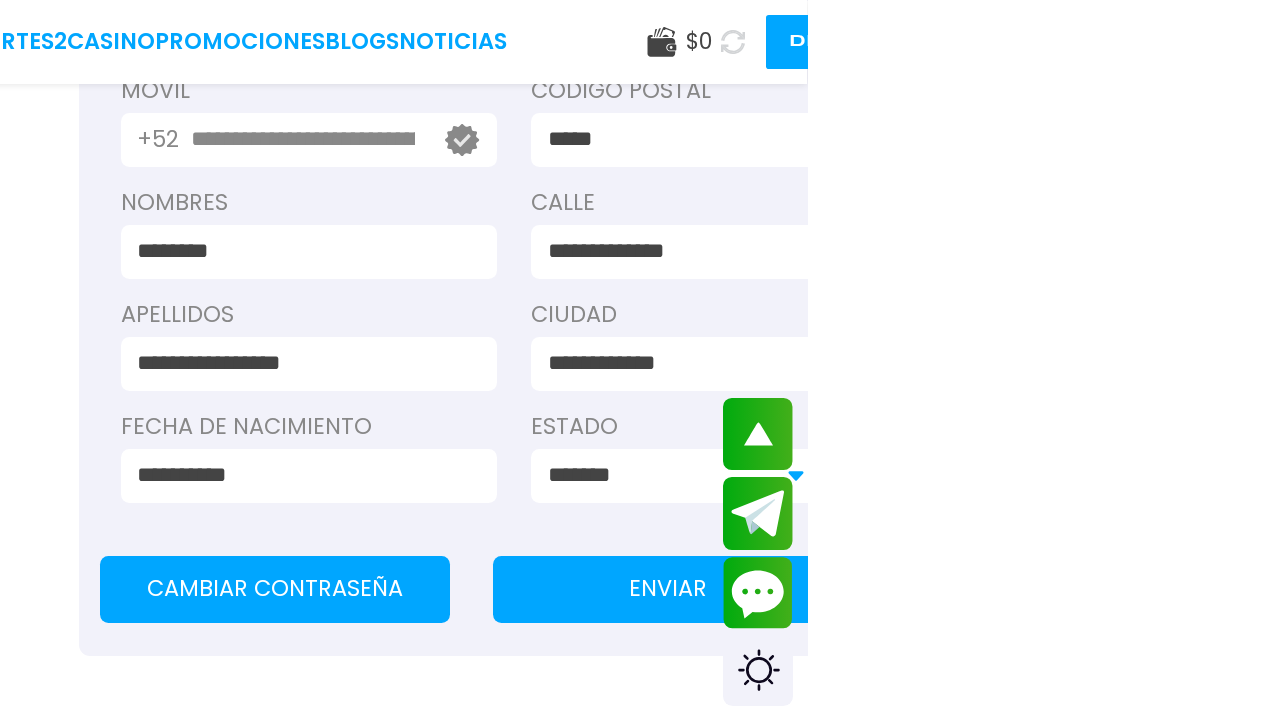 click 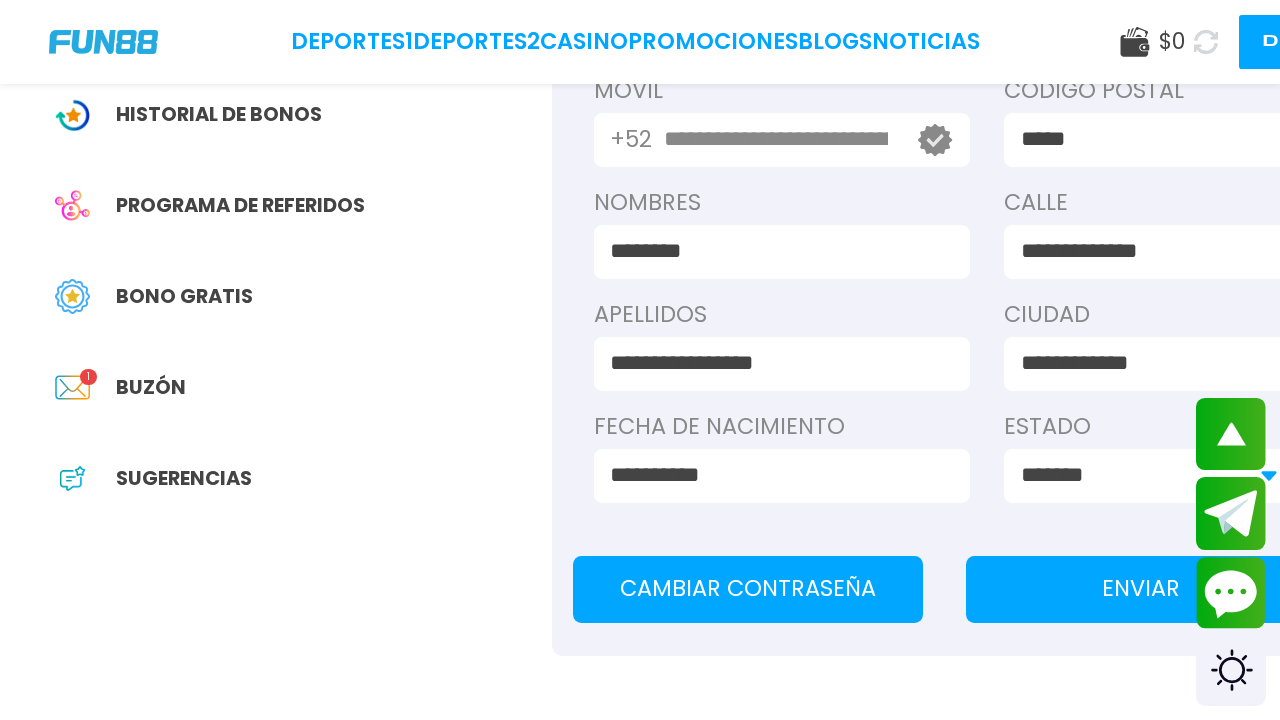scroll, scrollTop: 505, scrollLeft: 0, axis: vertical 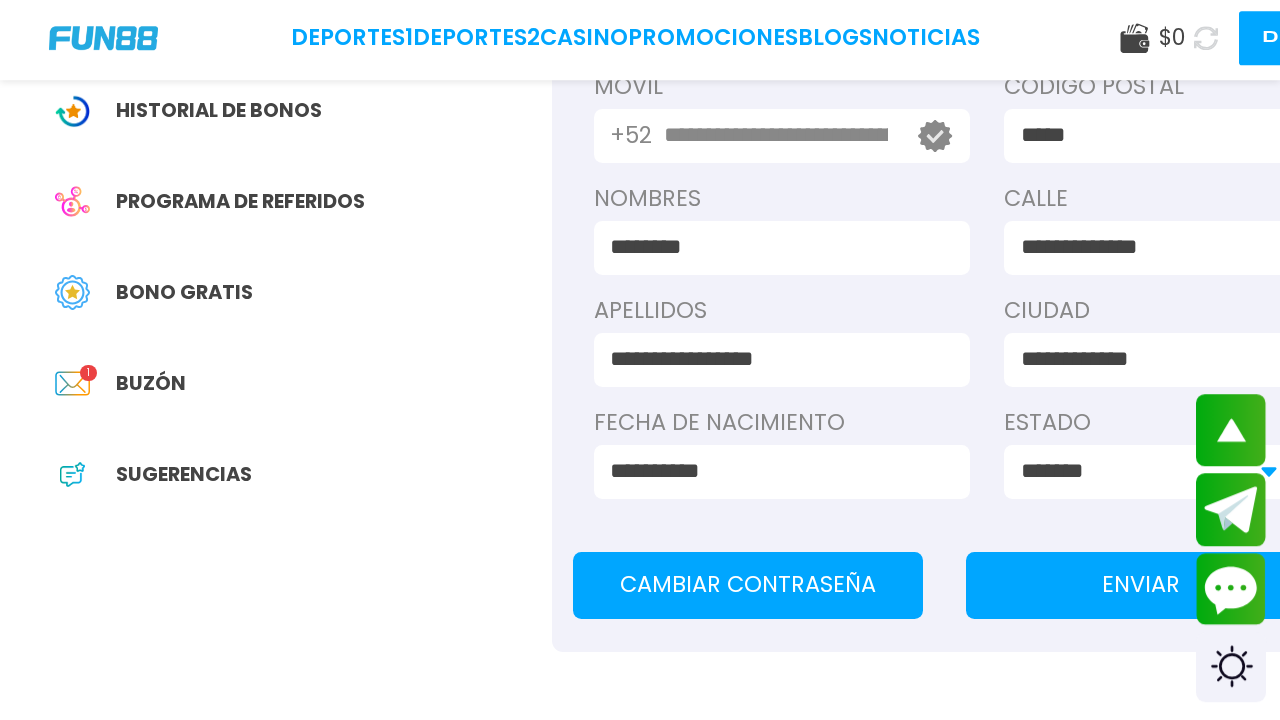 click on "Buzón" at bounding box center (151, 387) 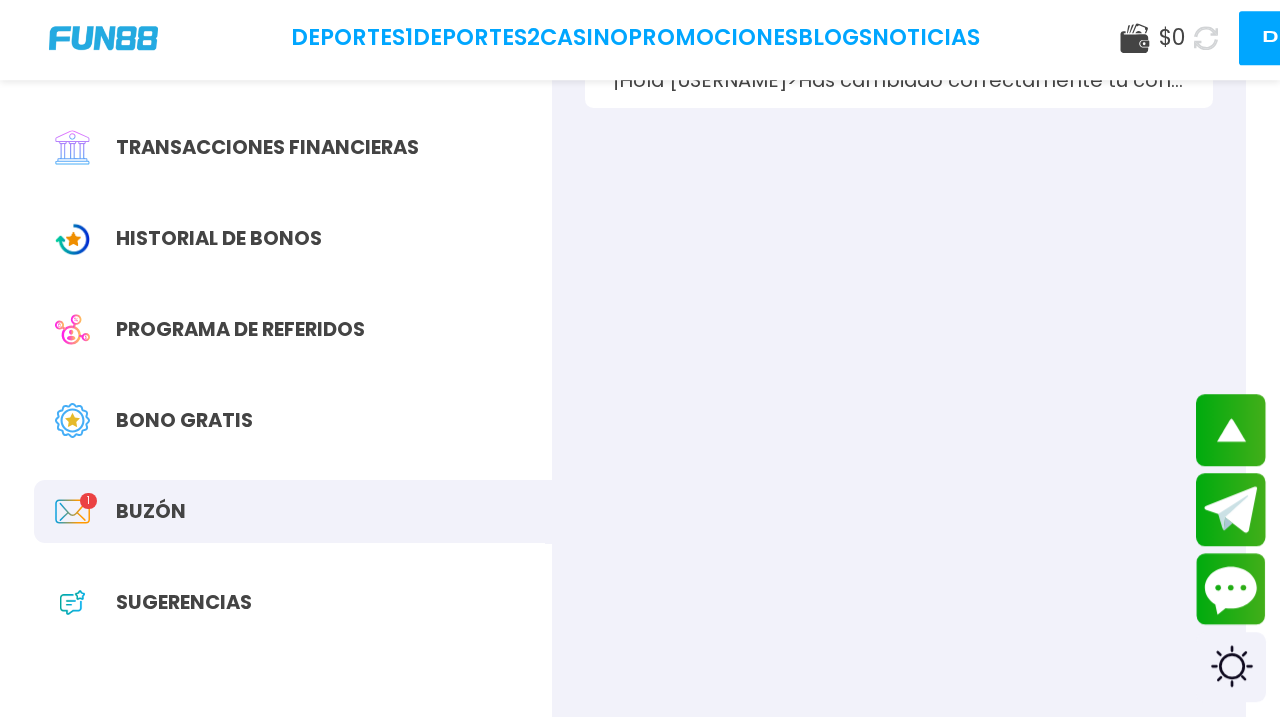 scroll, scrollTop: 0, scrollLeft: 0, axis: both 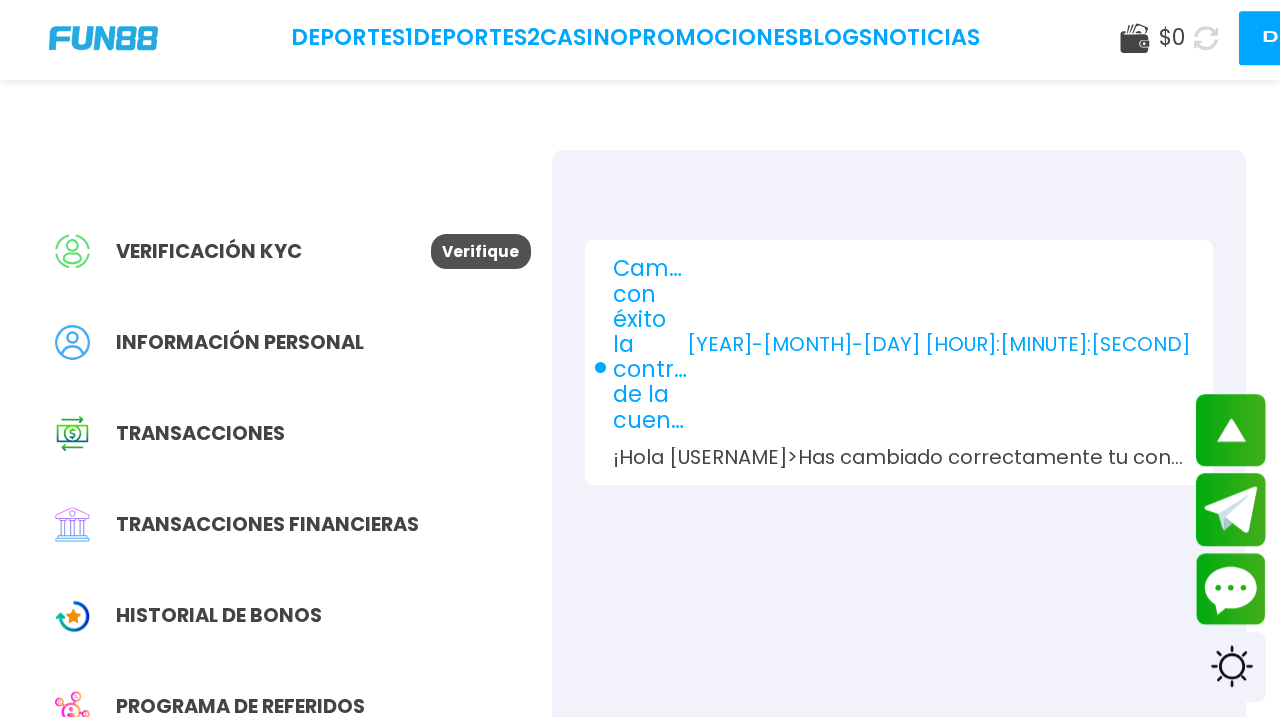 click on "Cambió con éxito la contraseña de la cuenta." at bounding box center [650, 348] 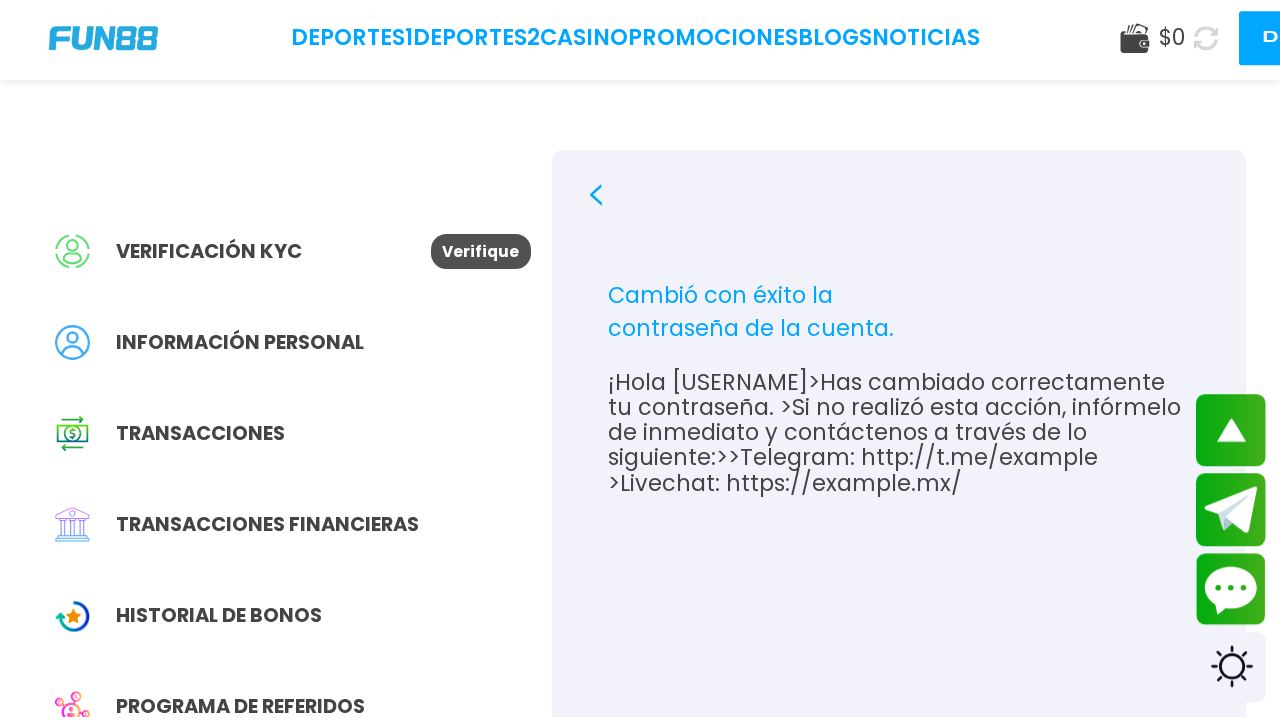 click on "Verificación KYC" at bounding box center (243, 255) 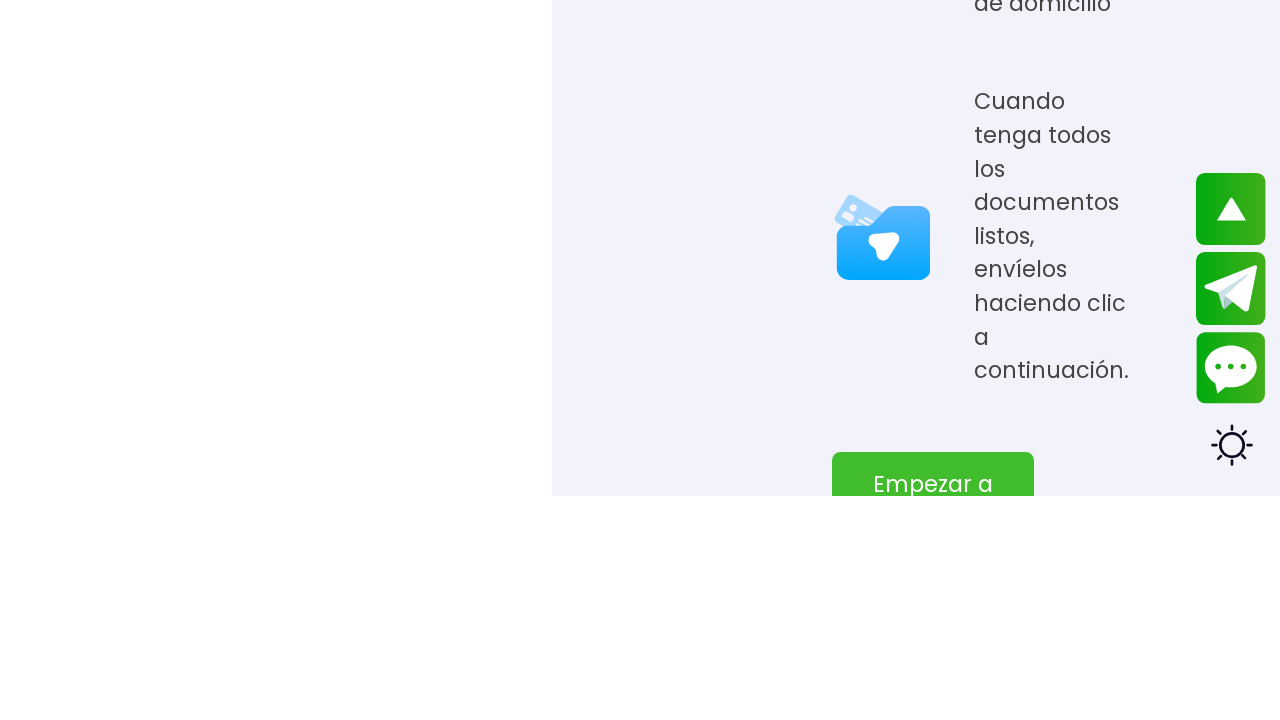 scroll, scrollTop: 1094, scrollLeft: 0, axis: vertical 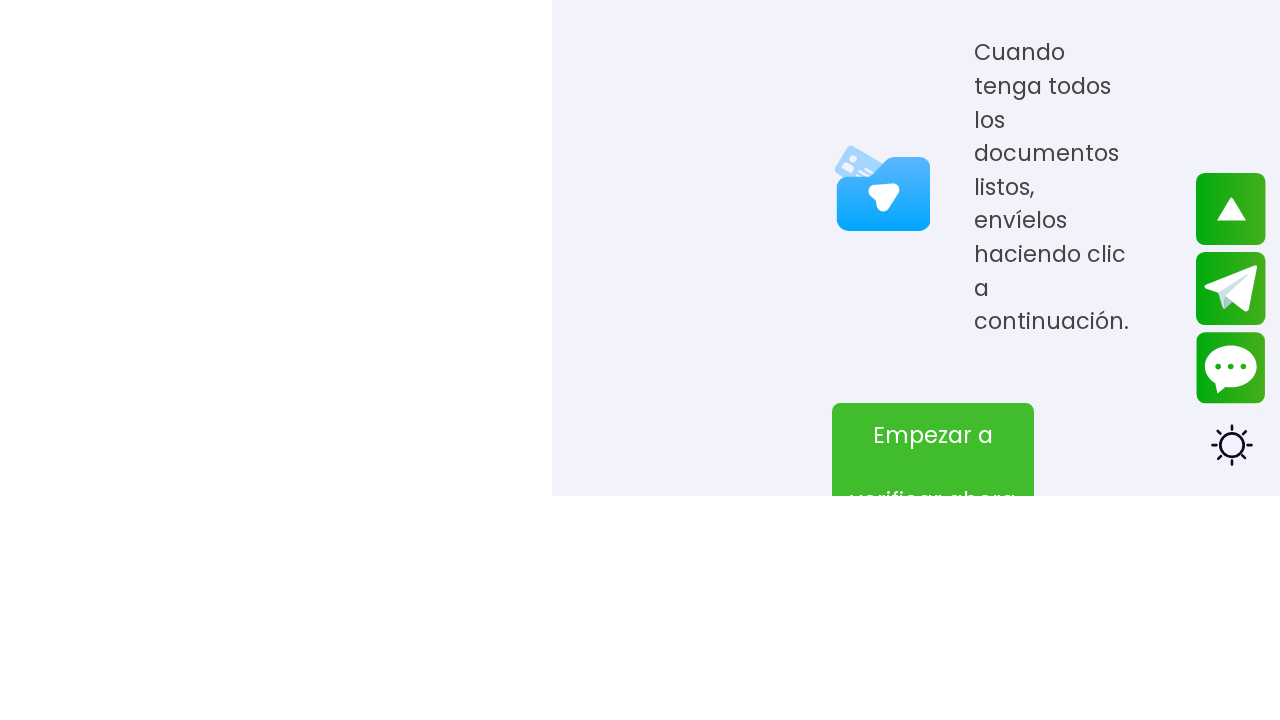 click on "Empezar a verificar ahora" at bounding box center [933, 692] 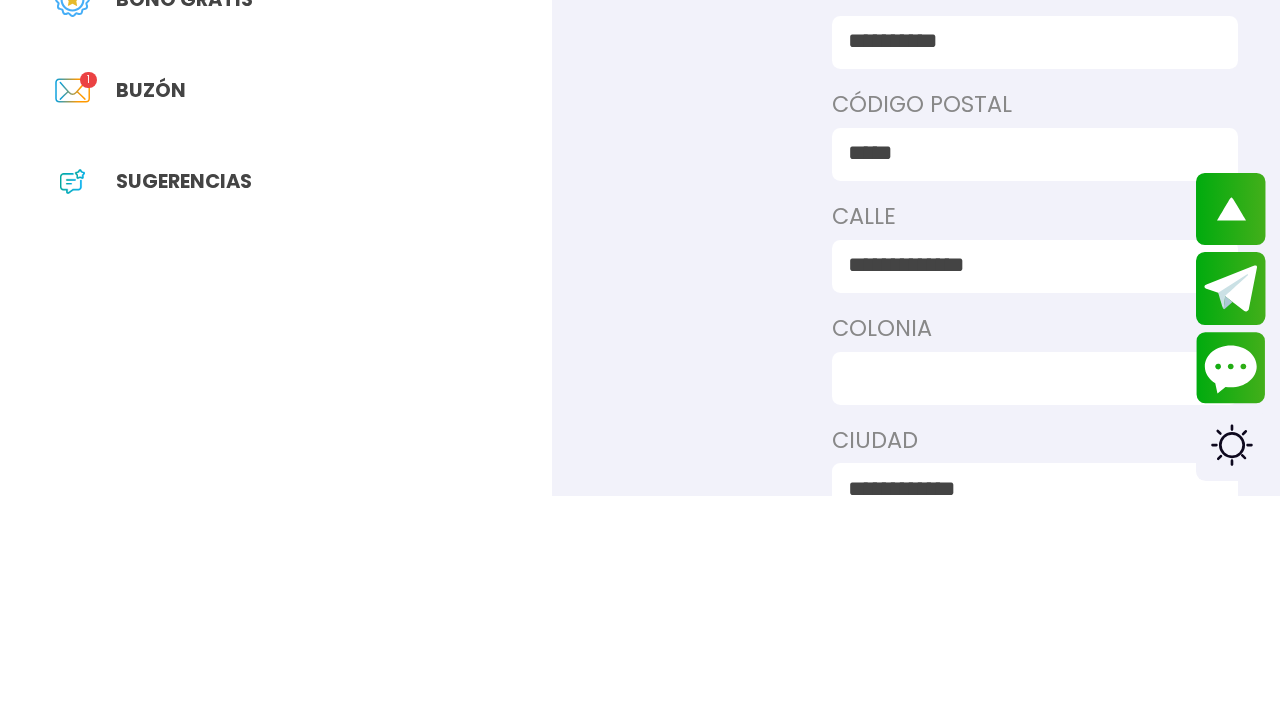 scroll, scrollTop: 610, scrollLeft: 0, axis: vertical 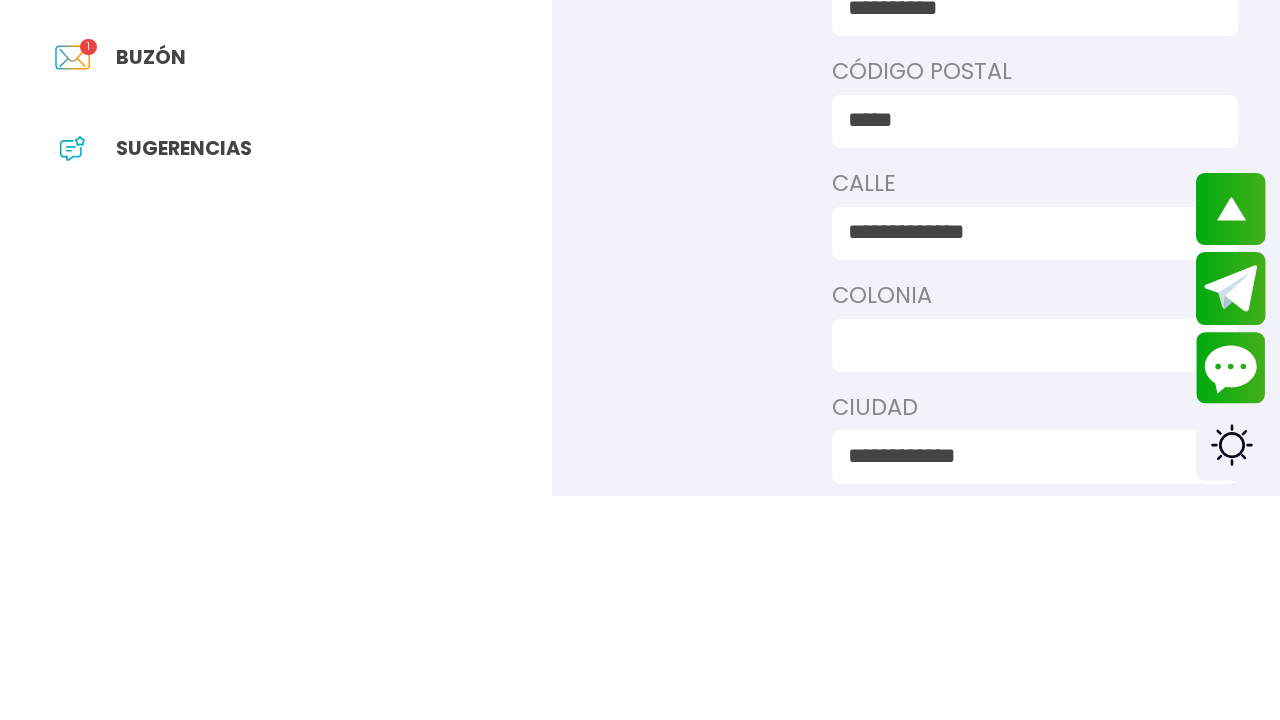 click at bounding box center [1026, 570] 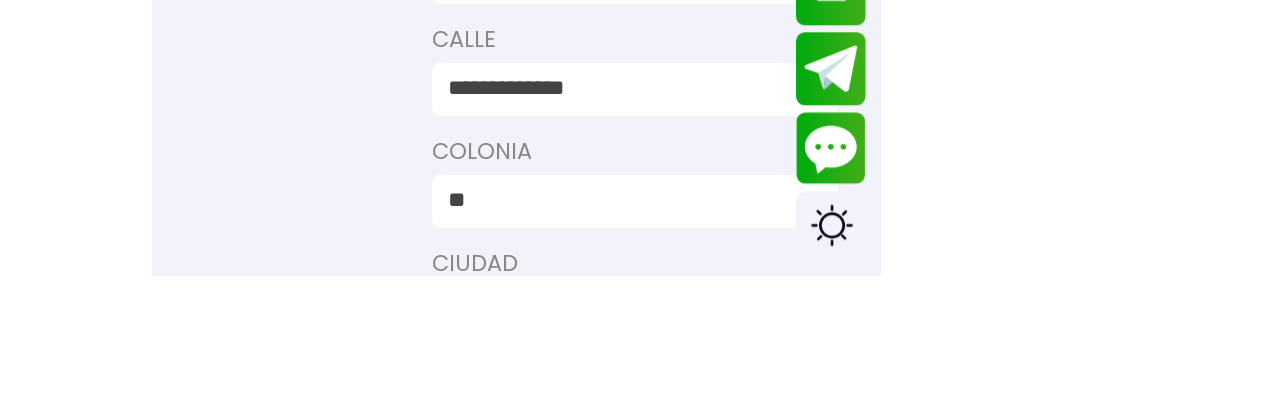 type on "*" 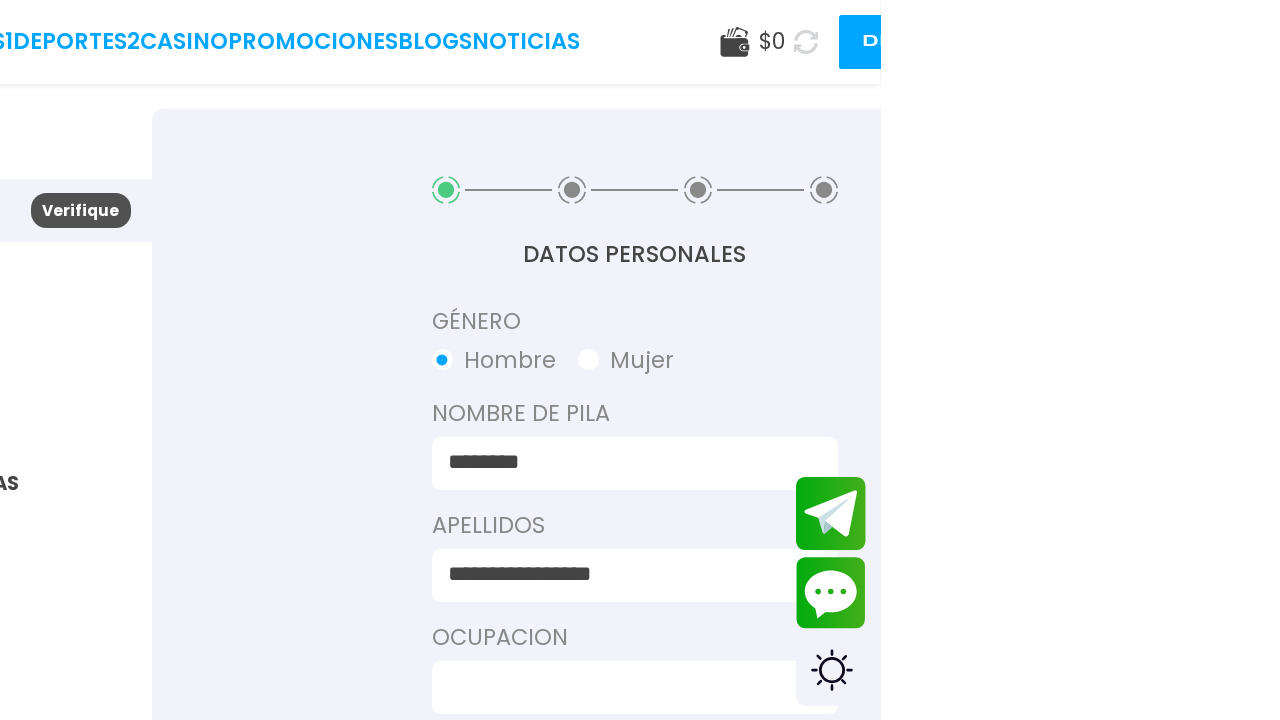 scroll, scrollTop: 0, scrollLeft: 0, axis: both 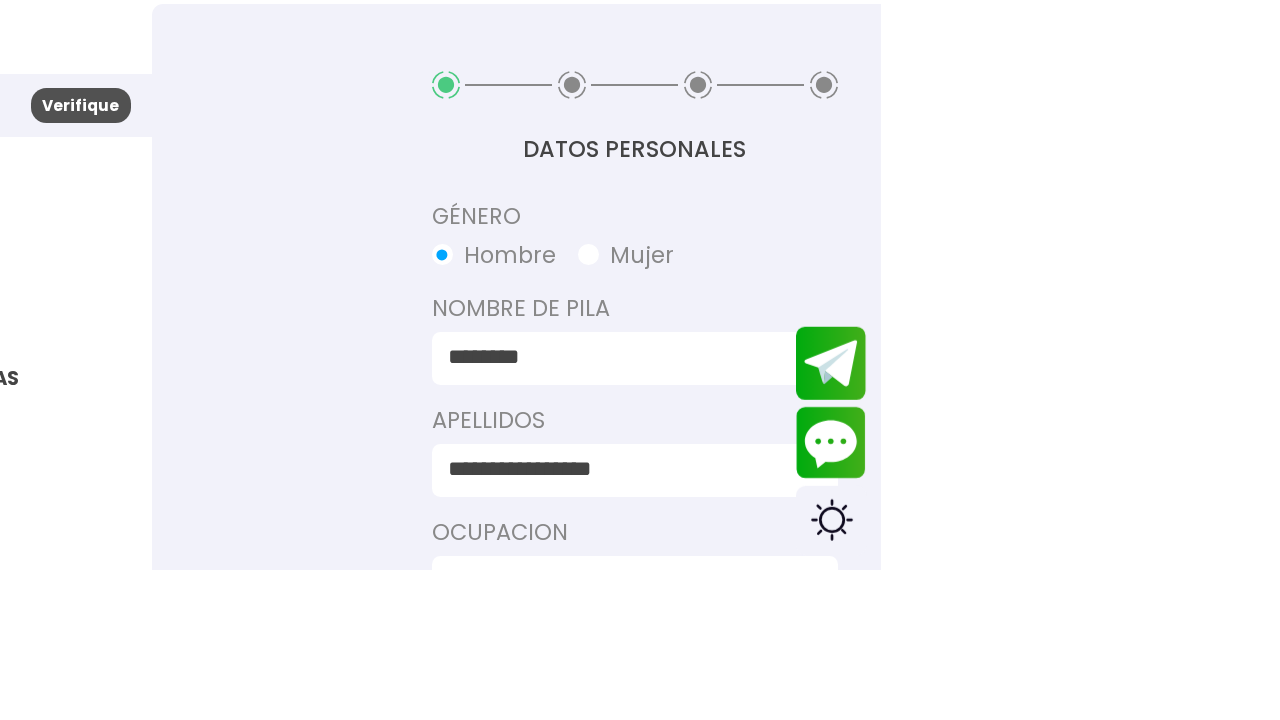 type on "**********" 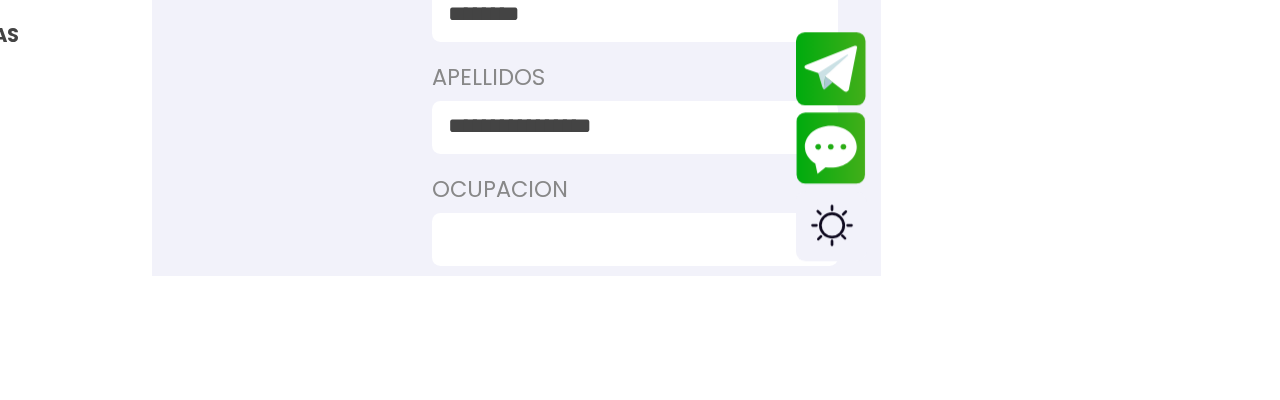 scroll, scrollTop: 407, scrollLeft: 0, axis: vertical 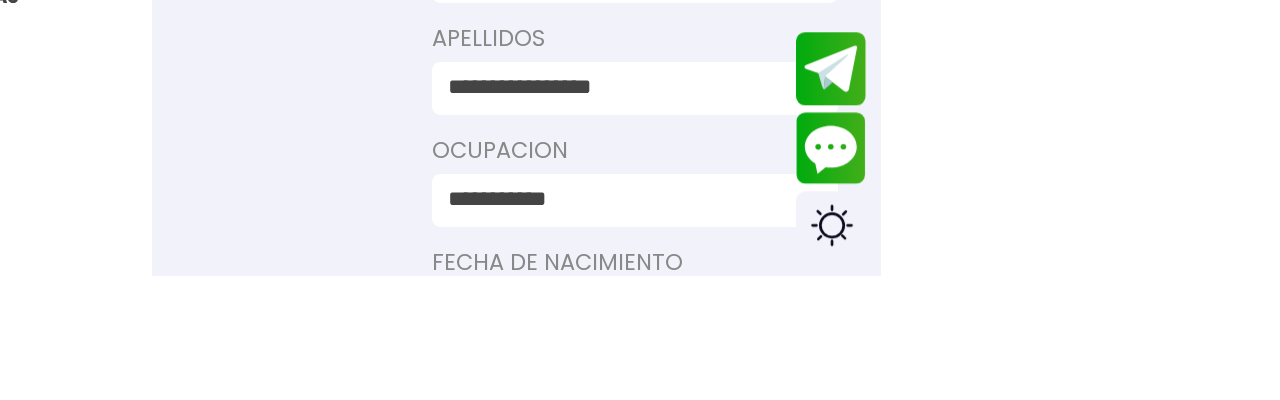 type on "**********" 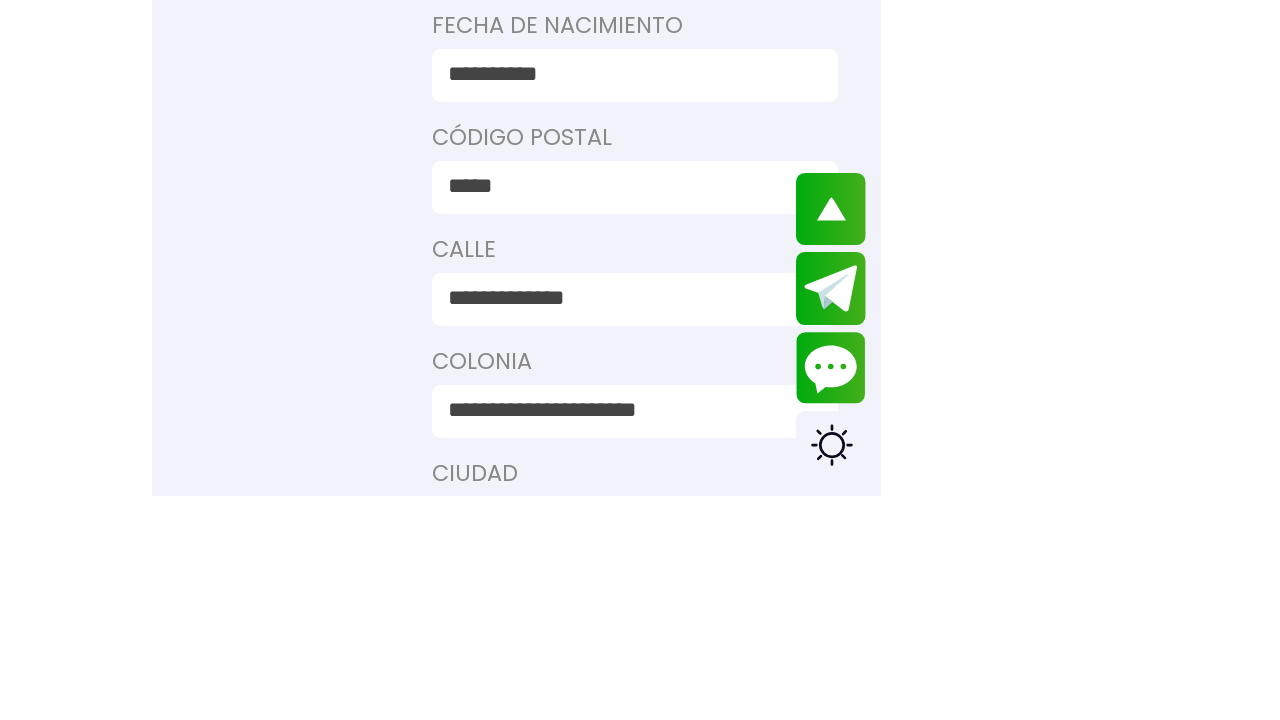 scroll, scrollTop: 713, scrollLeft: 0, axis: vertical 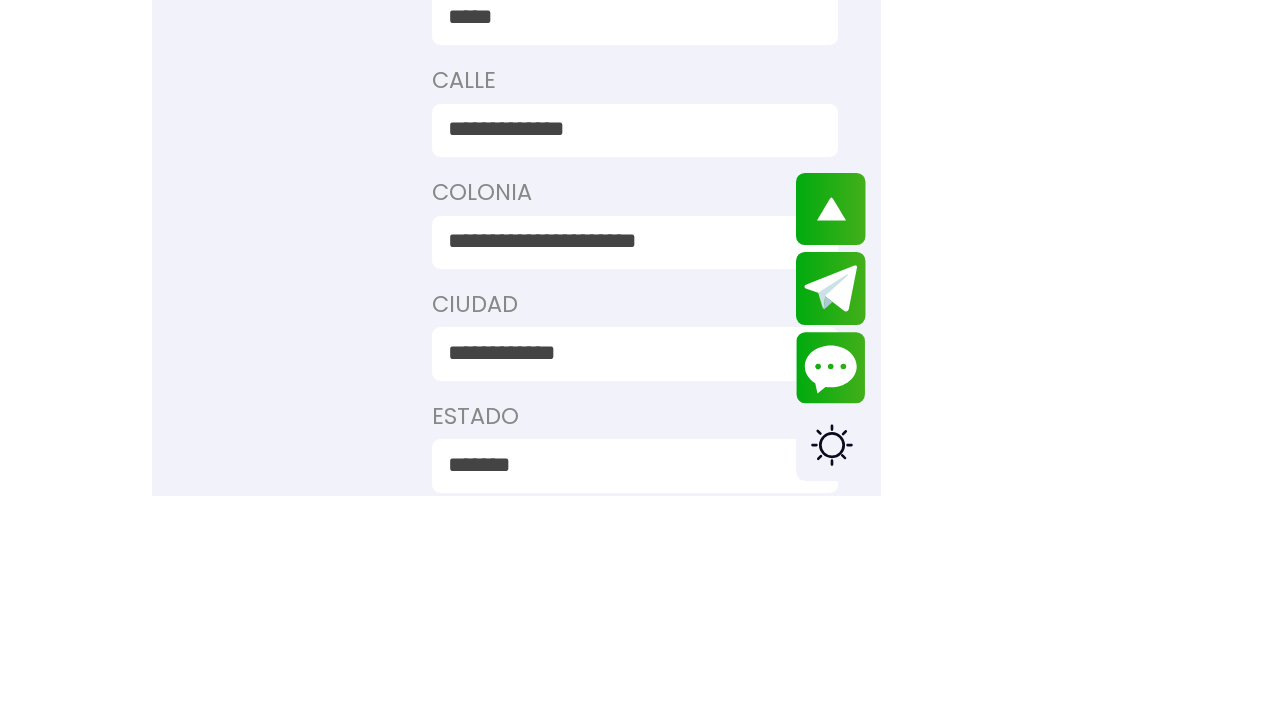 click on "*******" at bounding box center [1017, 691] 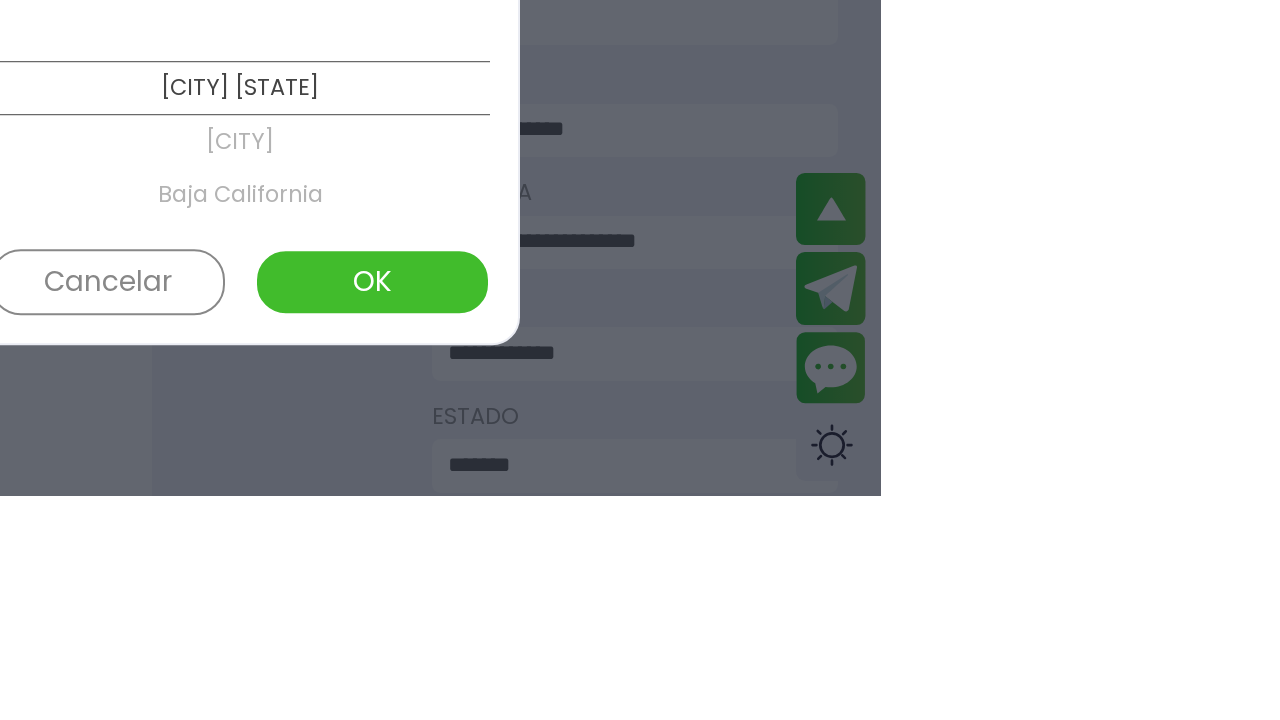 scroll, scrollTop: 532, scrollLeft: 0, axis: vertical 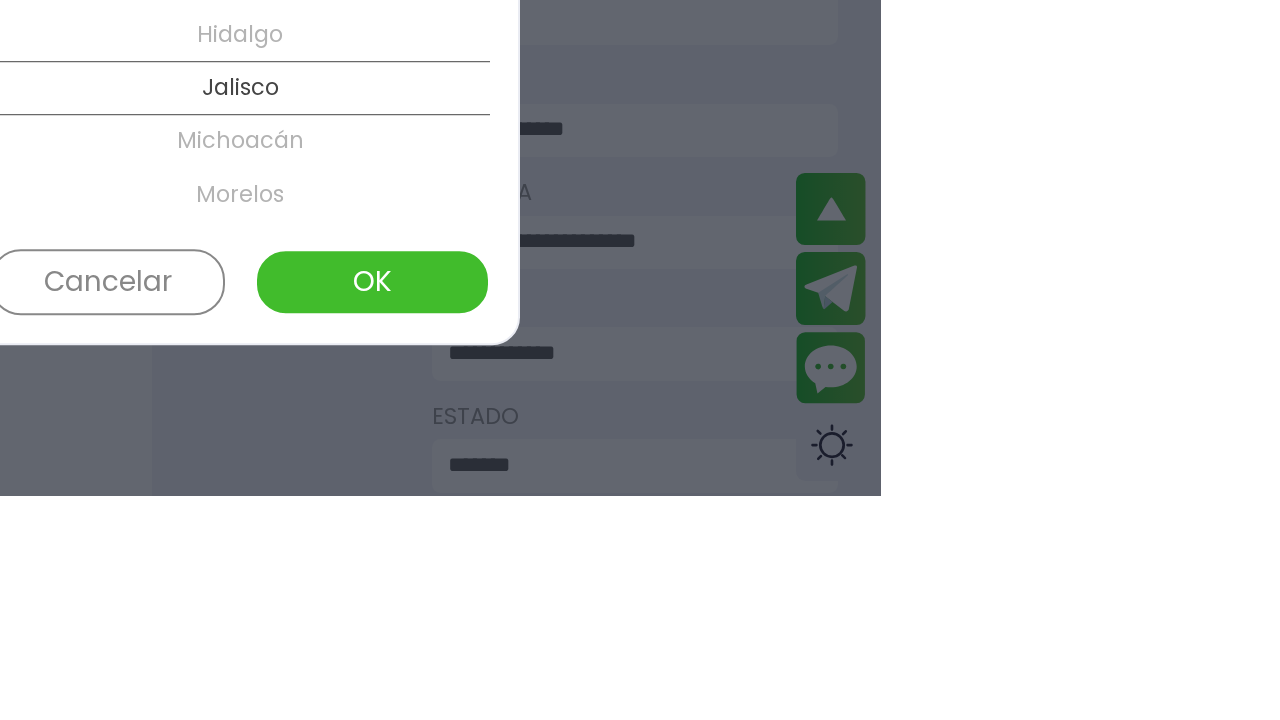 click on "[CITY] [STATE] [STATE] [STATE] [STATE] [STATE] [STATE] [STATE] [STATE] [STATE] [STATE] [STATE] [STATE] [STATE] [STATE] [STATE] [STATE] [STATE] [STATE] [STATE] [STATE] [STATE] [STATE] [STATE] [STATE] [STATE] [STATE] [STATE] [STATE] [STATE] Cancelar OK" at bounding box center [640, 360] 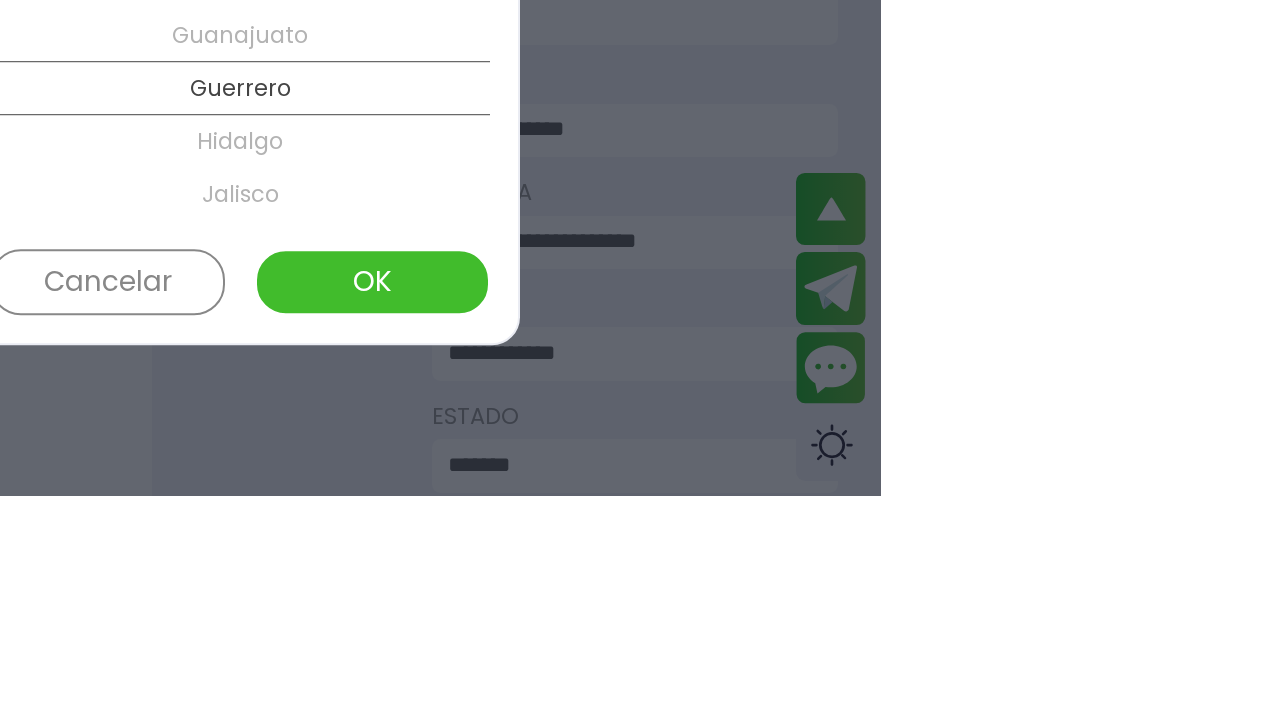 scroll, scrollTop: 1178, scrollLeft: 0, axis: vertical 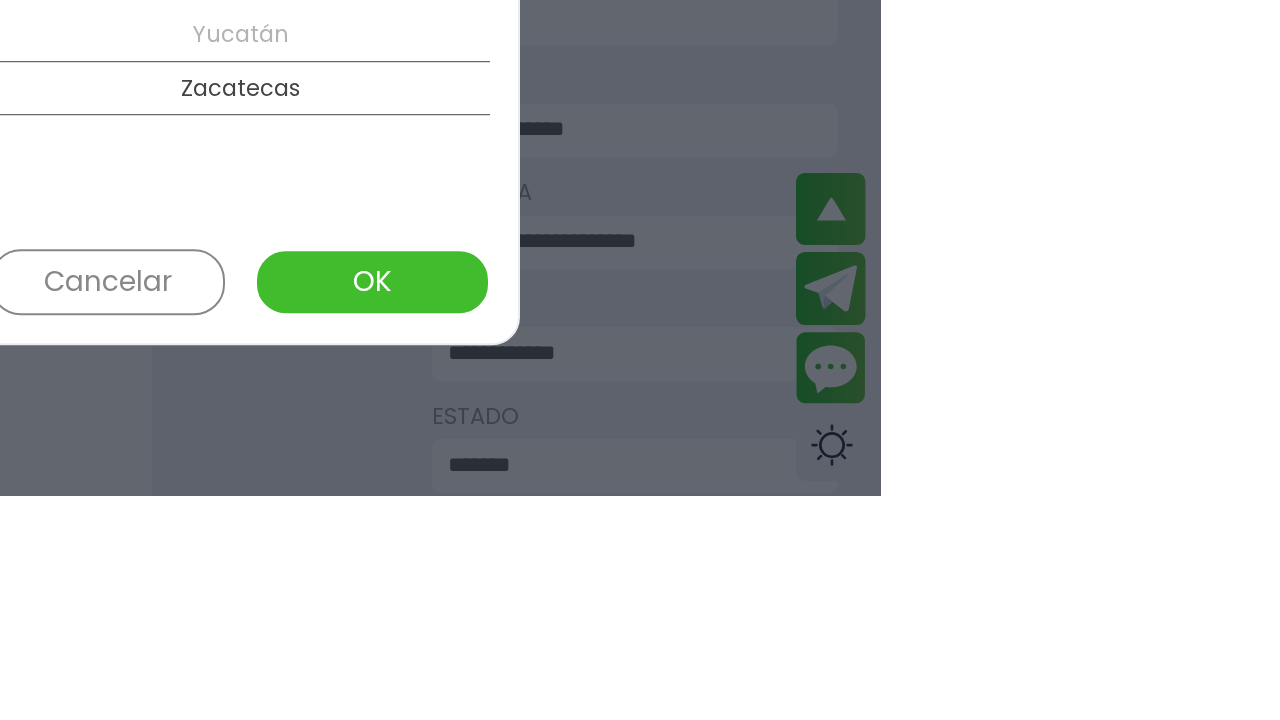 click on "Zacatecas" at bounding box center (640, 313) 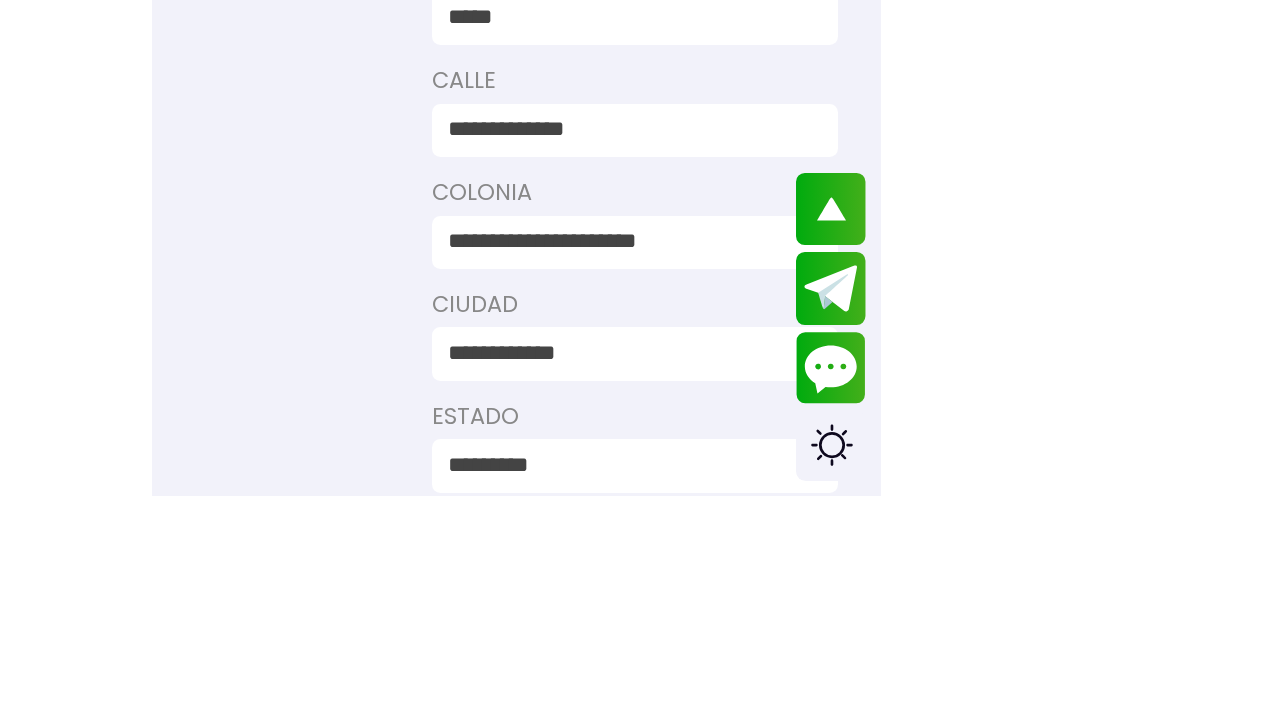 scroll, scrollTop: 733, scrollLeft: 0, axis: vertical 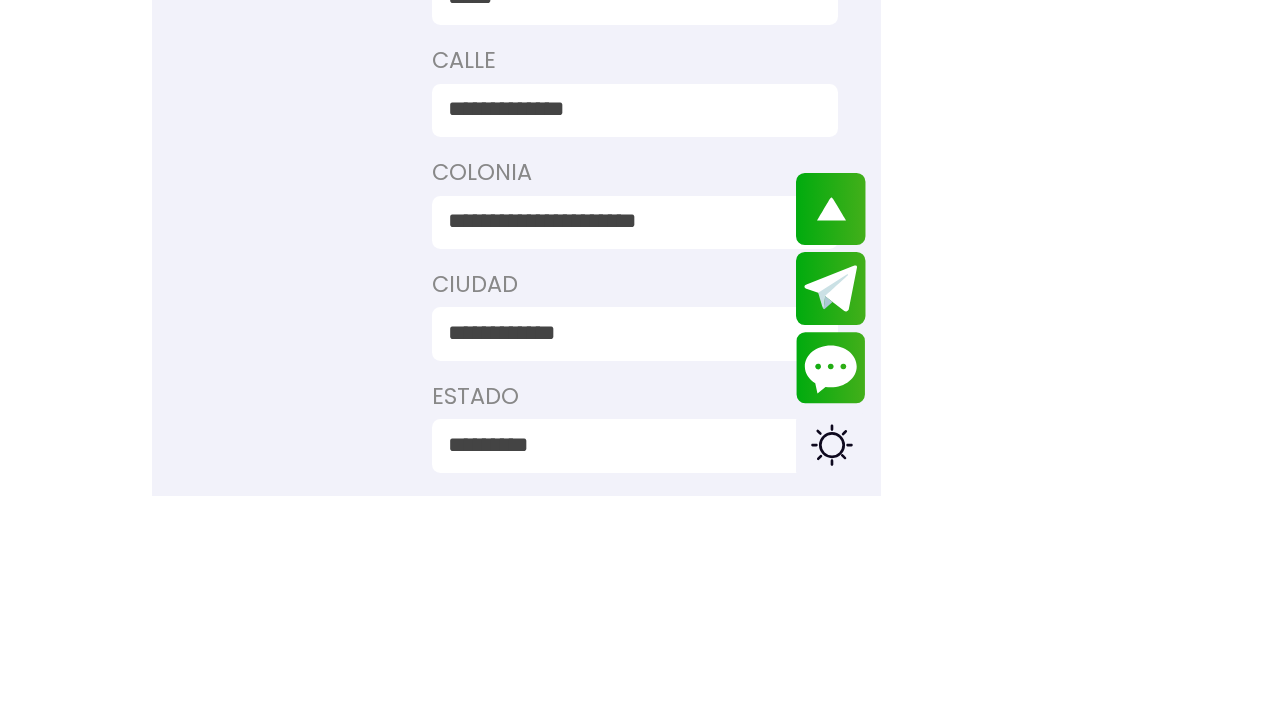 click on "ENVIAR" at bounding box center [1035, 763] 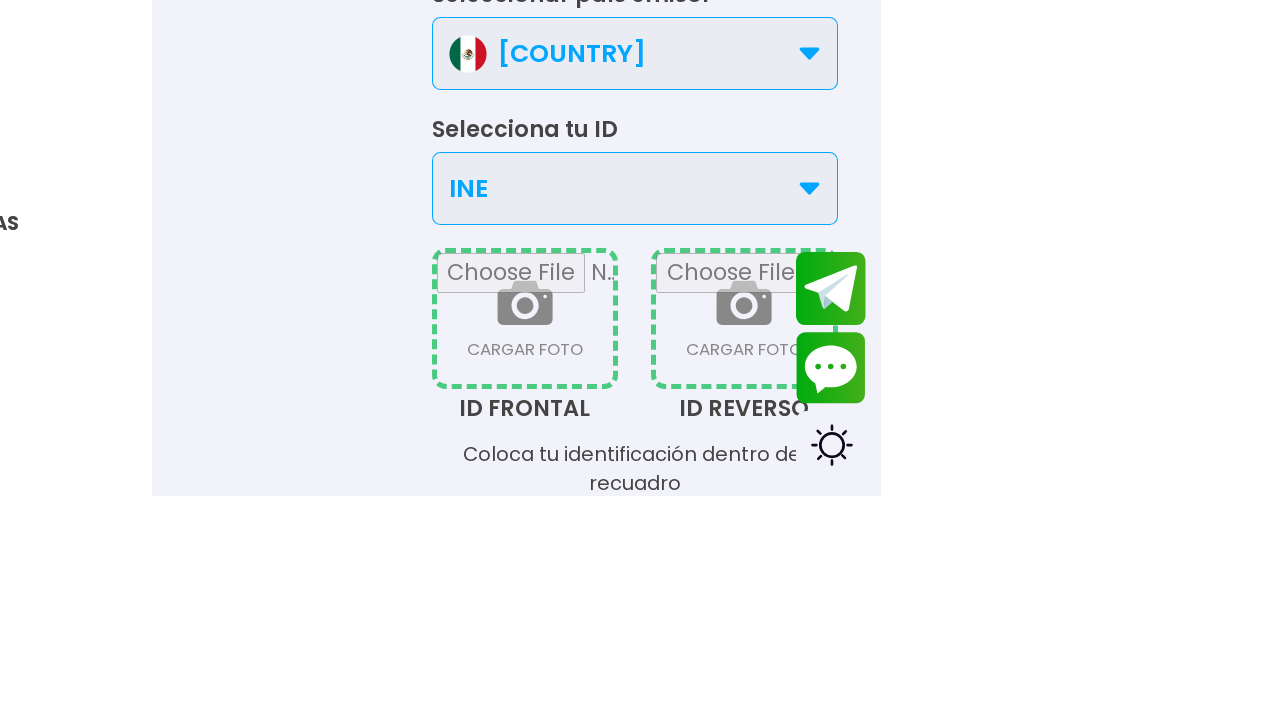 scroll, scrollTop: 0, scrollLeft: 0, axis: both 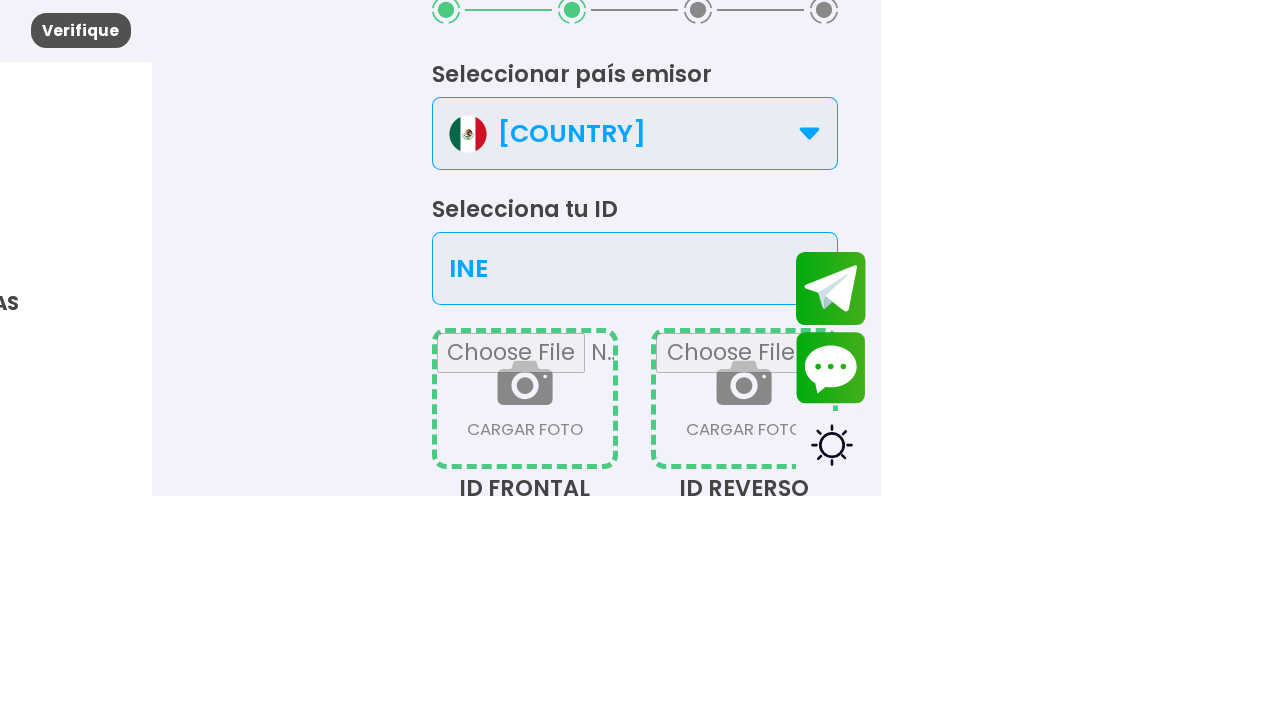 click on "[COUNTRY]" at bounding box center (972, 359) 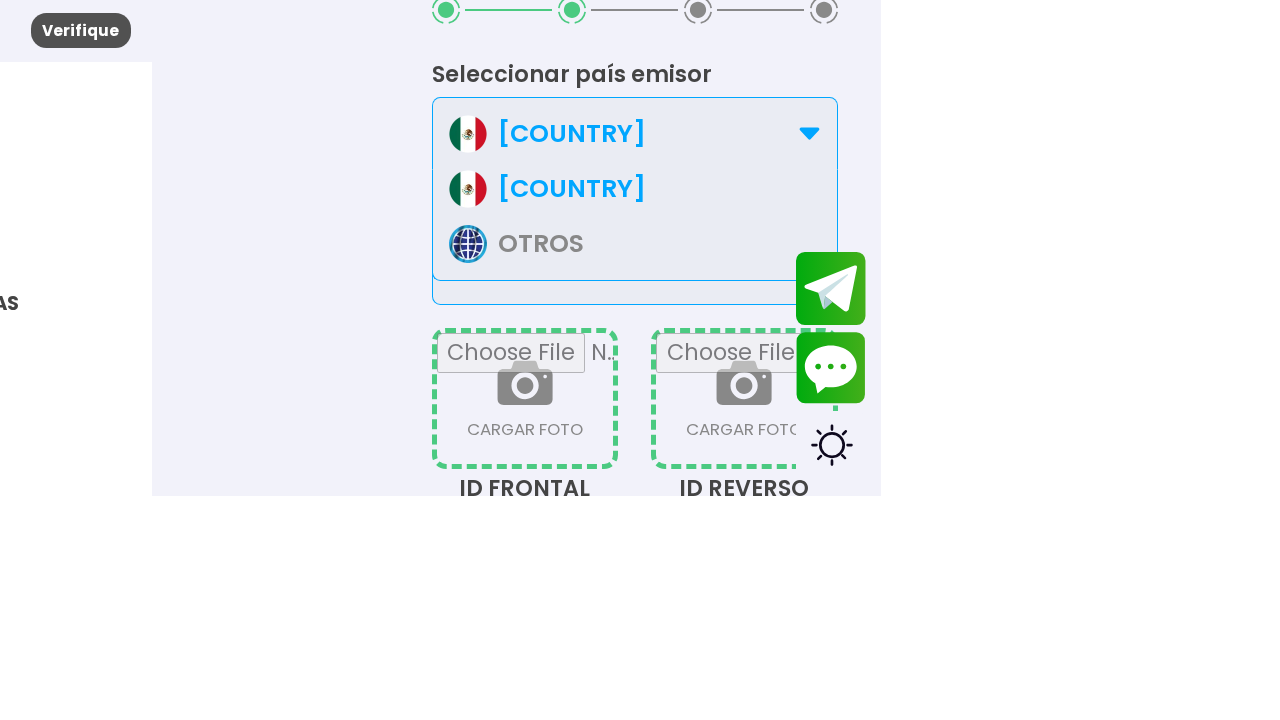 click on "[COUNTRY]" at bounding box center [972, 414] 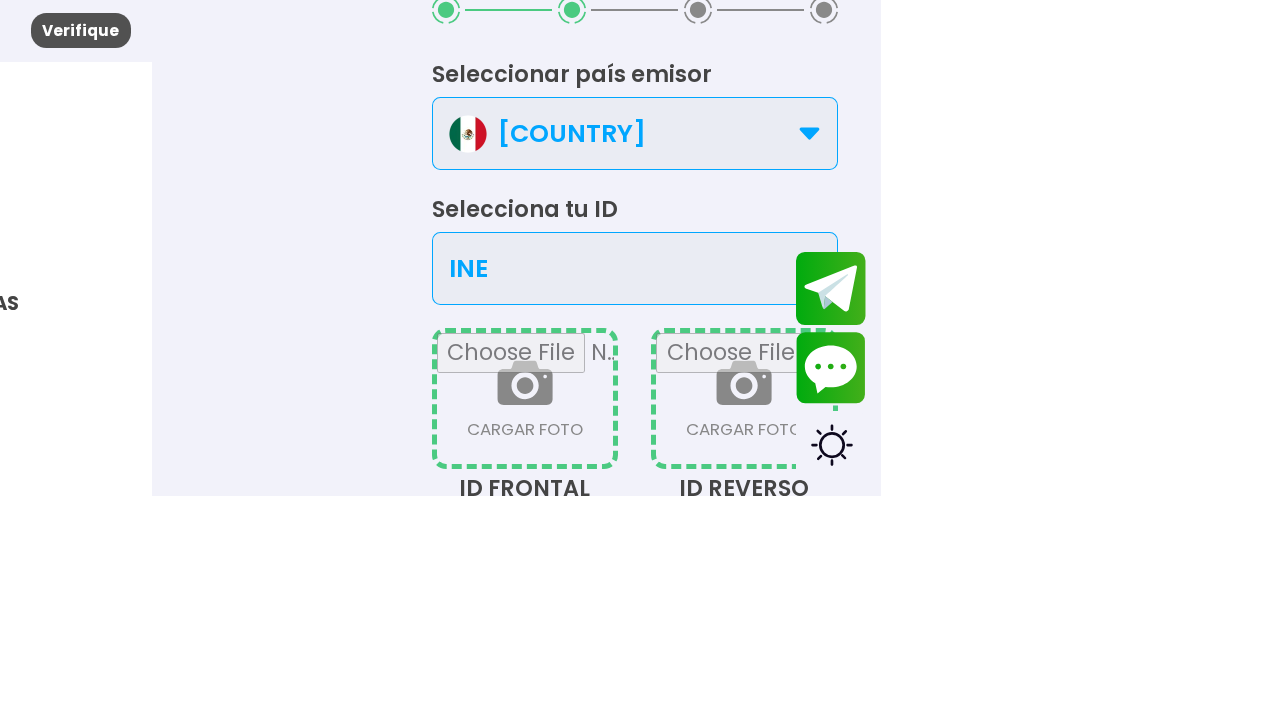 click on "INE" at bounding box center [1035, 493] 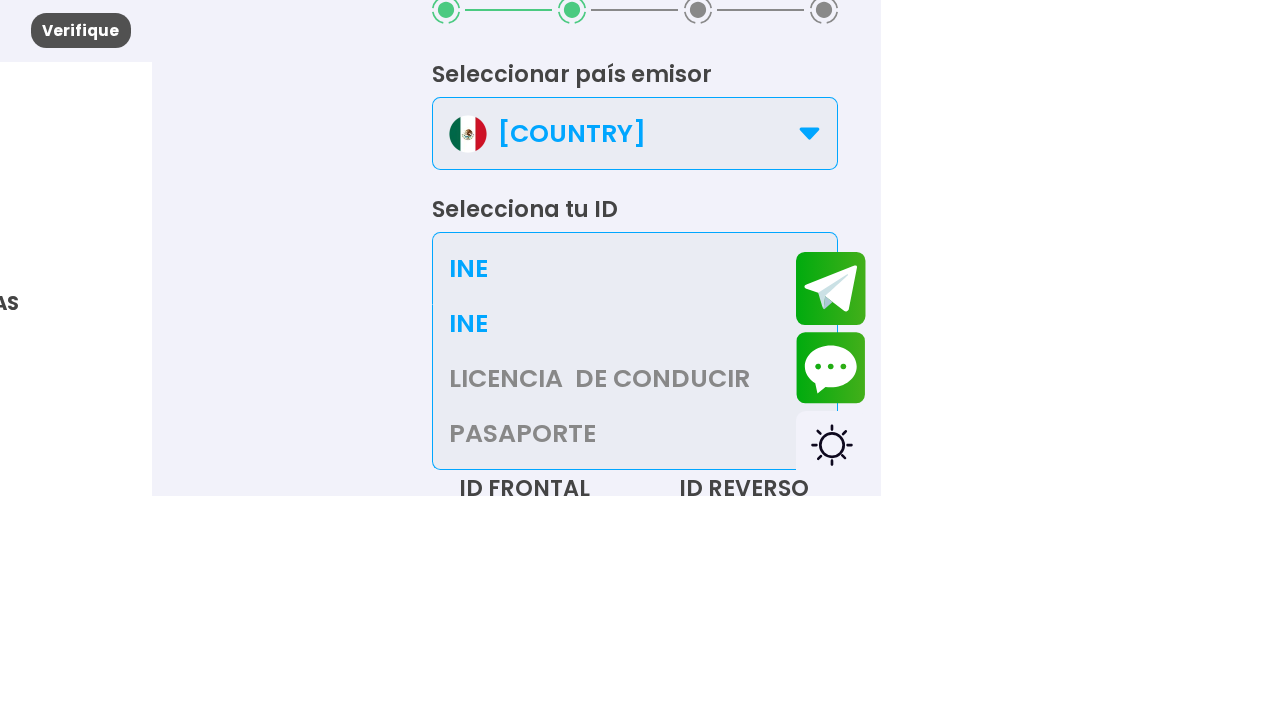 click on "INE" at bounding box center (1035, 493) 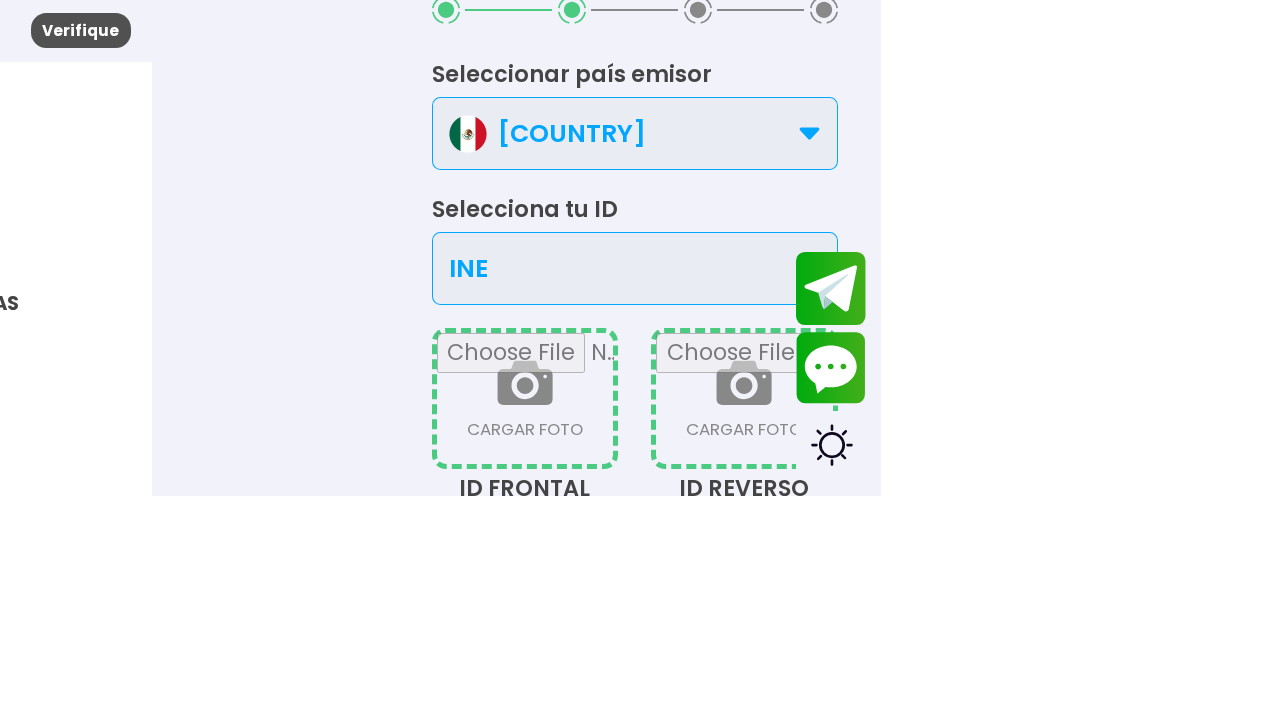 click at bounding box center [925, 624] 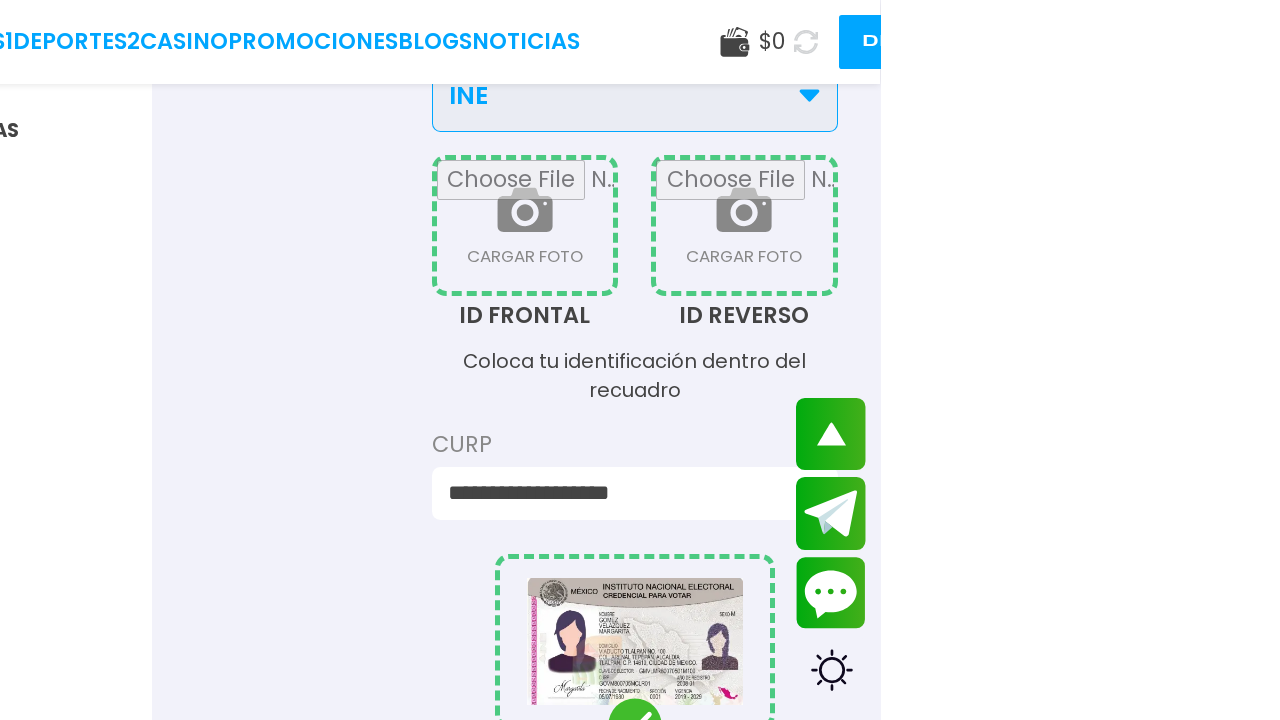 scroll, scrollTop: 395, scrollLeft: 0, axis: vertical 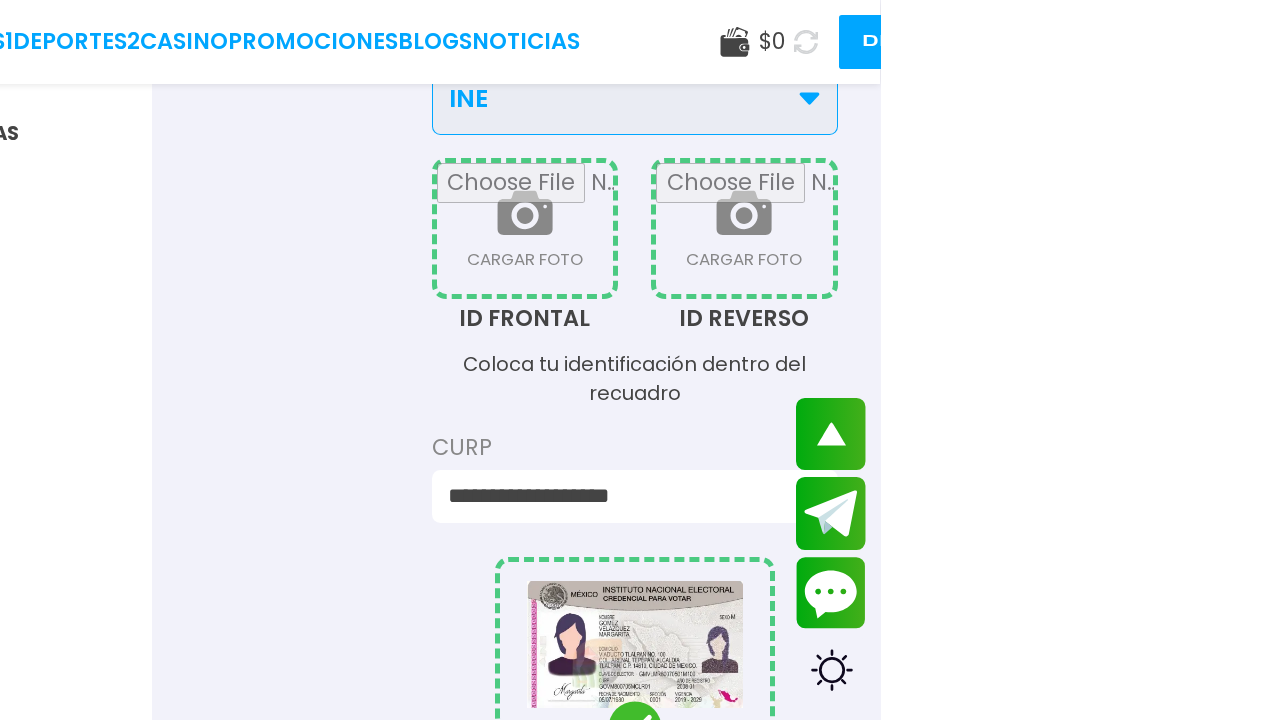 click at bounding box center [925, 229] 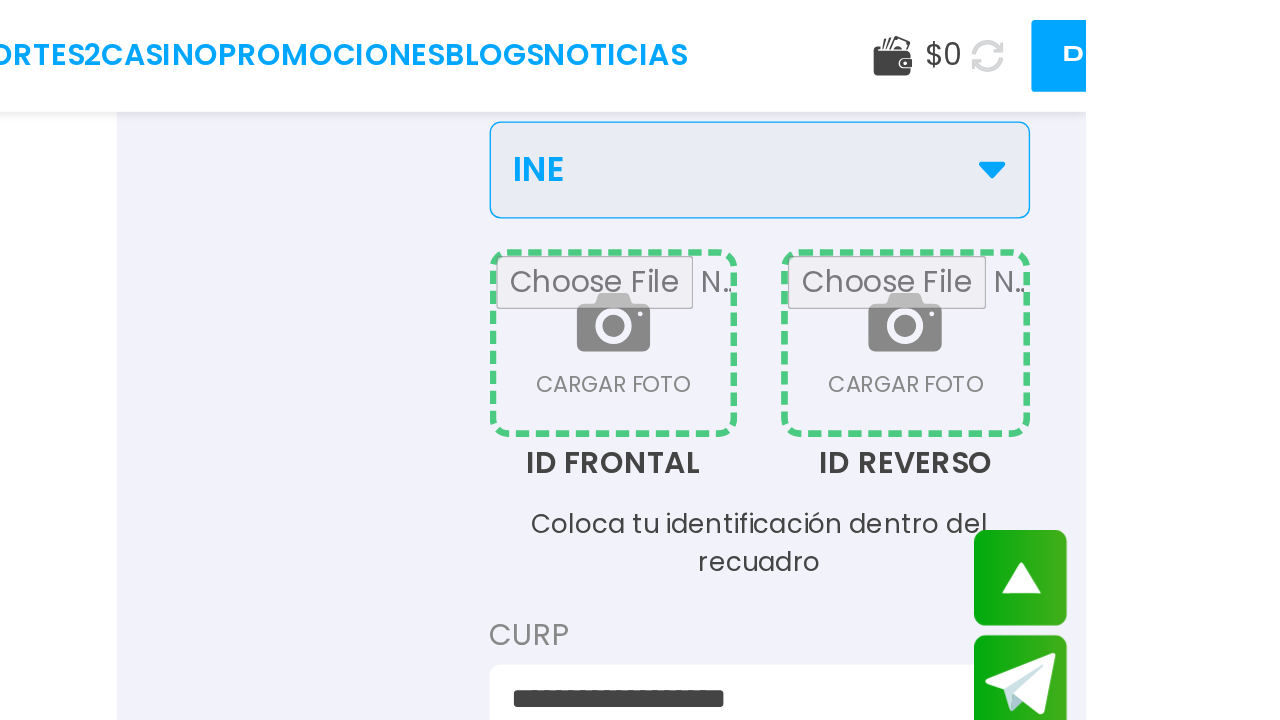 click on "ID FRONTAL" at bounding box center (925, 347) 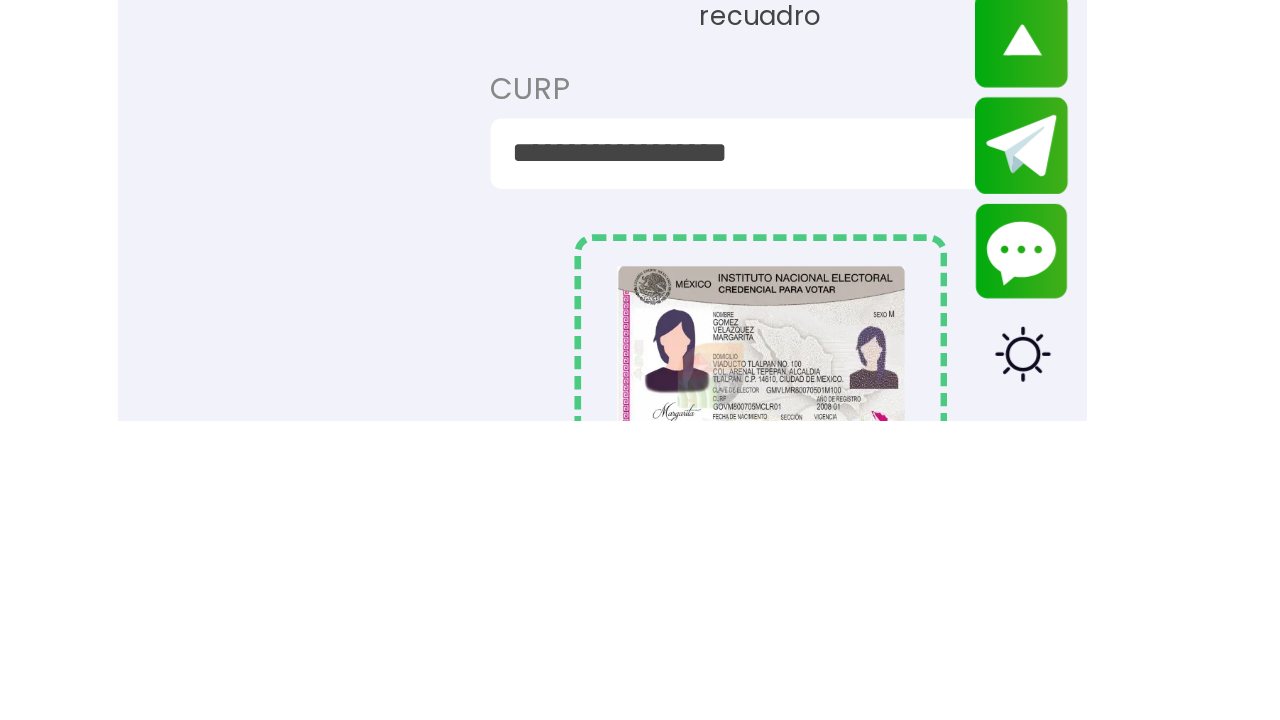 scroll, scrollTop: 451, scrollLeft: 0, axis: vertical 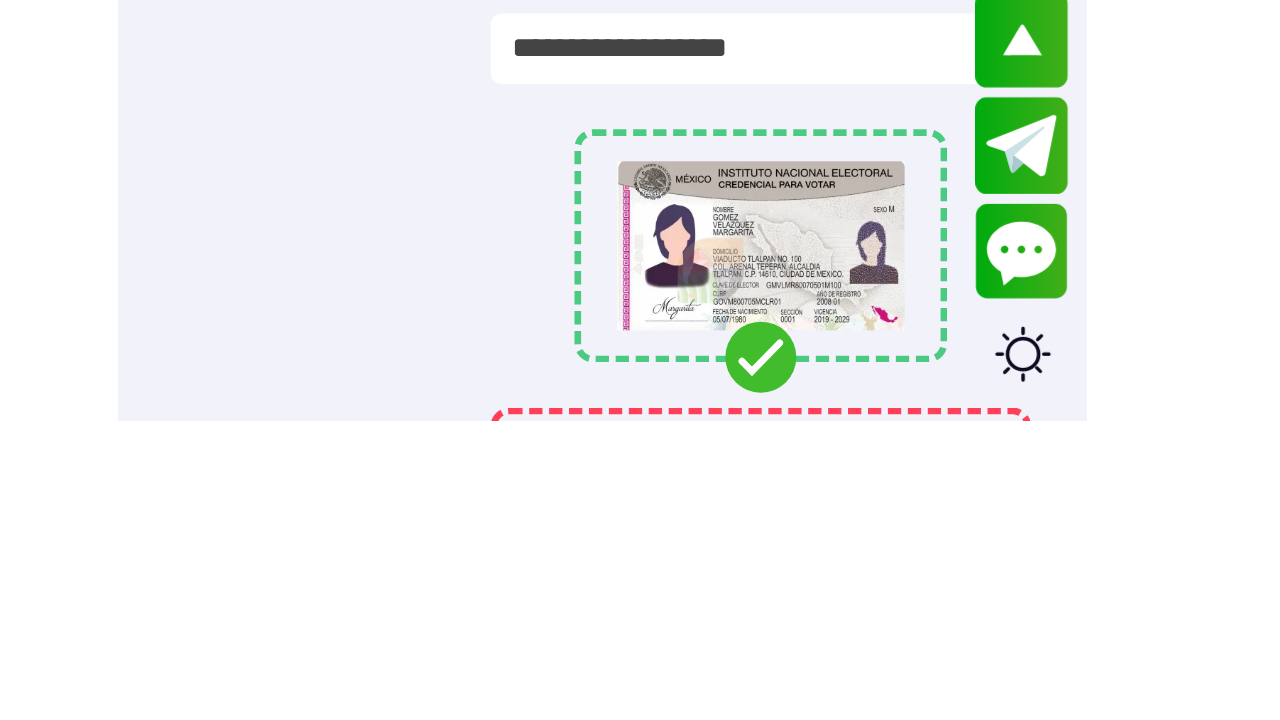 click at bounding box center [1035, 771] 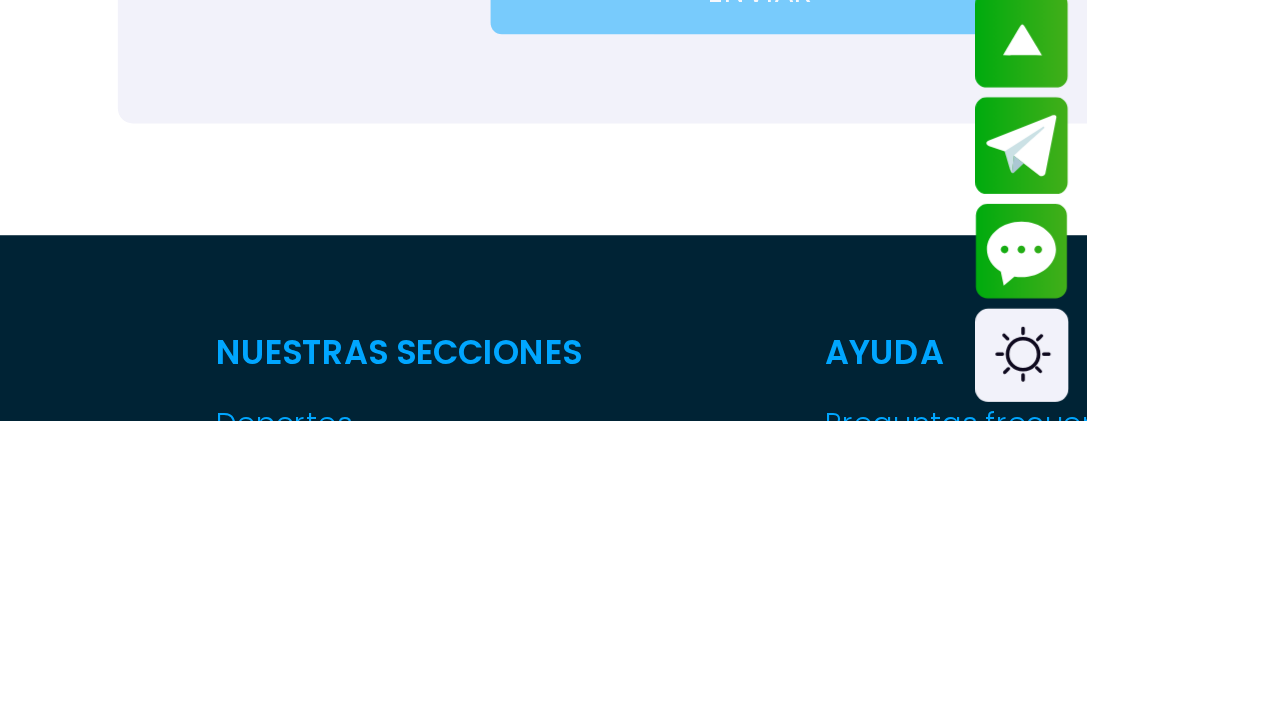 scroll, scrollTop: 1435, scrollLeft: 0, axis: vertical 